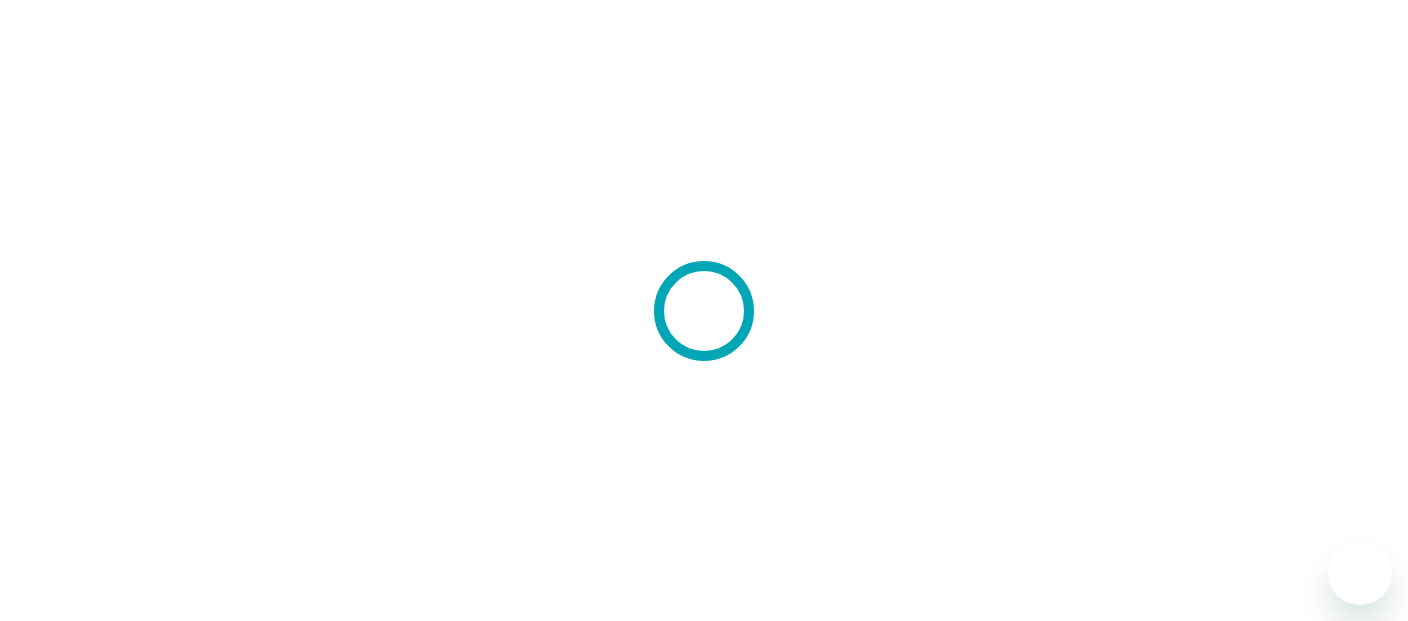 scroll, scrollTop: 0, scrollLeft: 0, axis: both 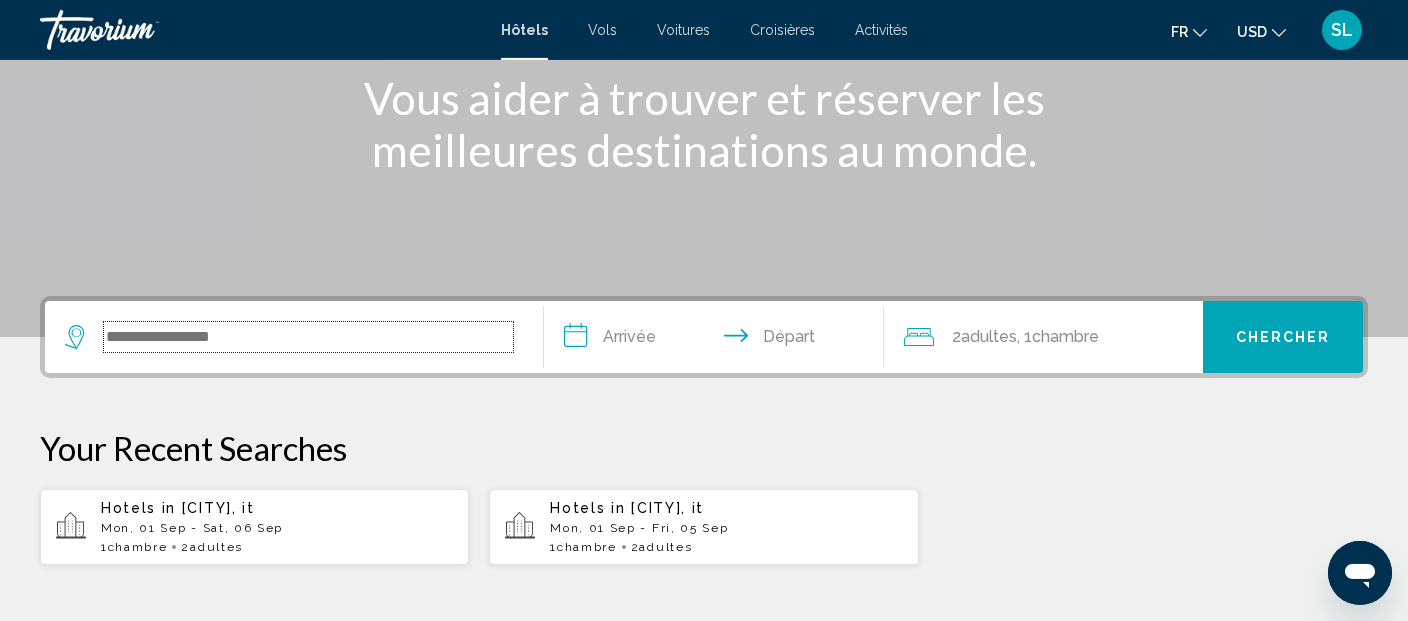 click at bounding box center (308, 337) 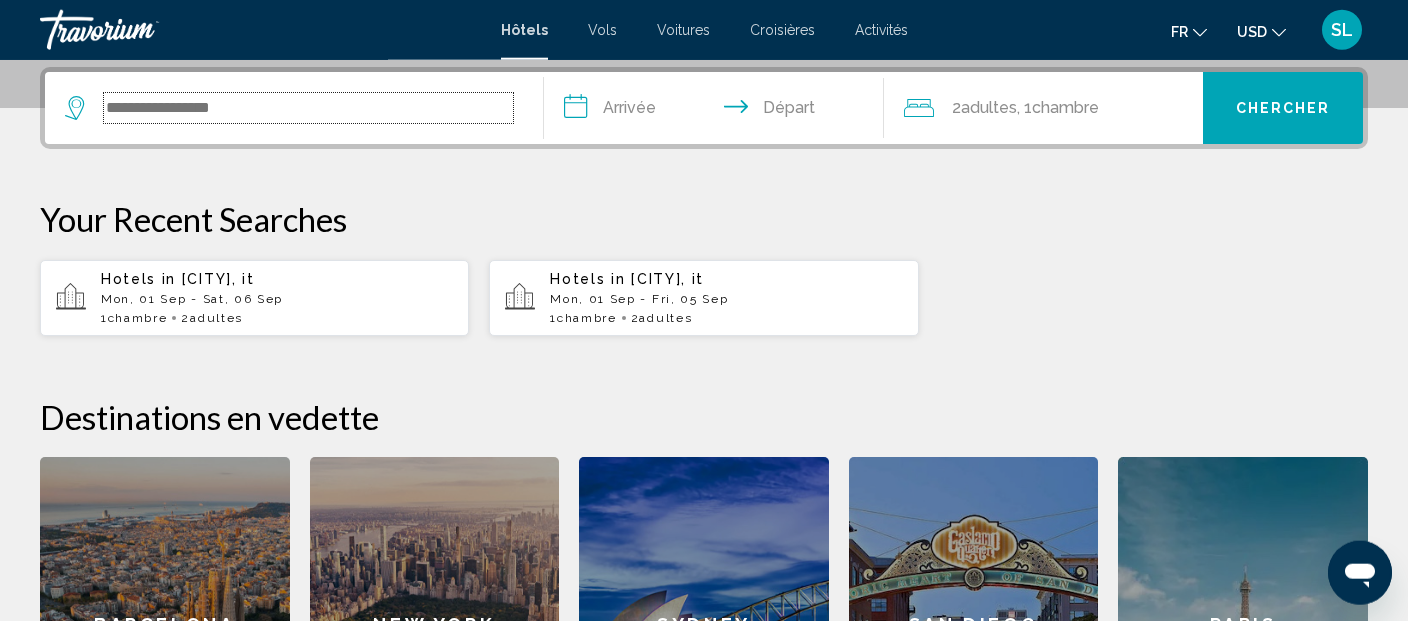 scroll, scrollTop: 493, scrollLeft: 0, axis: vertical 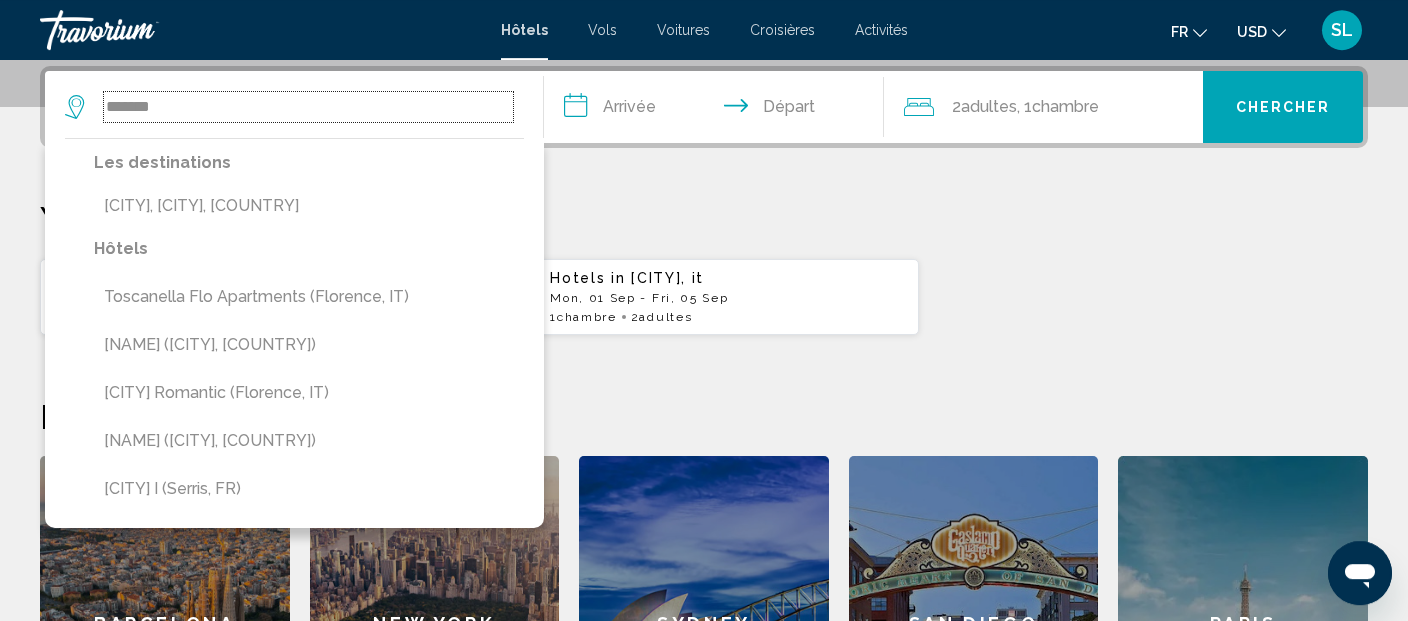 type on "*******" 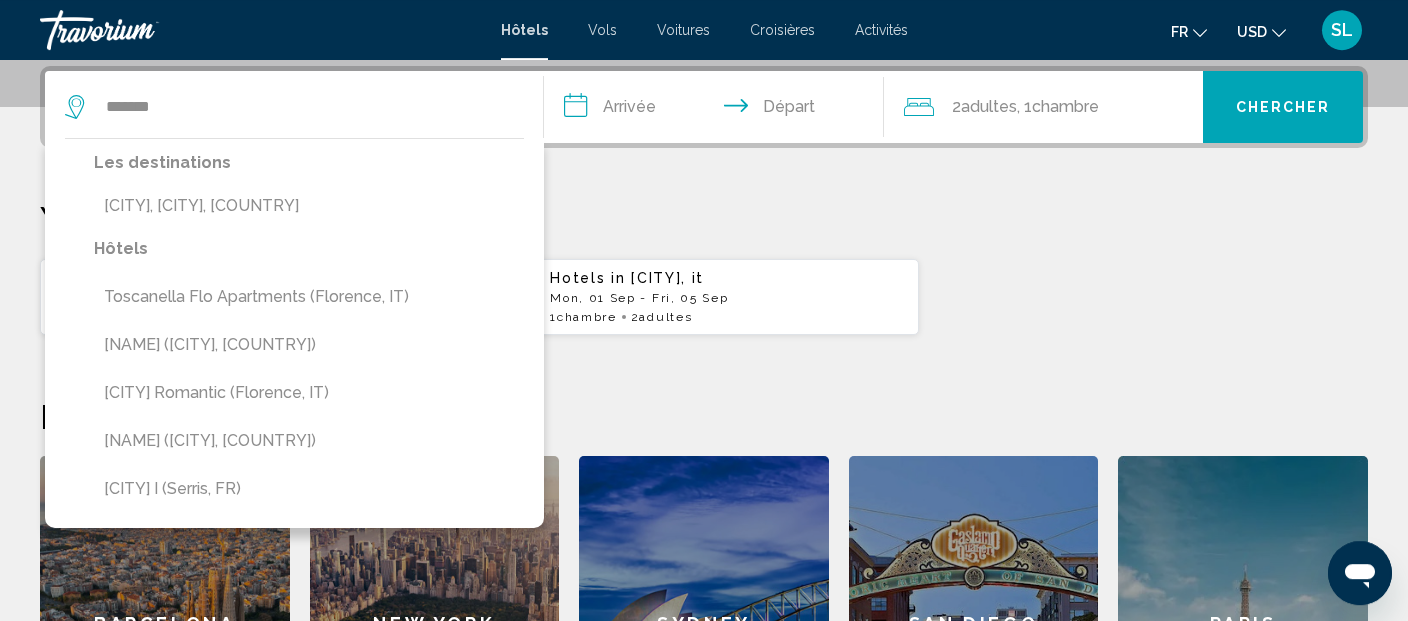 click on "**********" at bounding box center [718, 110] 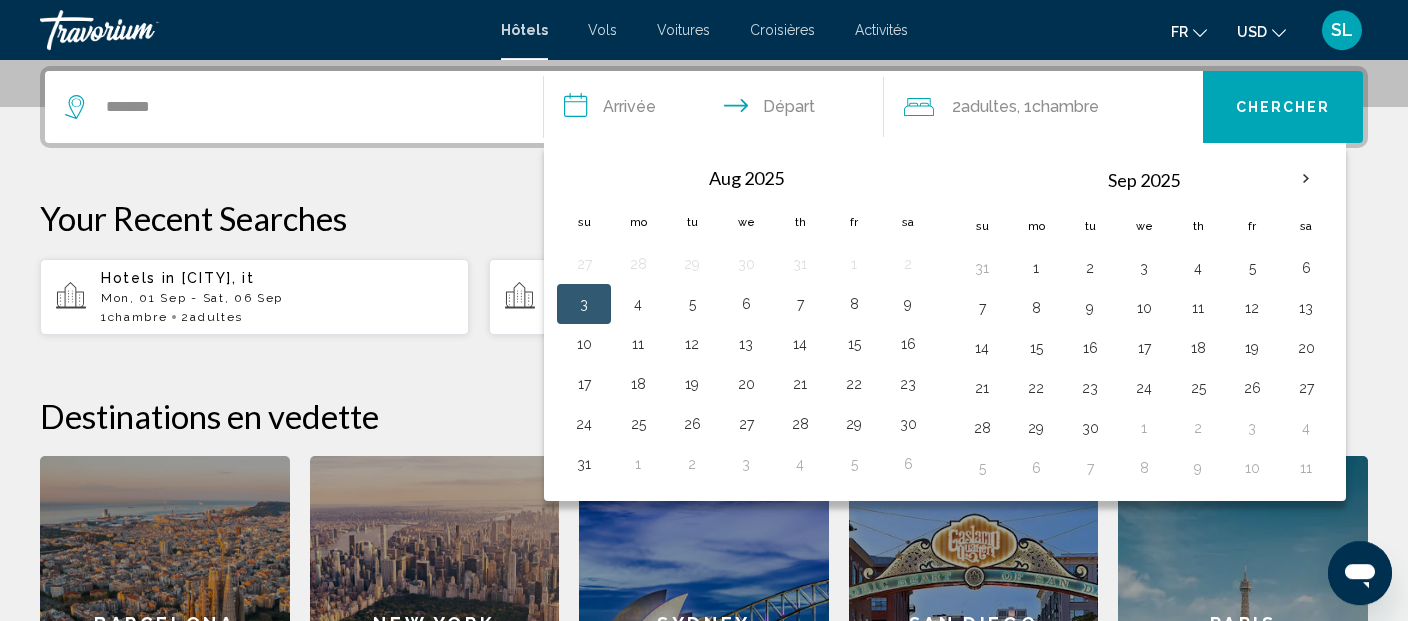 click on "Your Recent Searches" at bounding box center (704, 218) 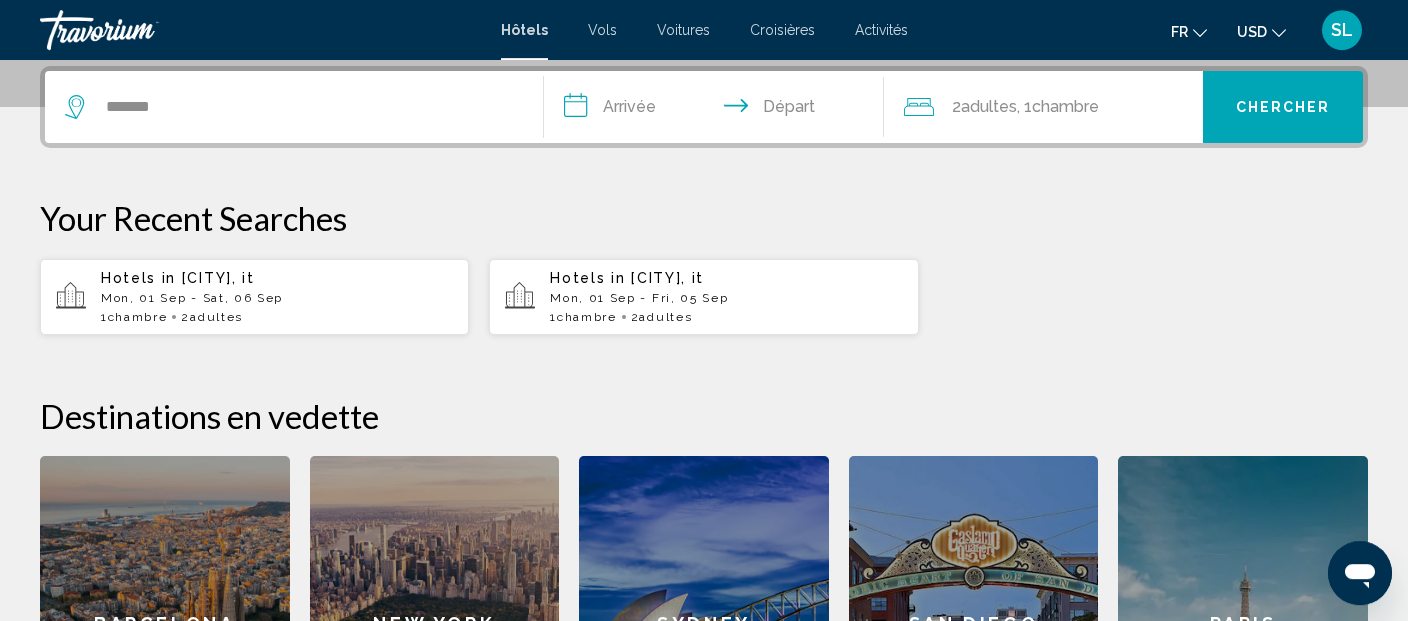 click on "**********" at bounding box center [718, 110] 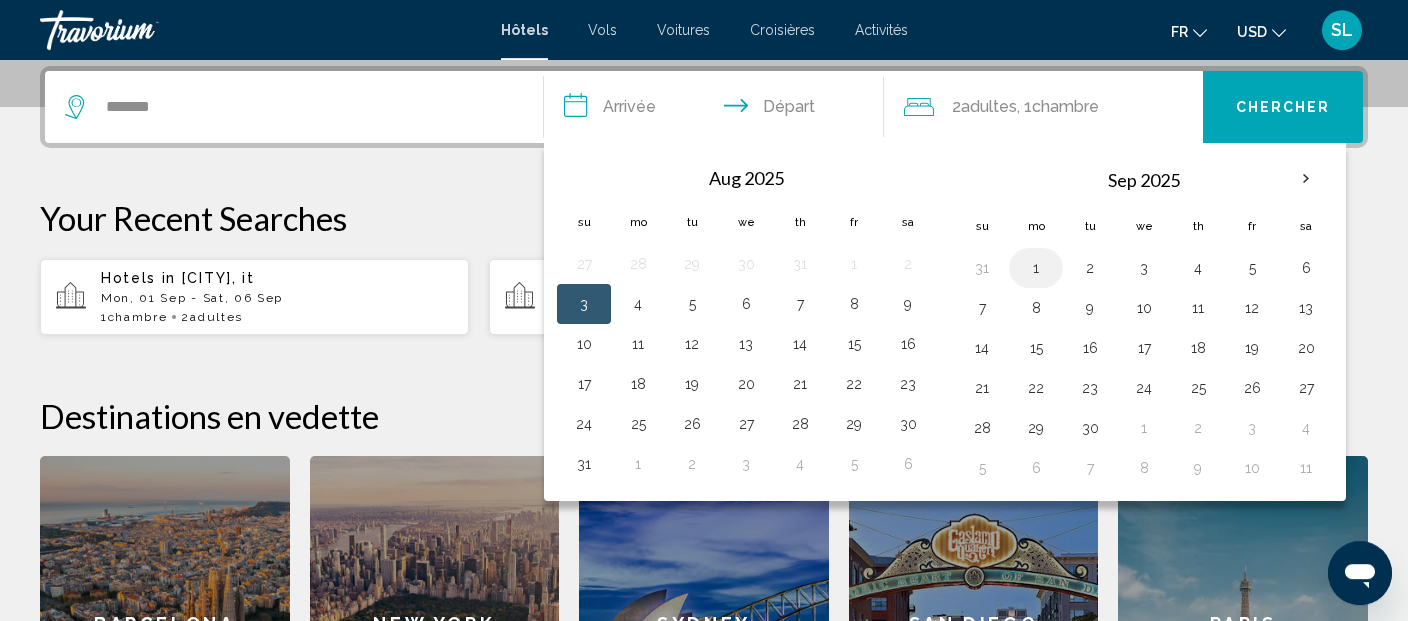 click on "1" at bounding box center (1036, 268) 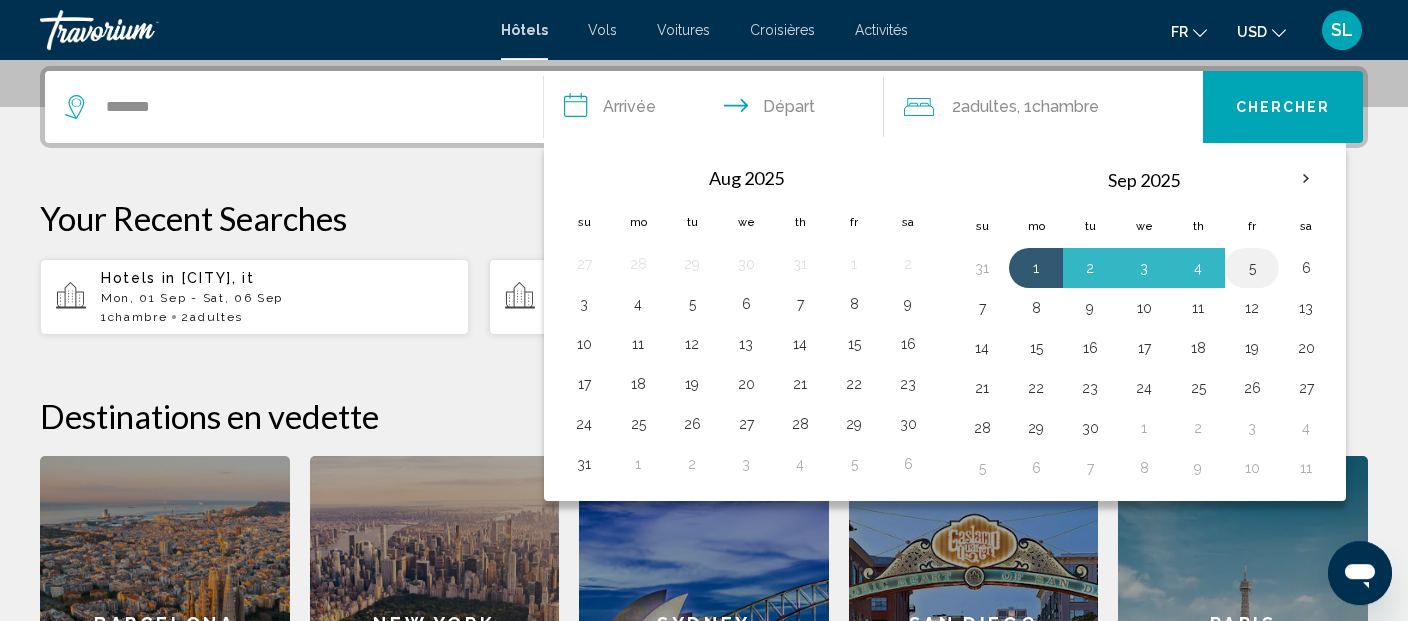 click on "5" at bounding box center (1252, 268) 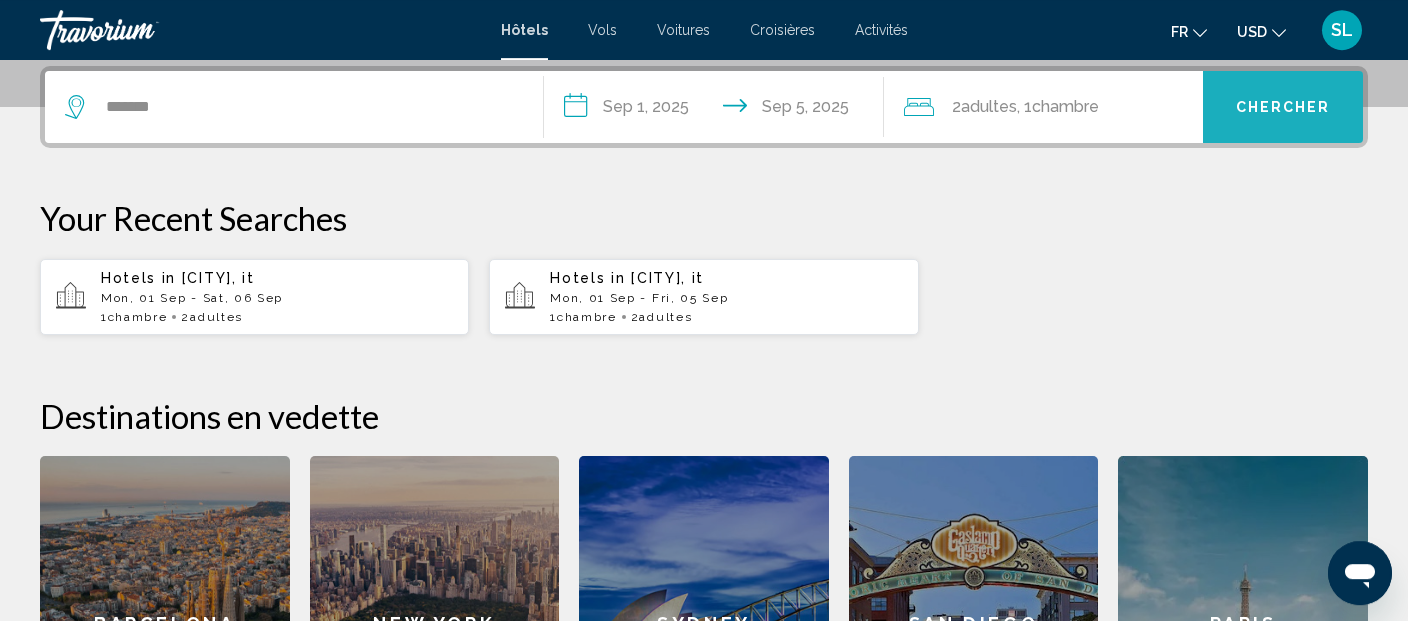 click on "Chercher" at bounding box center (1283, 107) 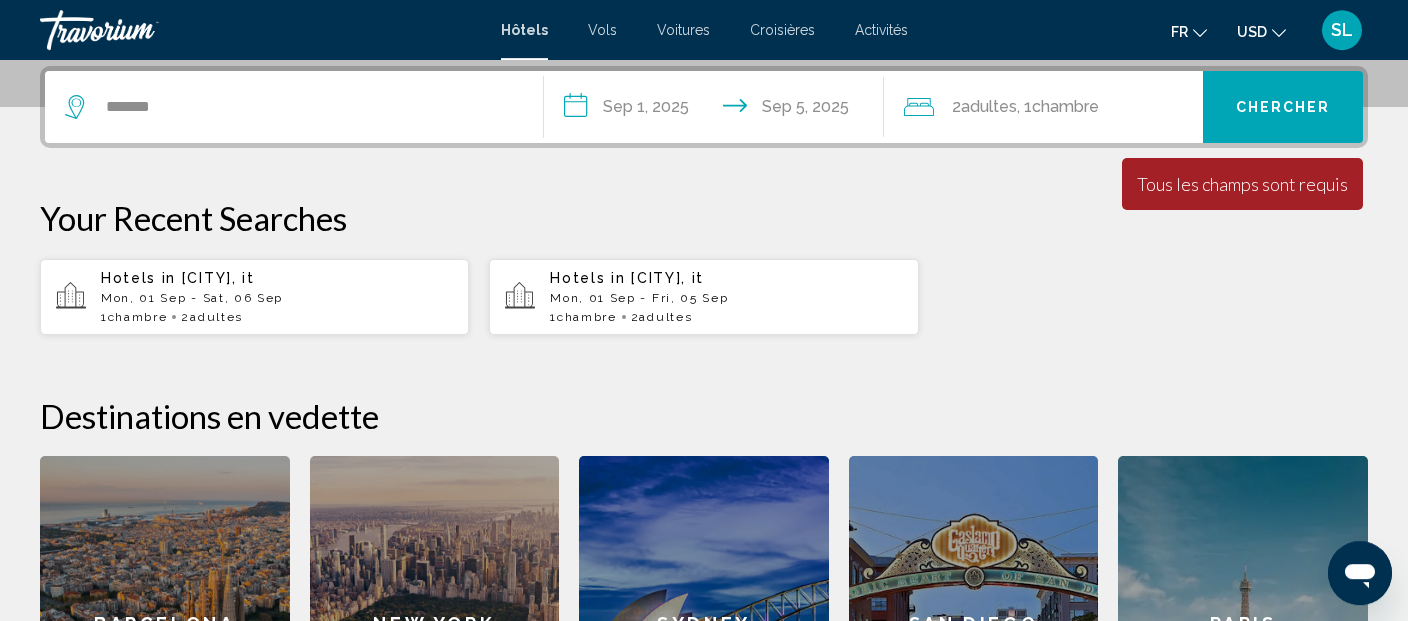 click on "Adultes" 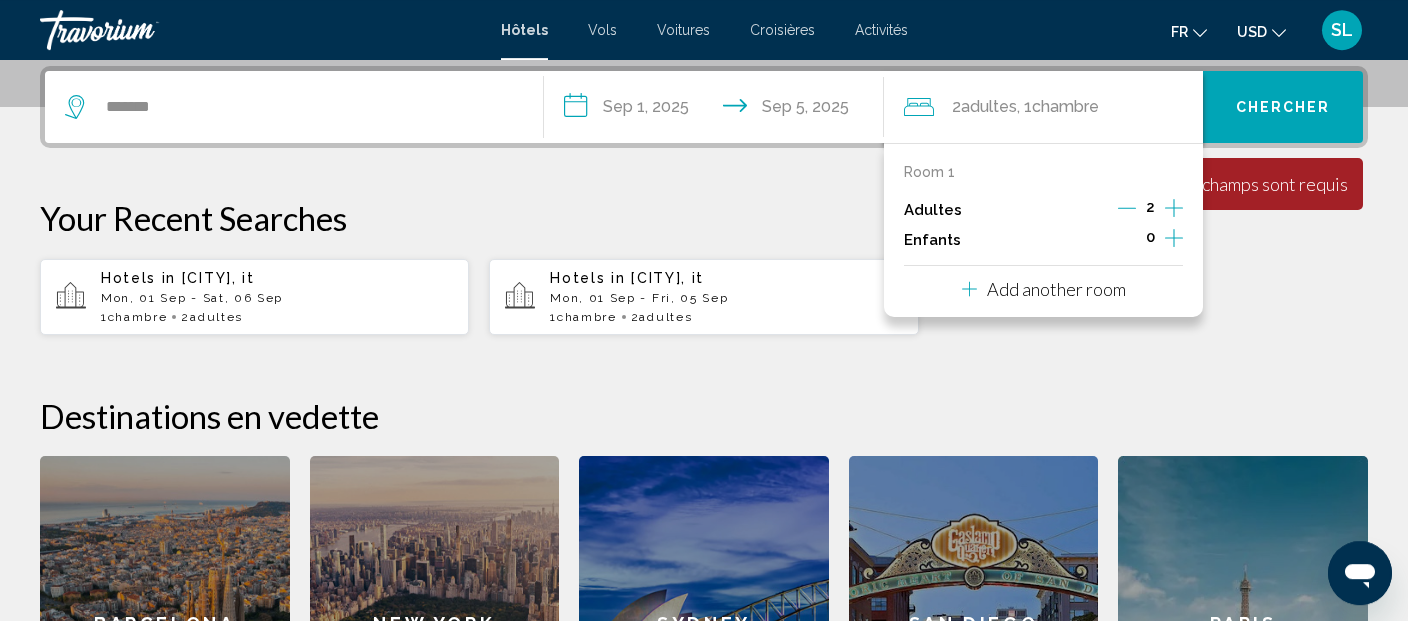 click on "Adultes" at bounding box center (933, 210) 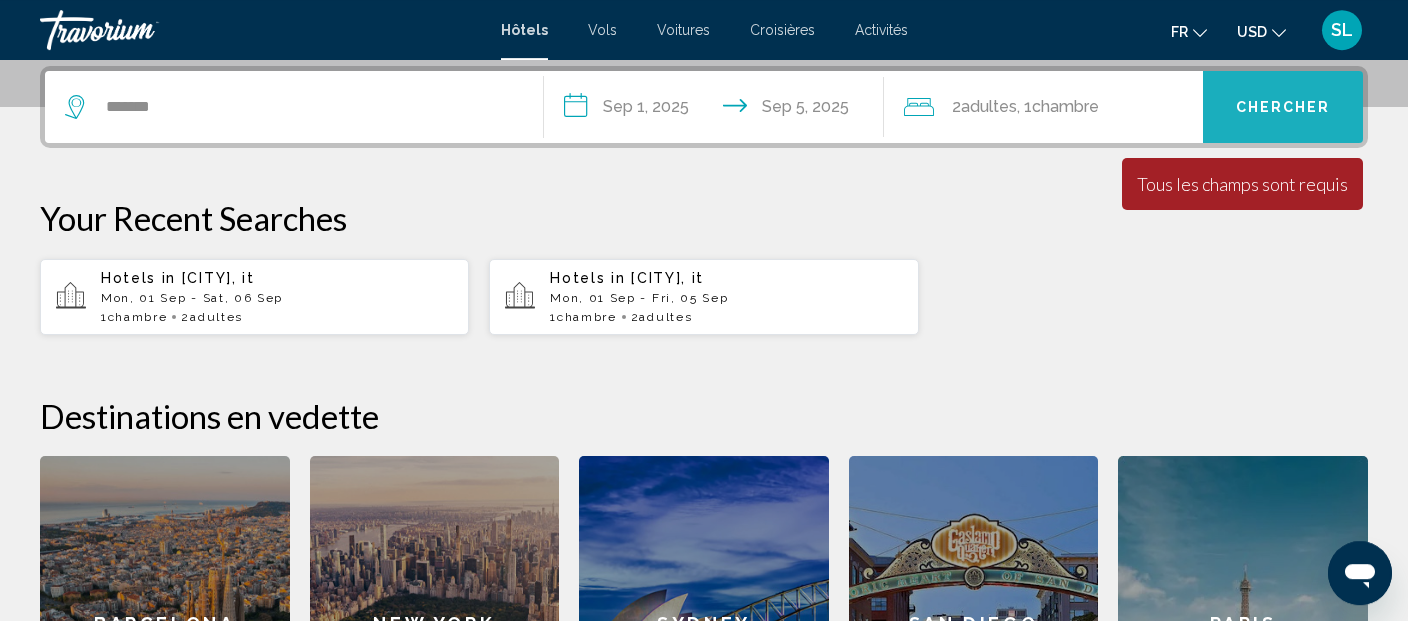 click on "Chercher" at bounding box center (1283, 108) 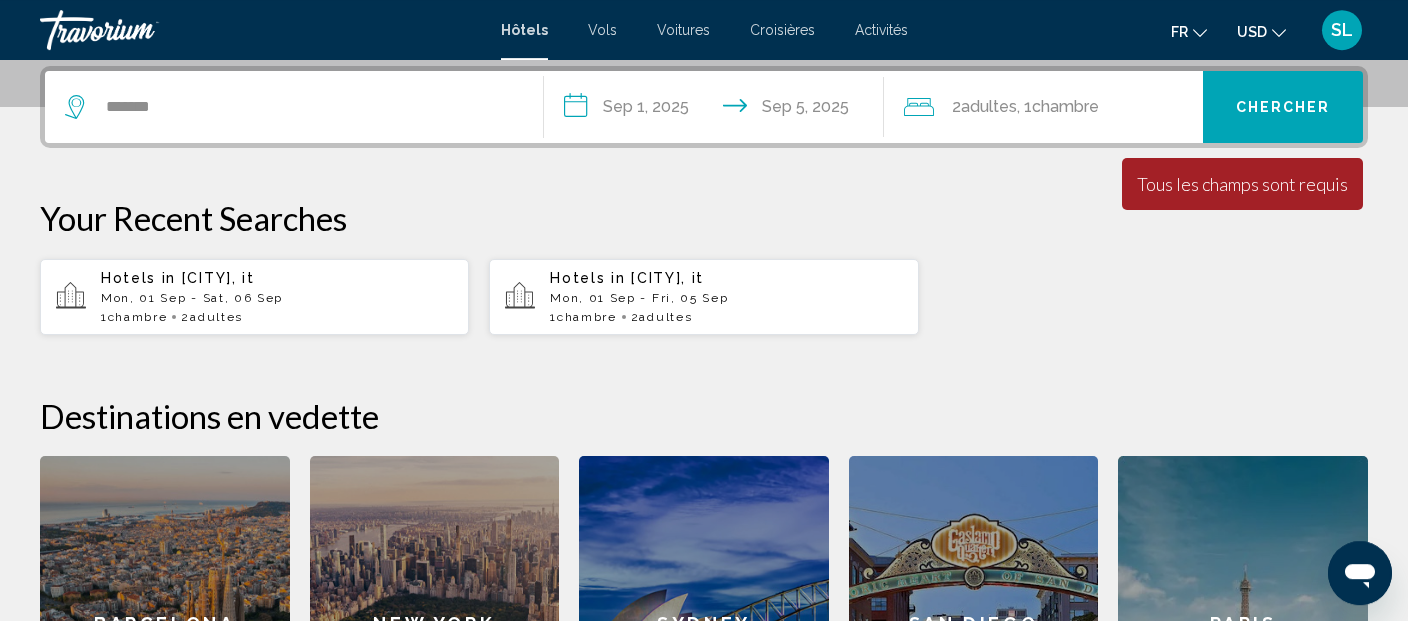 click on "Chercher" at bounding box center (1283, 108) 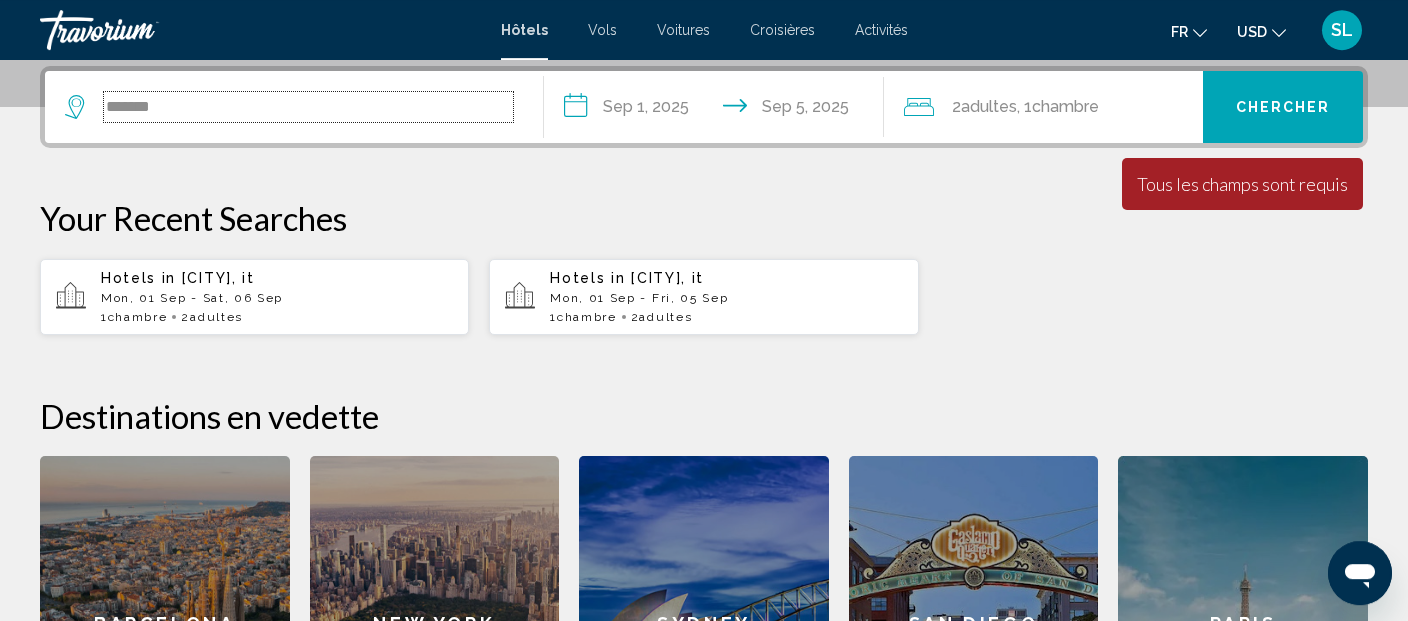 click on "*******" at bounding box center (308, 107) 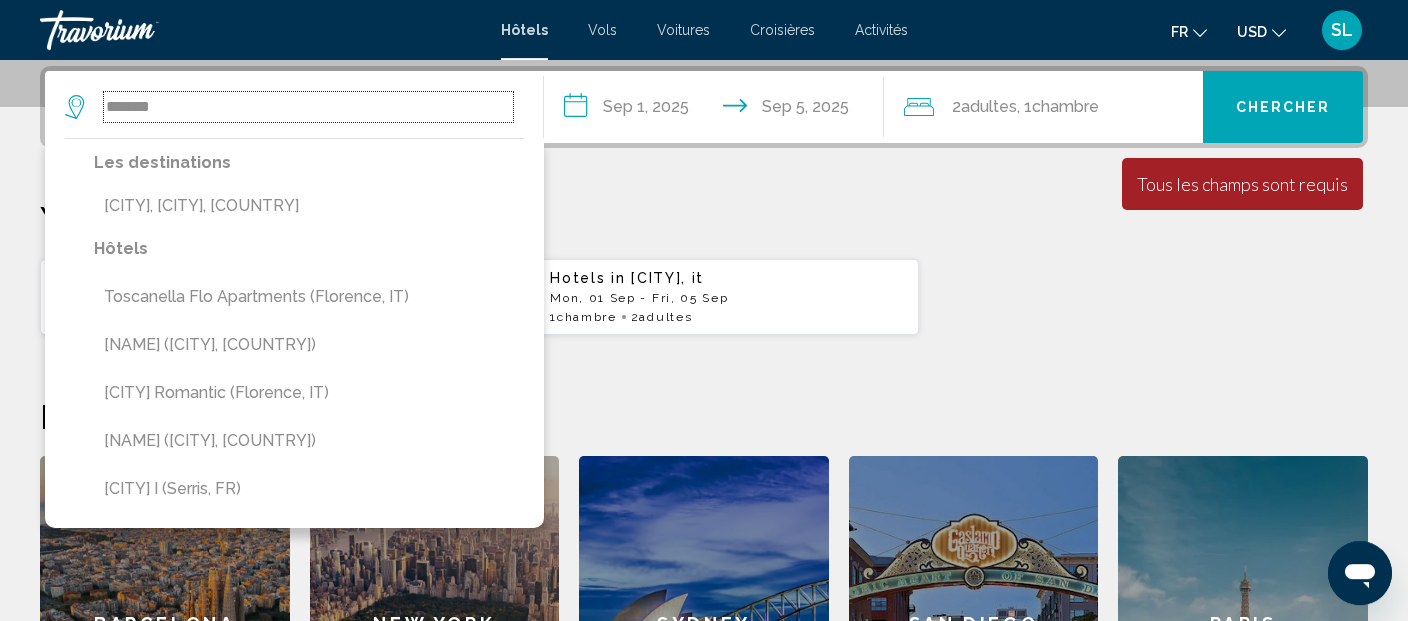 click on "*******" at bounding box center (308, 107) 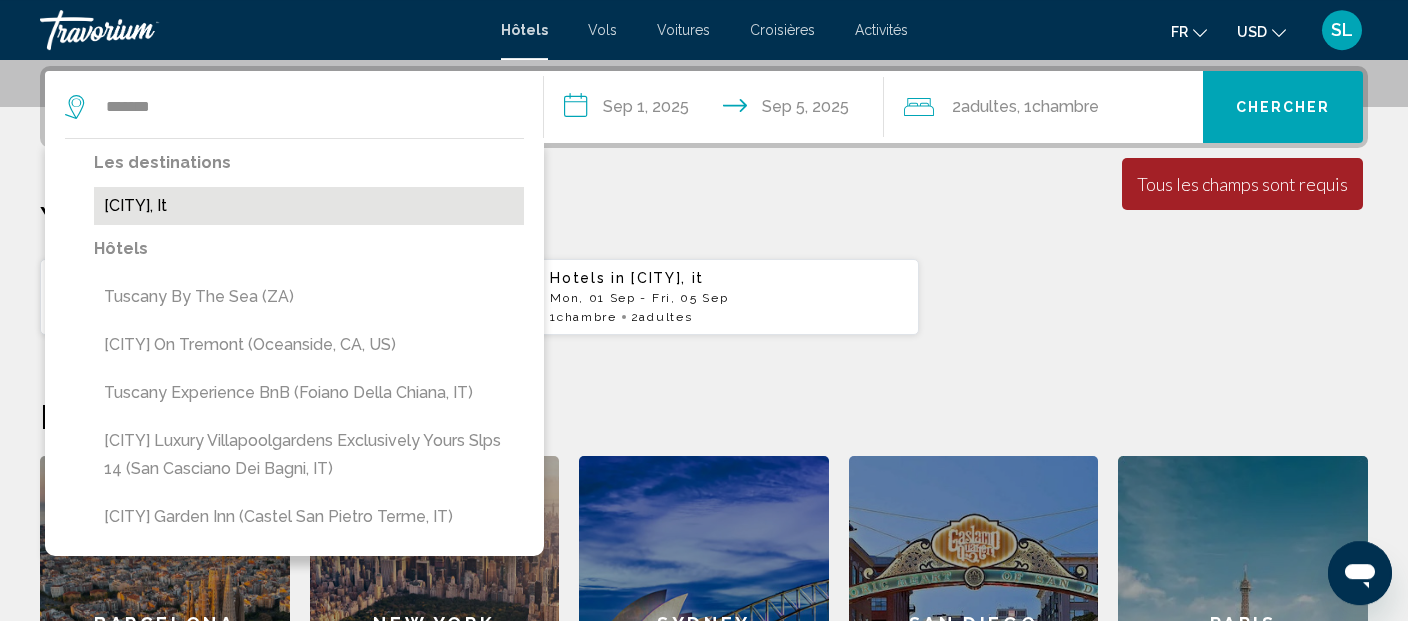 click on "[CITY], it" at bounding box center [309, 206] 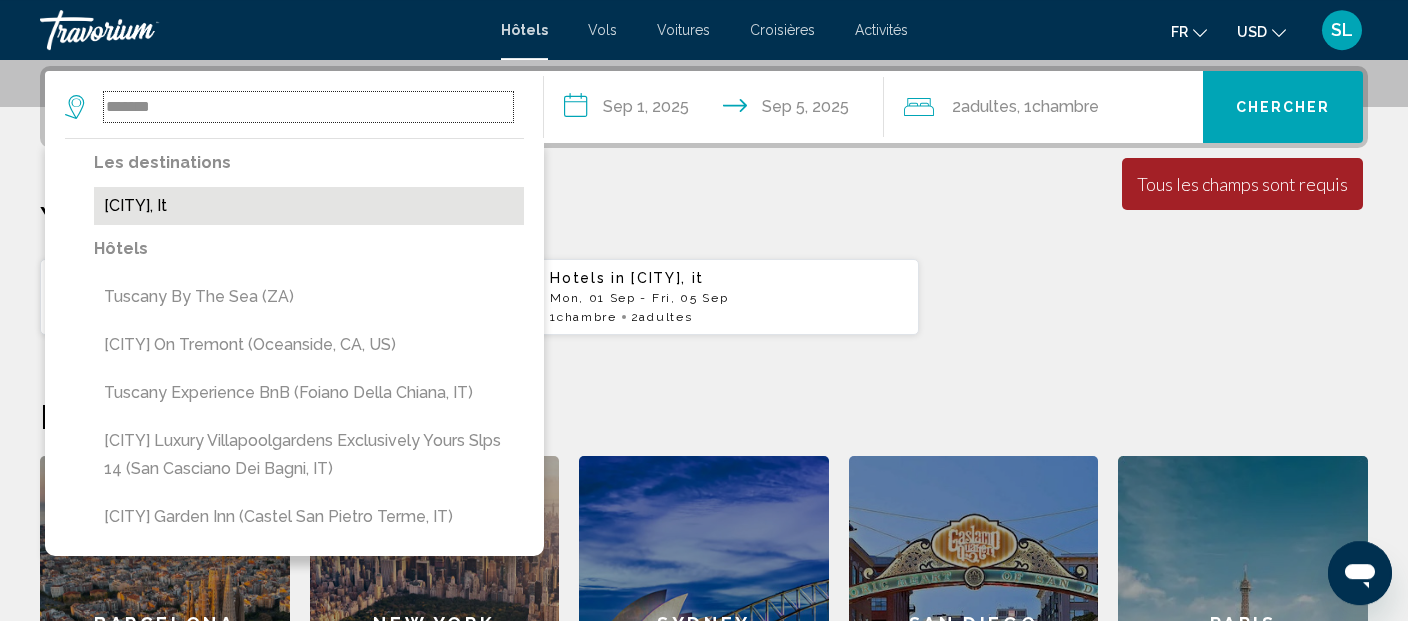 type on "**********" 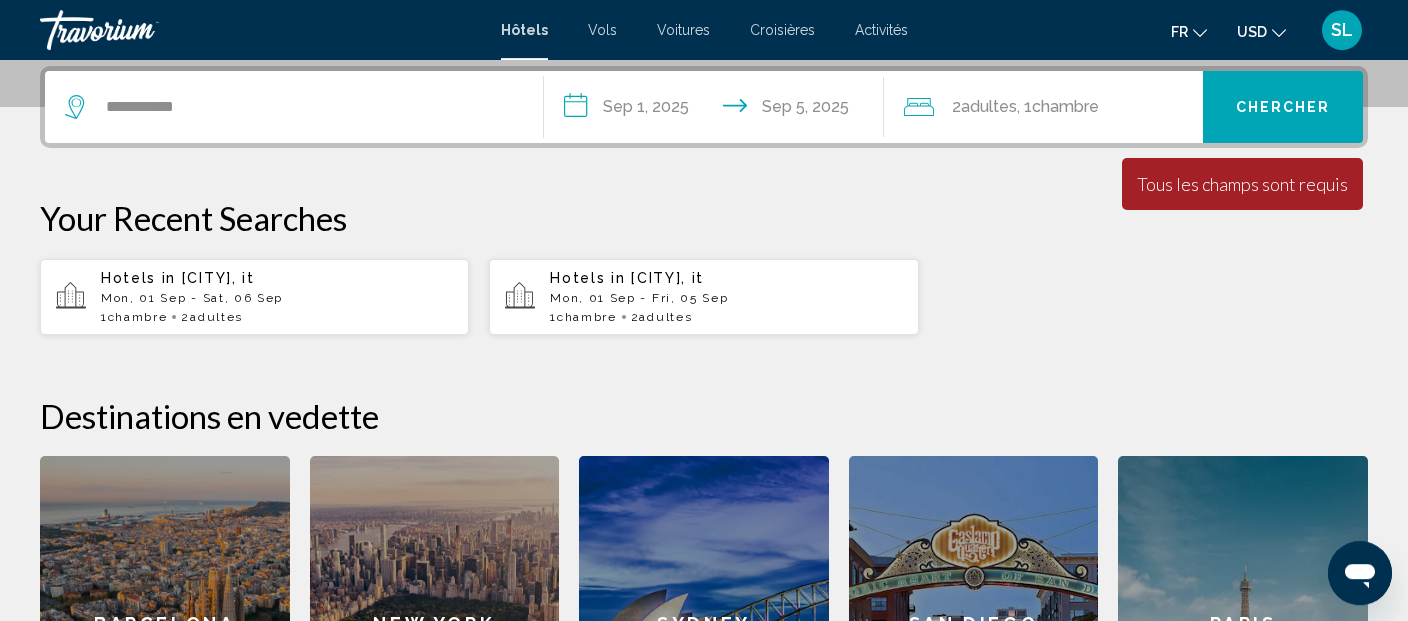 click on "Tous les champs sont requis" at bounding box center [1242, 184] 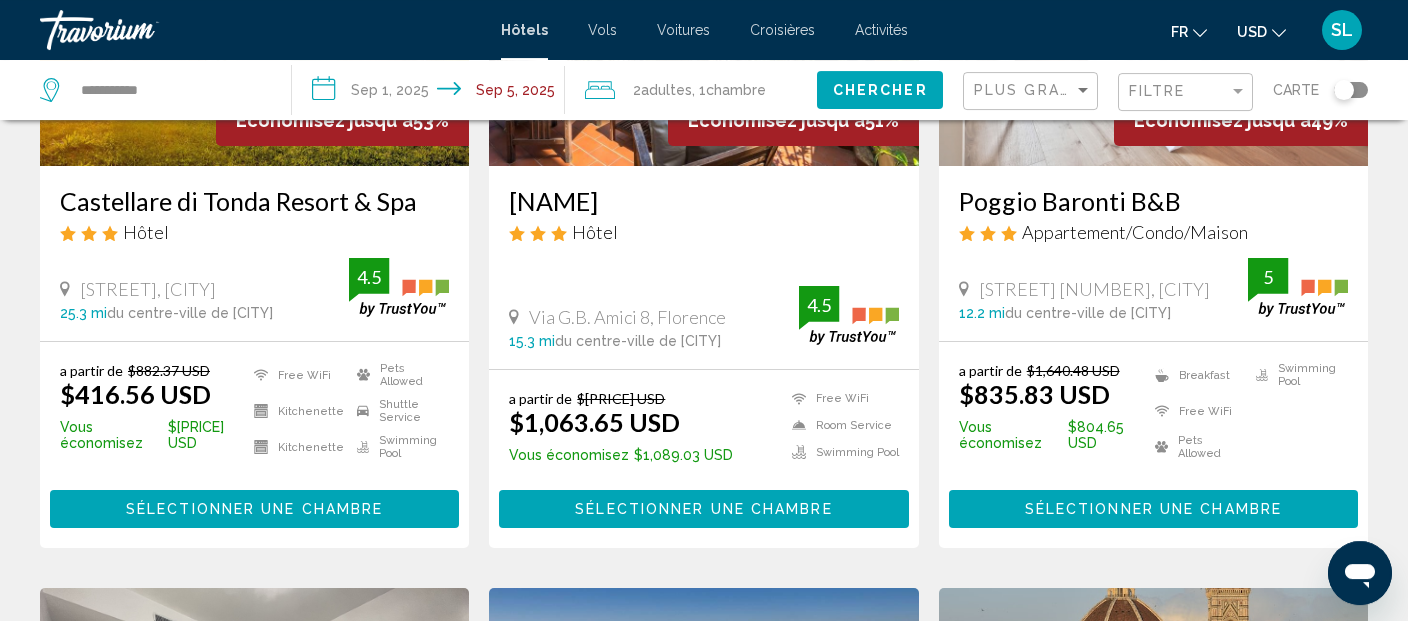 scroll, scrollTop: 349, scrollLeft: 0, axis: vertical 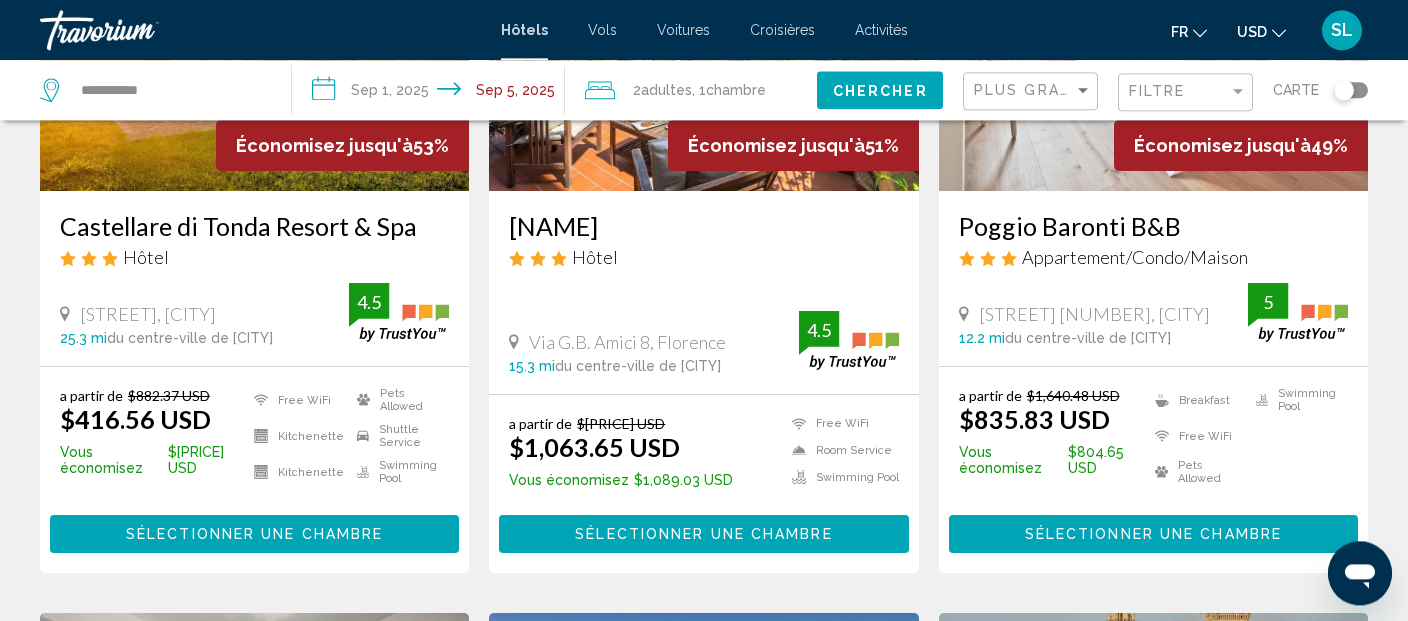 click on "Sélectionner une chambre" at bounding box center (254, 535) 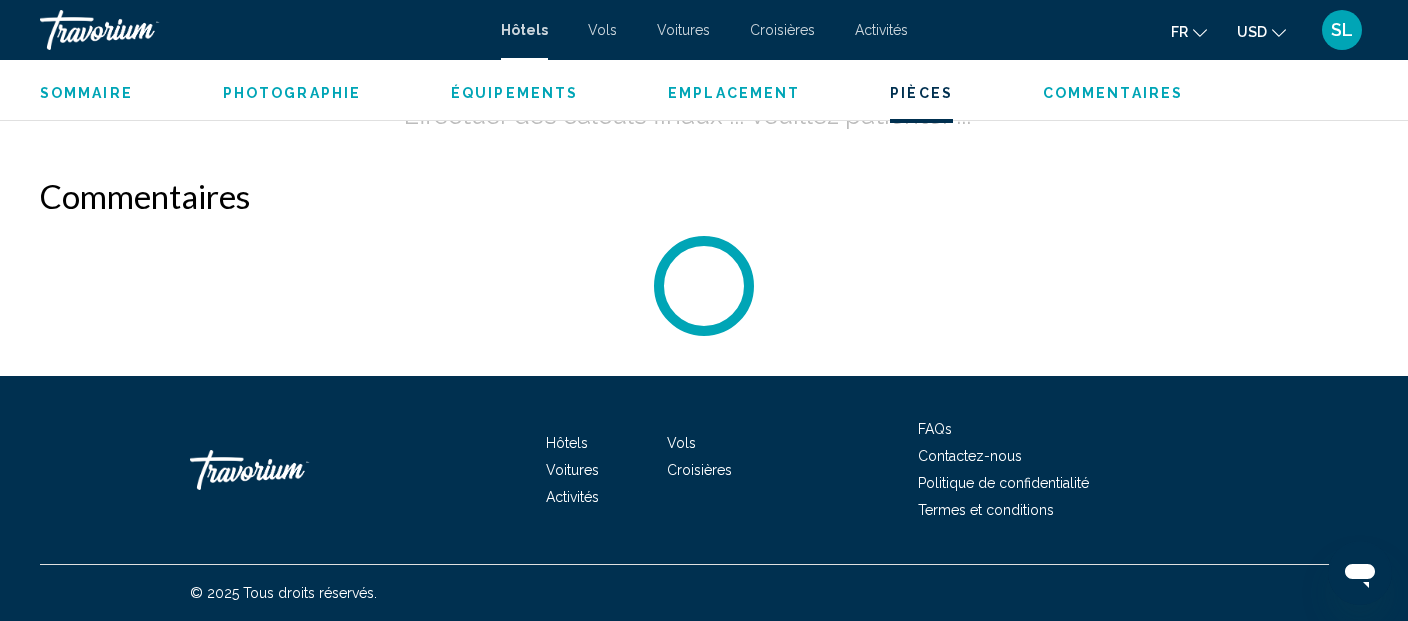scroll, scrollTop: 2971, scrollLeft: 0, axis: vertical 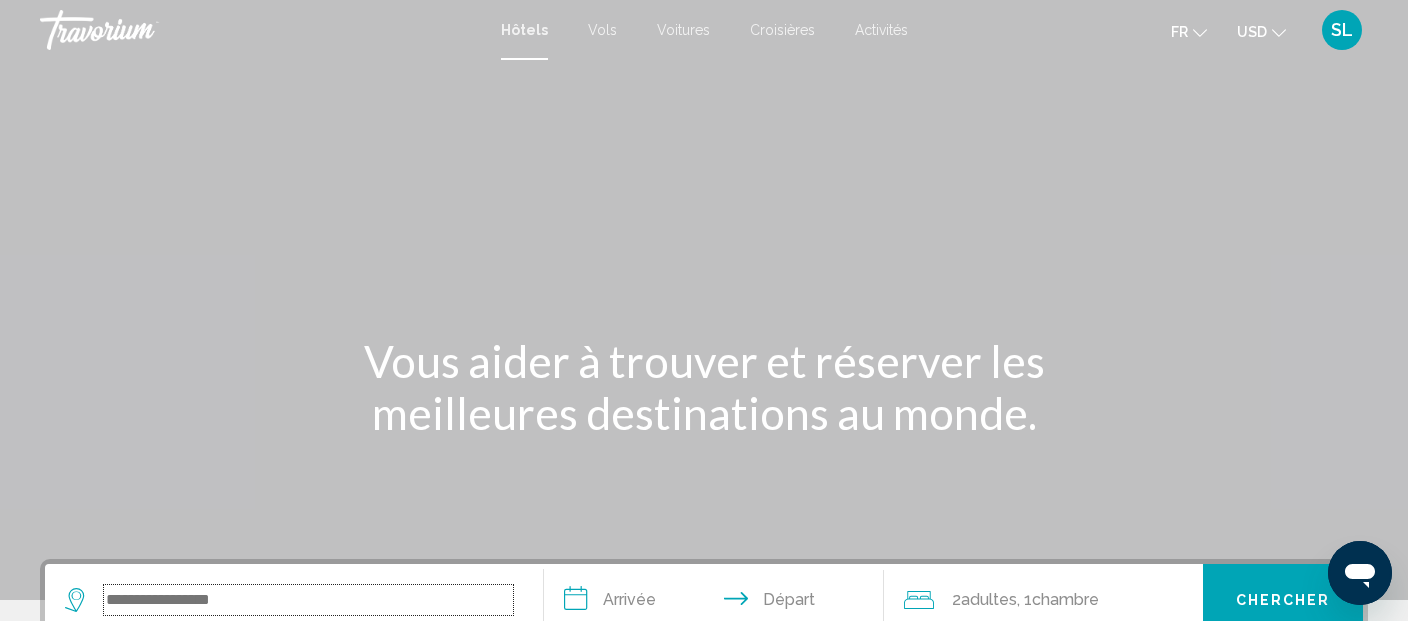 click at bounding box center [308, 600] 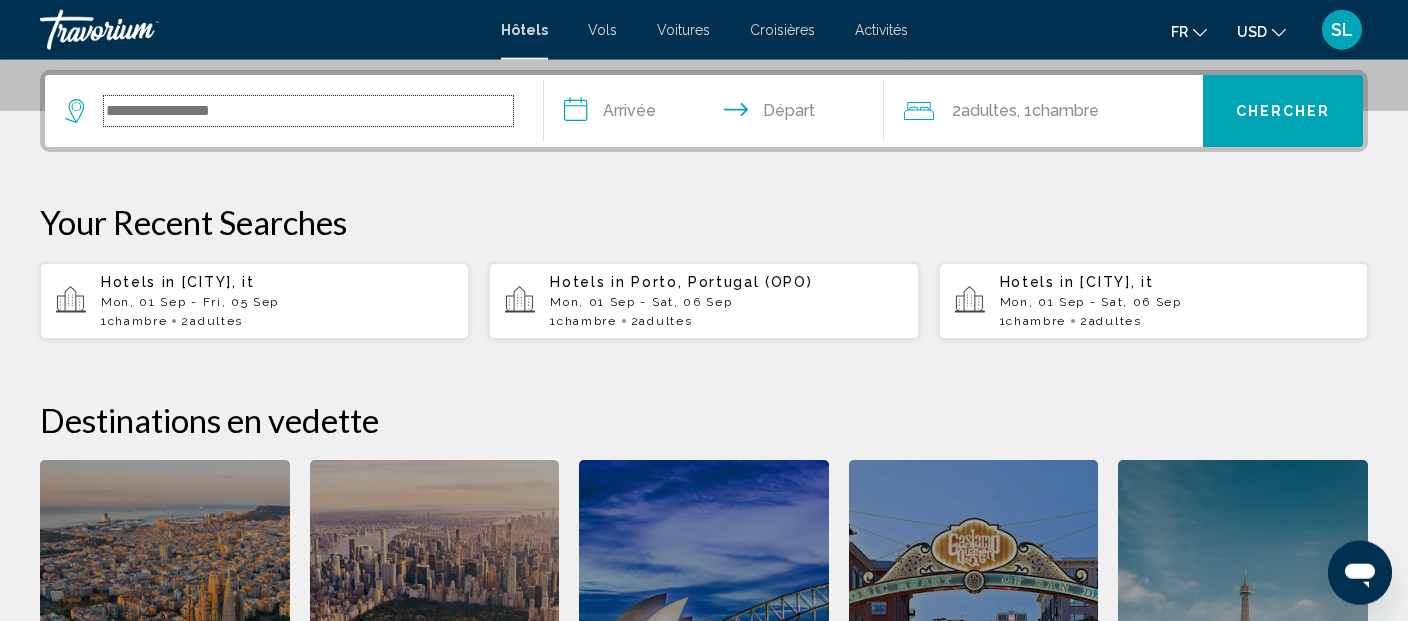 scroll, scrollTop: 493, scrollLeft: 0, axis: vertical 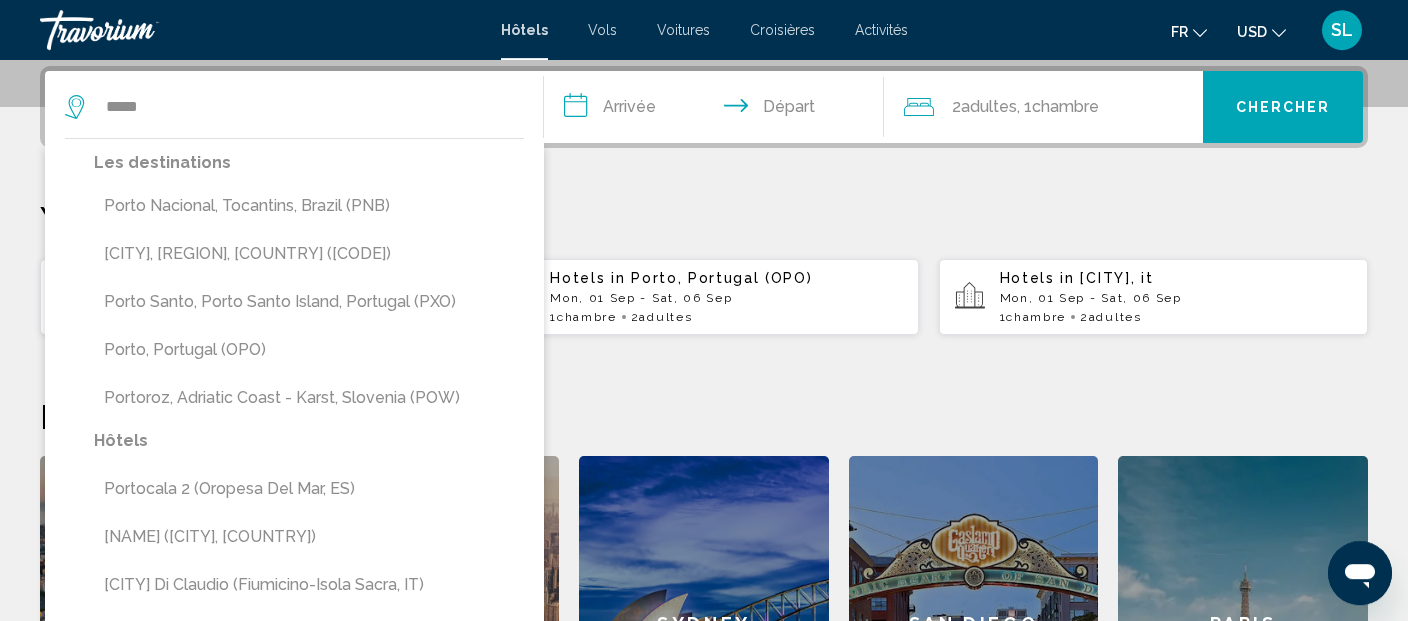 click on "**********" at bounding box center [718, 110] 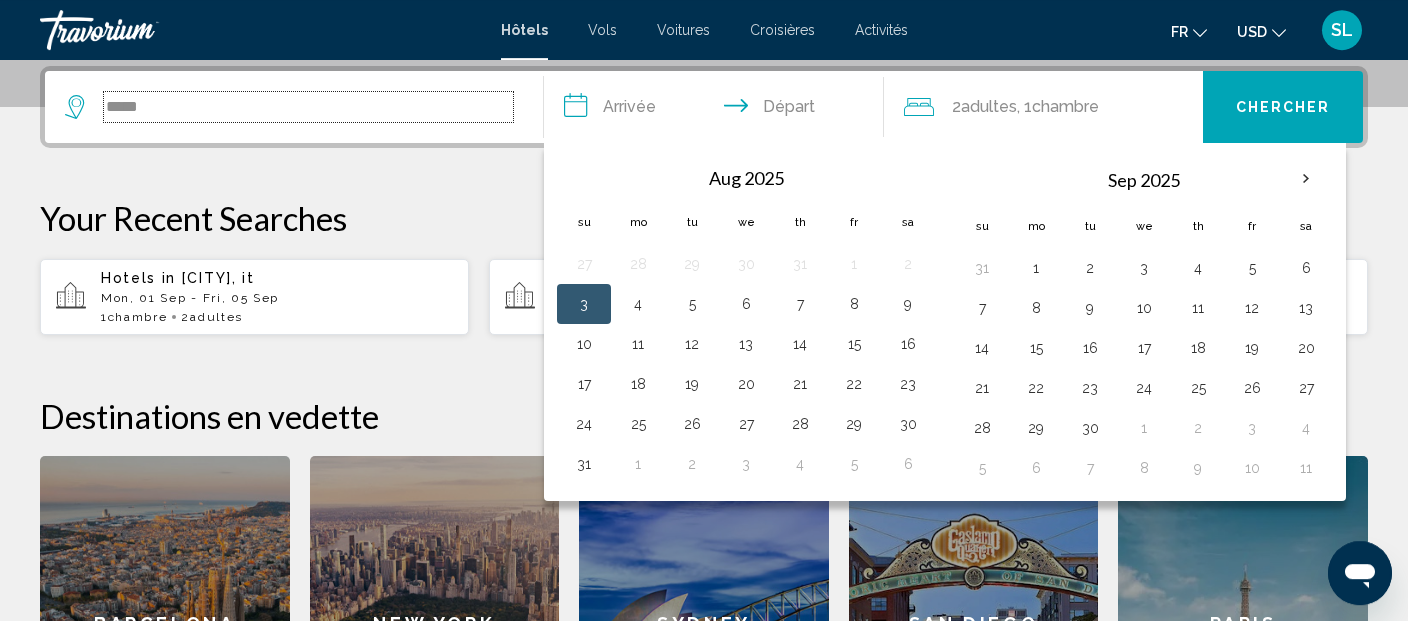 click on "*****" at bounding box center [308, 107] 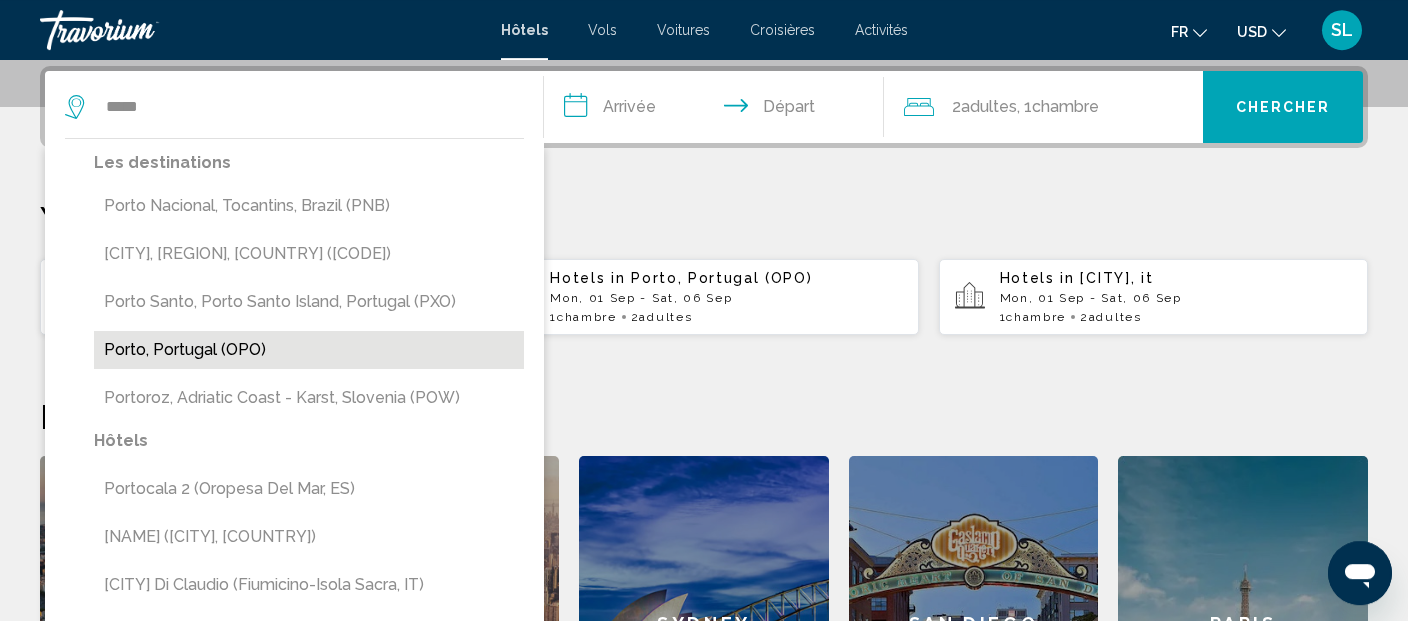 click on "Porto, Portugal (OPO)" at bounding box center (309, 350) 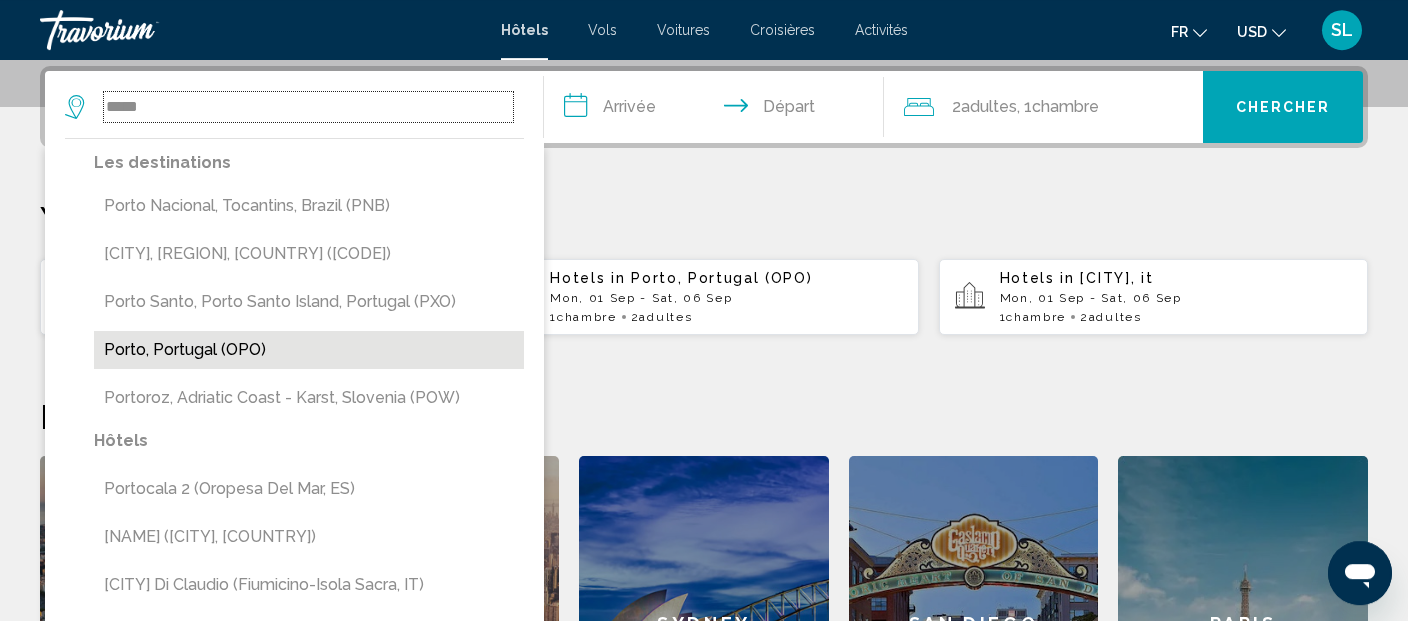 type on "**********" 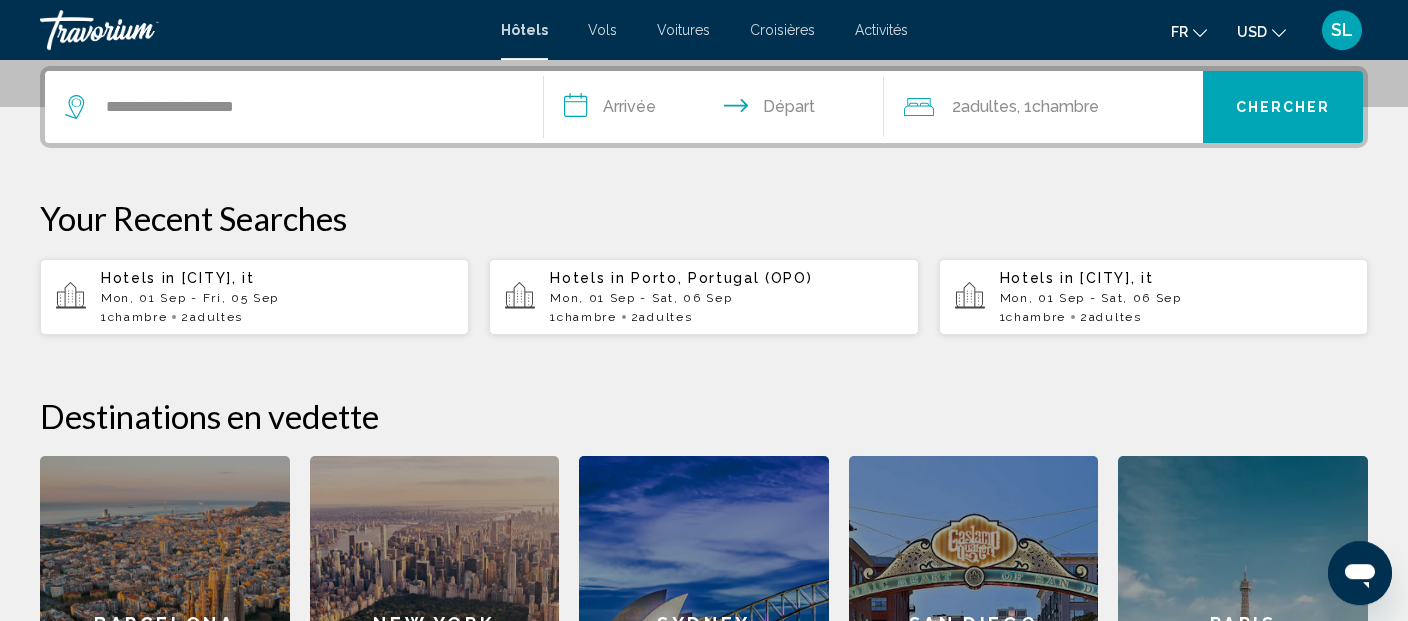 click on "**********" at bounding box center (718, 110) 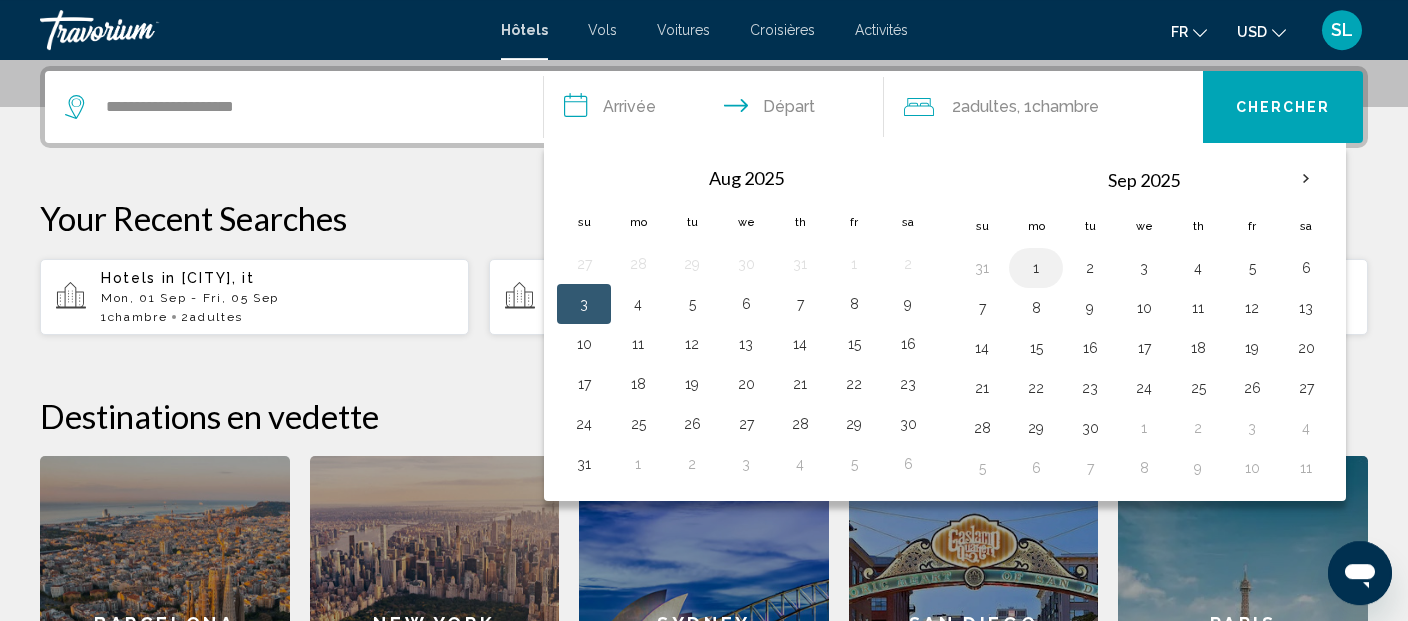 click on "1" at bounding box center (1036, 268) 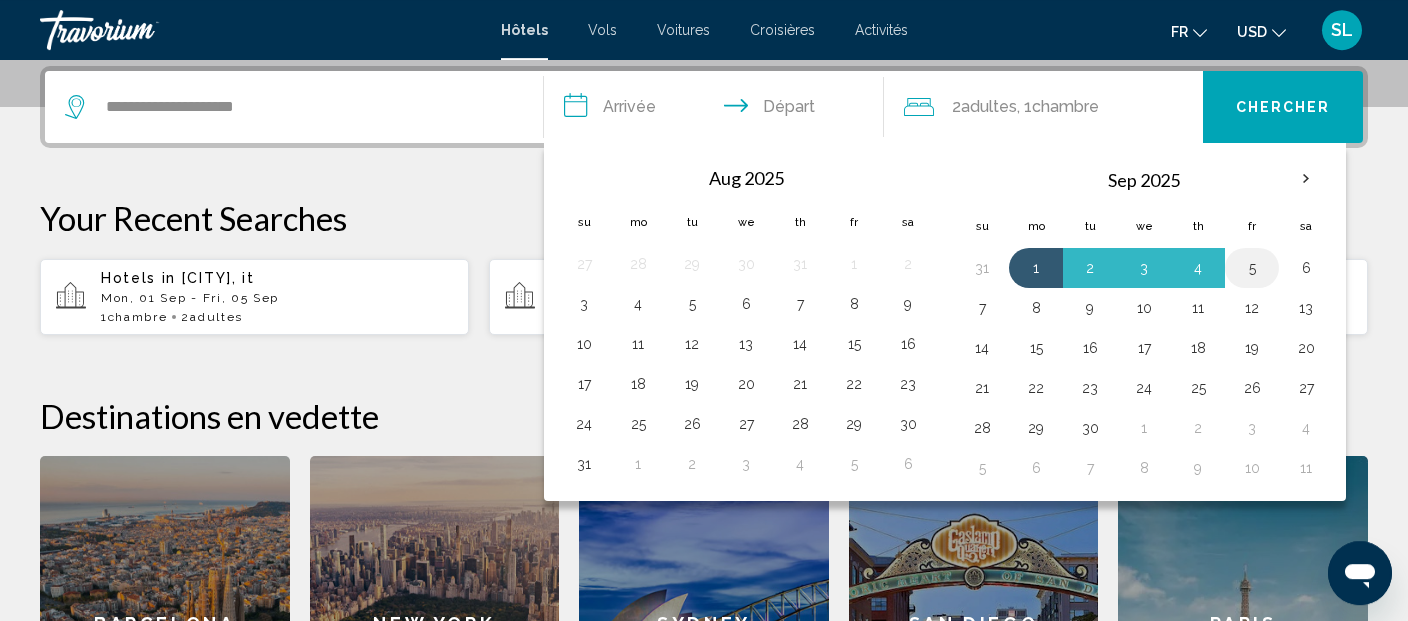 click on "5" at bounding box center [1252, 268] 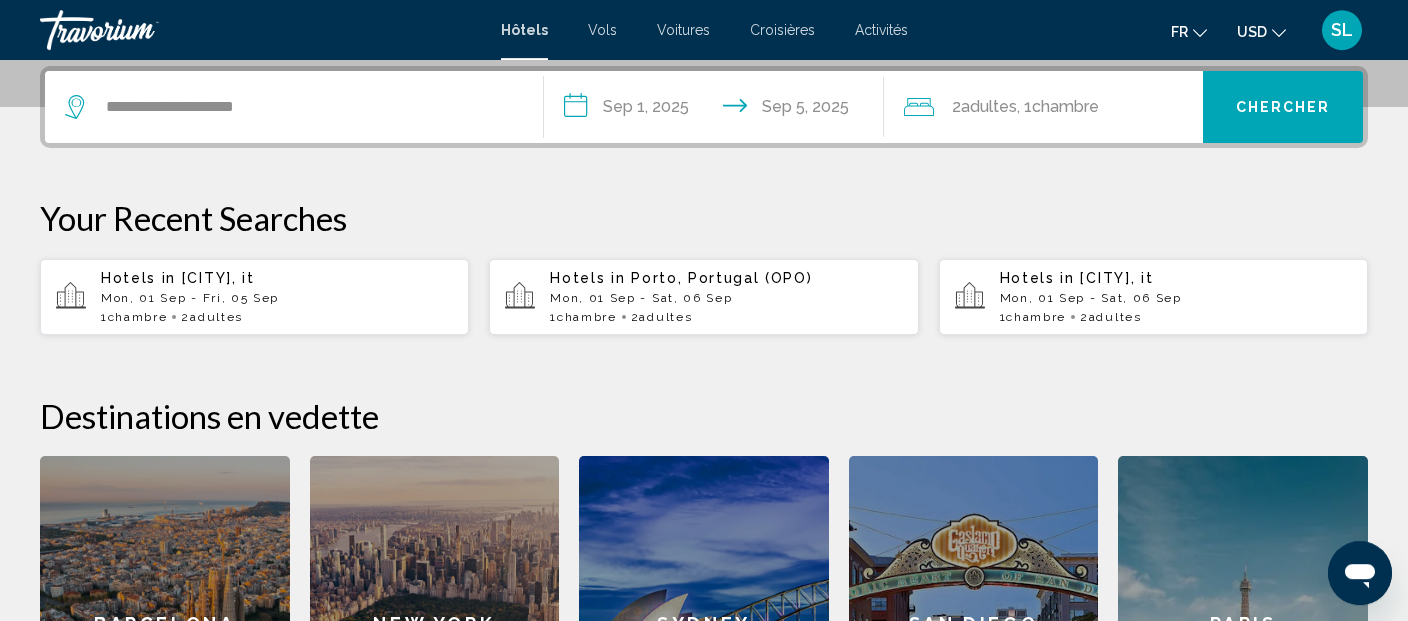 click on "Chercher" at bounding box center (1283, 107) 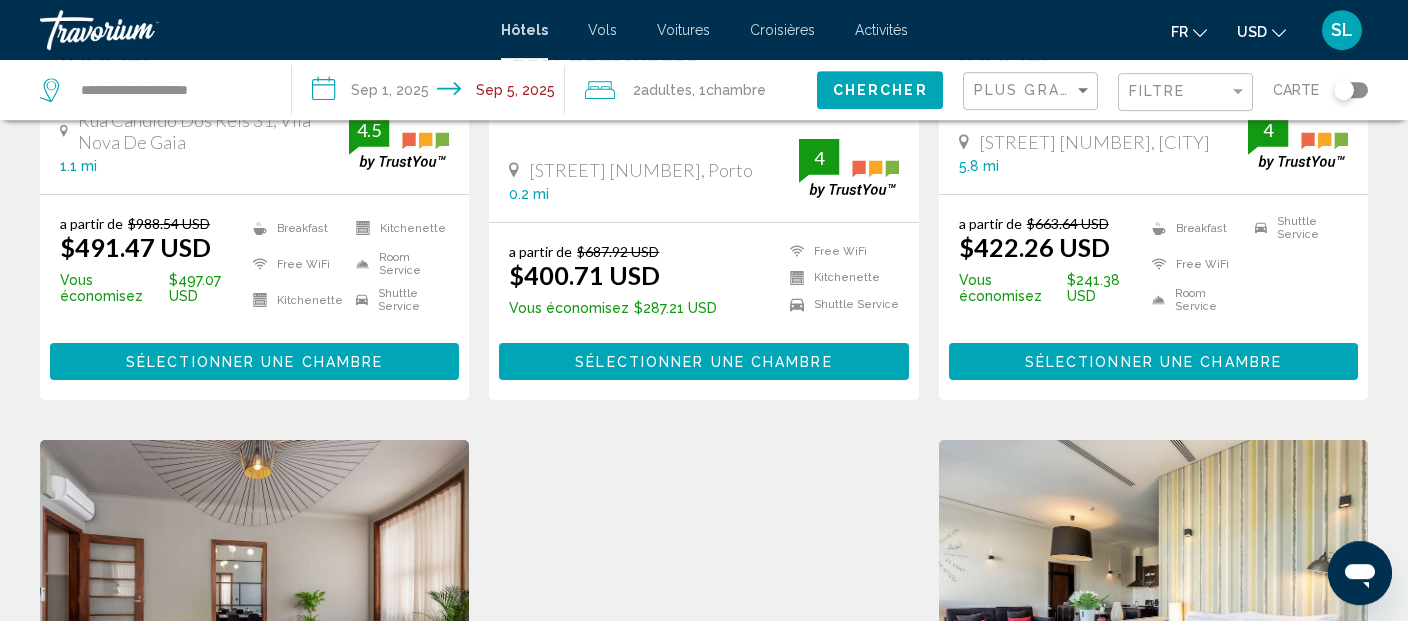 scroll, scrollTop: 0, scrollLeft: 0, axis: both 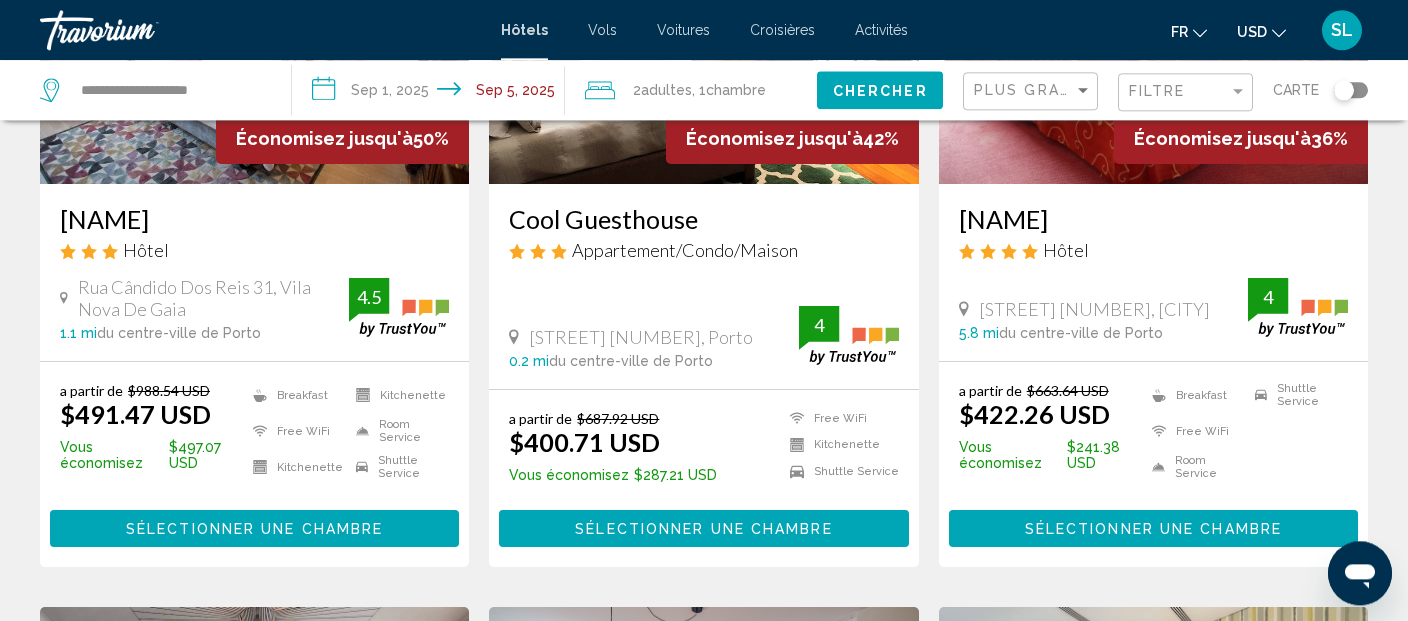 click on "Sélectionner une chambre" at bounding box center (703, 529) 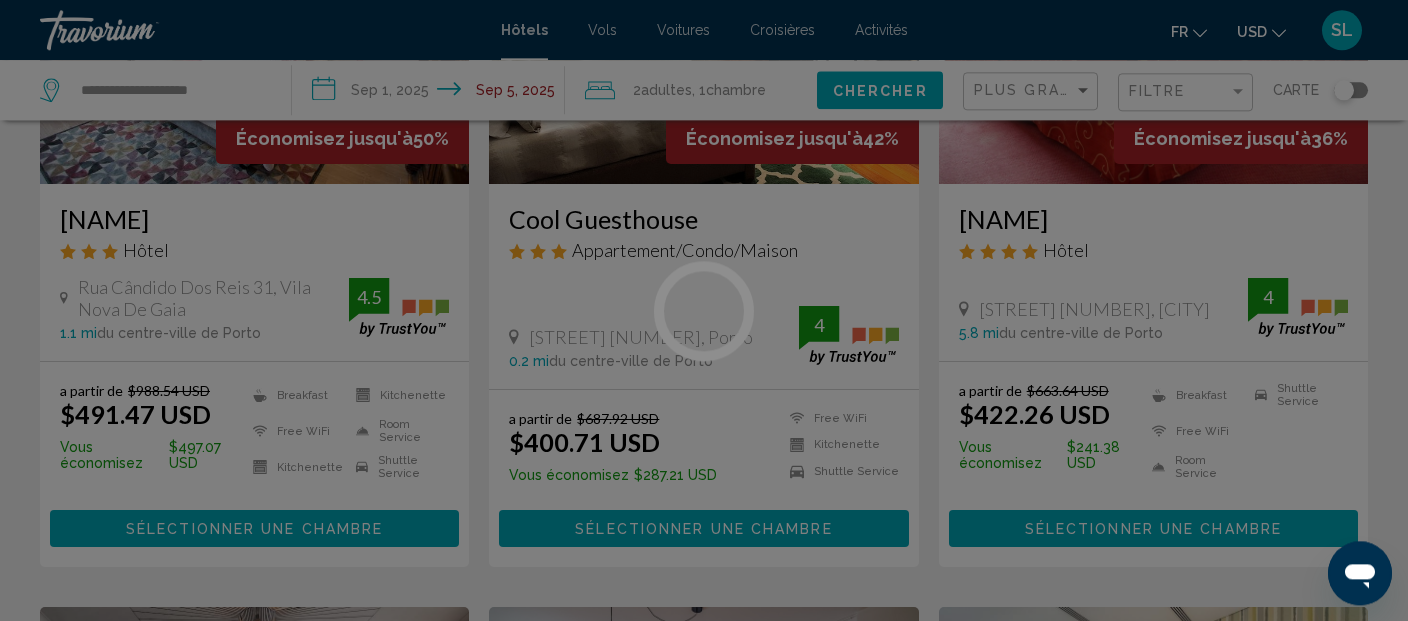 scroll, scrollTop: 2981, scrollLeft: 0, axis: vertical 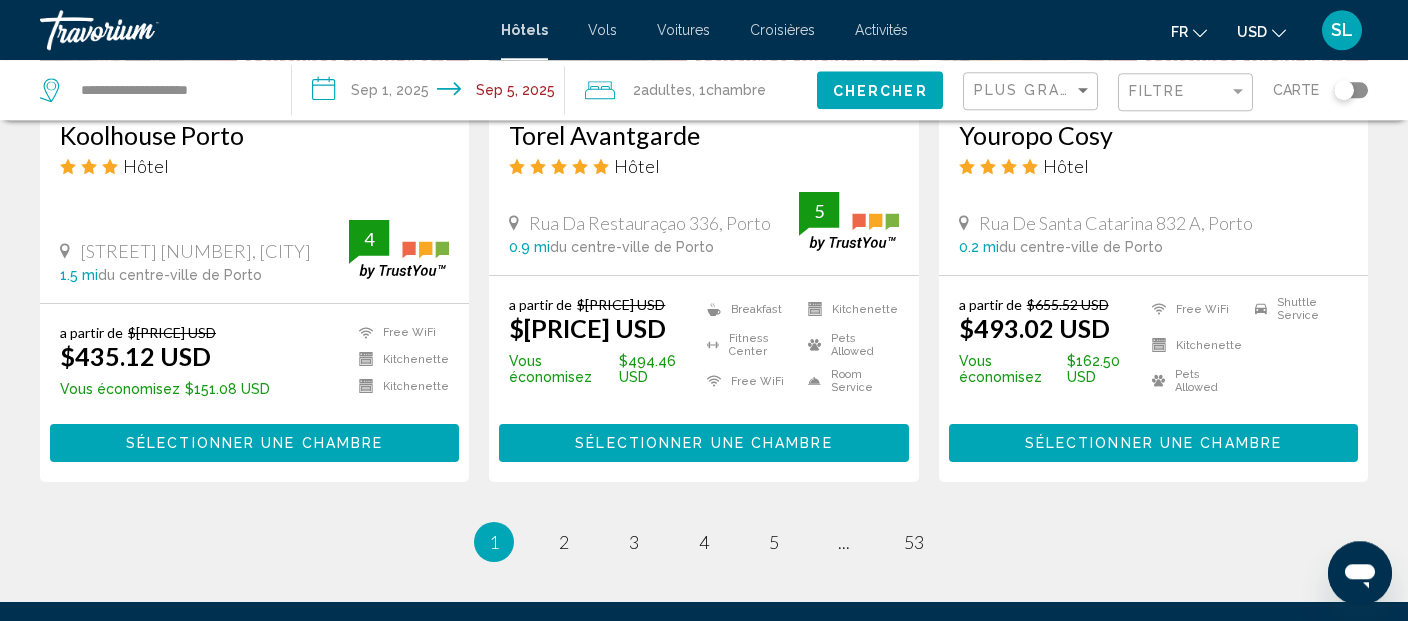 click on "Sélectionner une chambre" at bounding box center [1153, 444] 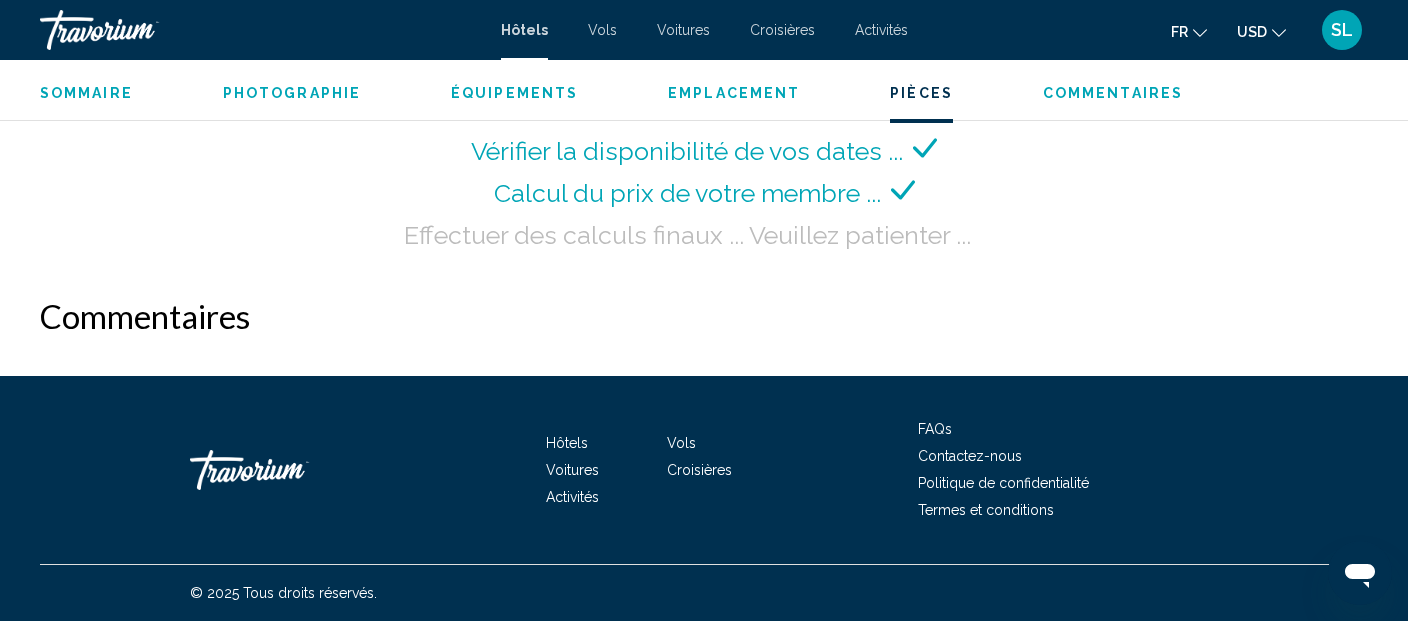 scroll, scrollTop: 2831, scrollLeft: 0, axis: vertical 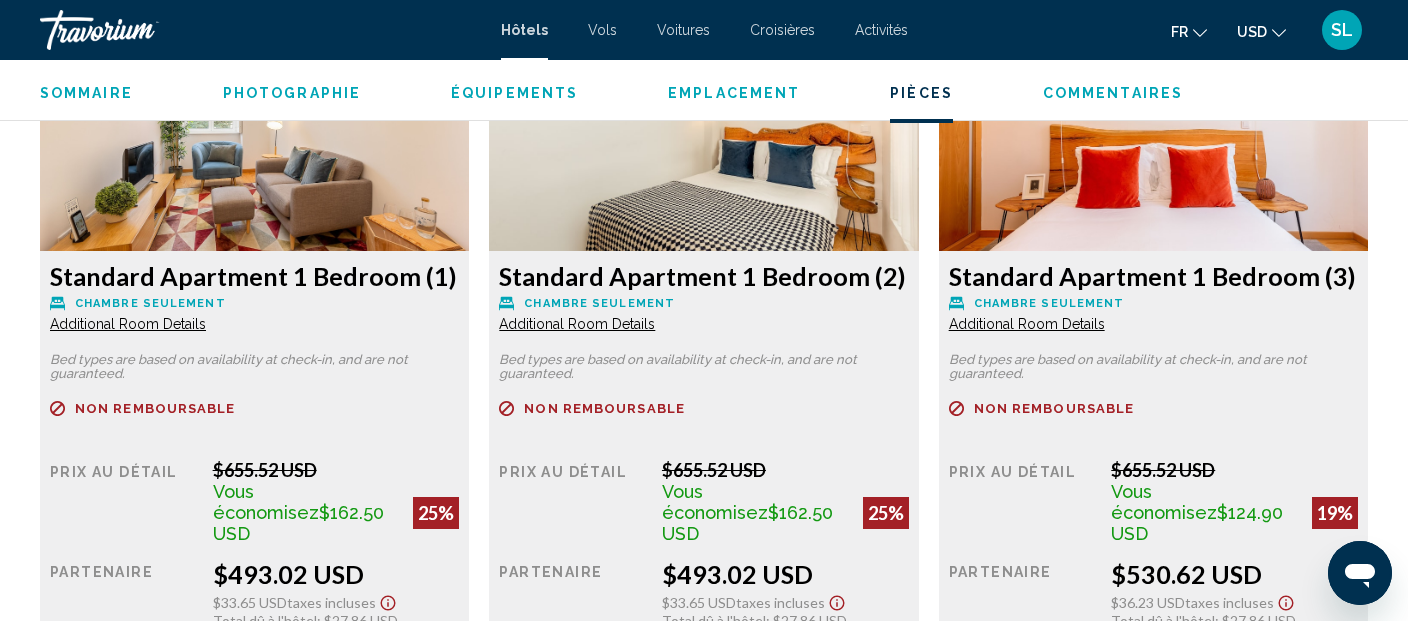 click on "$655.52 USD" at bounding box center (336, 470) 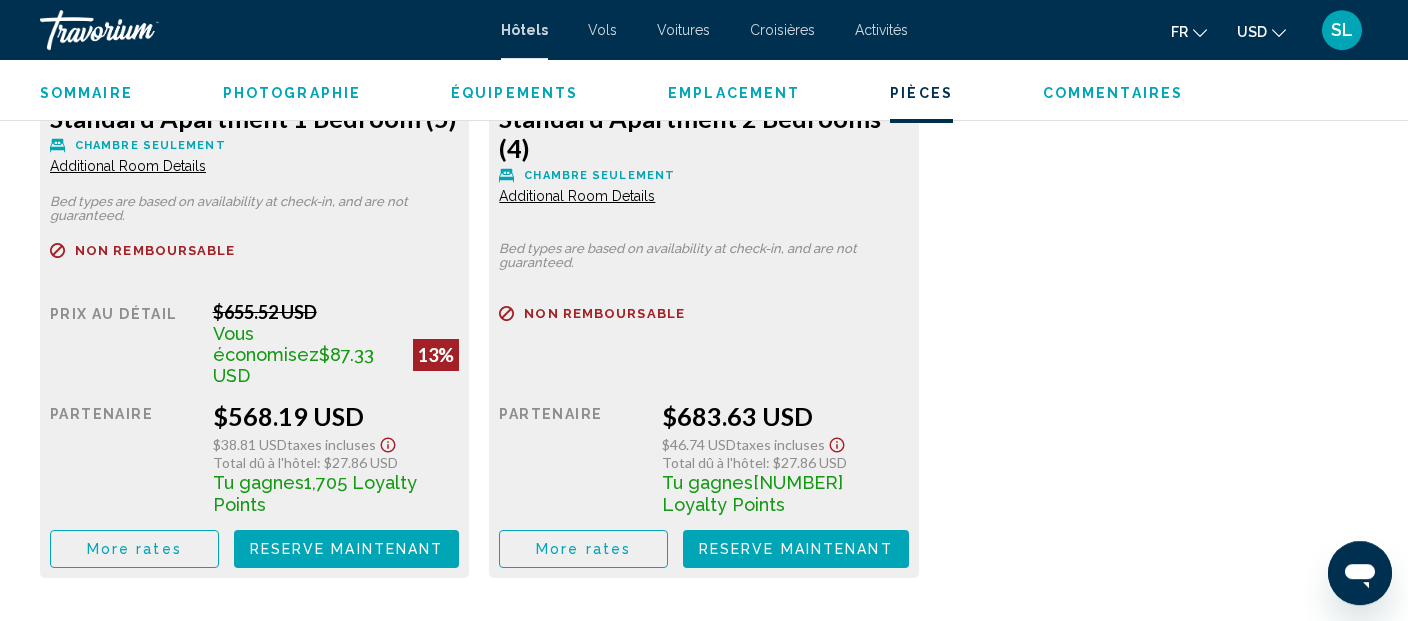 scroll, scrollTop: 3737, scrollLeft: 0, axis: vertical 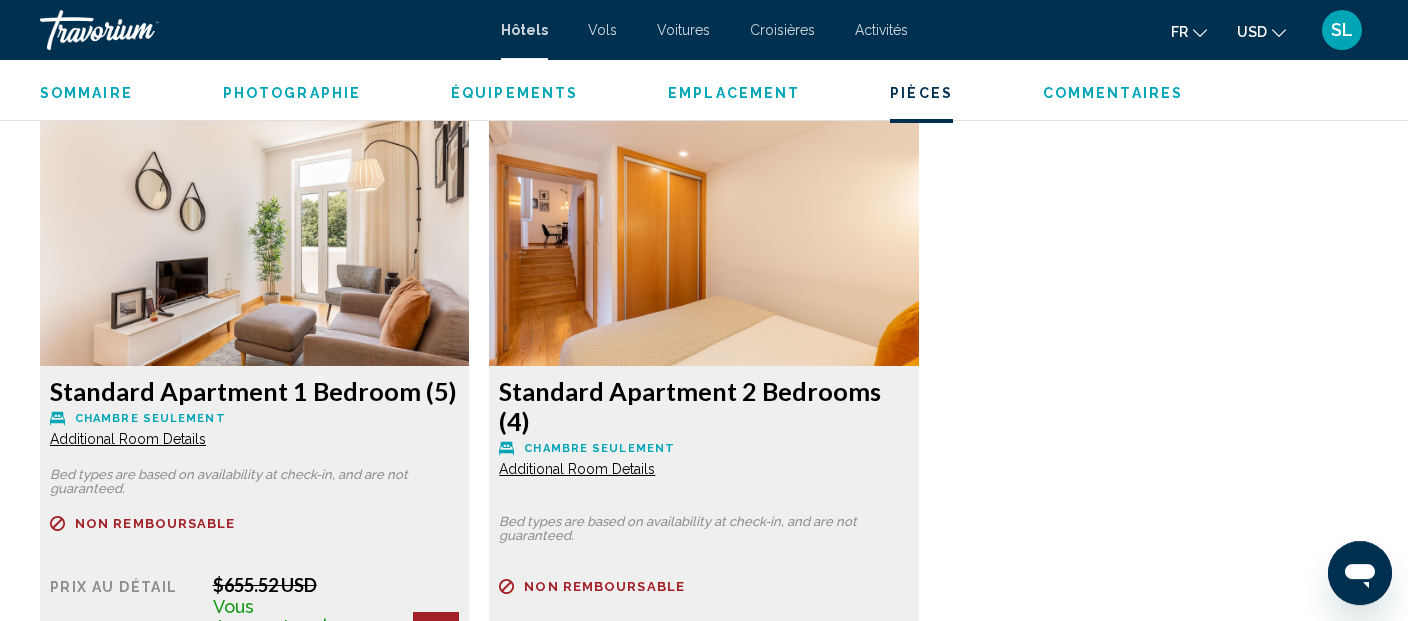click on "Équipements" at bounding box center [514, 93] 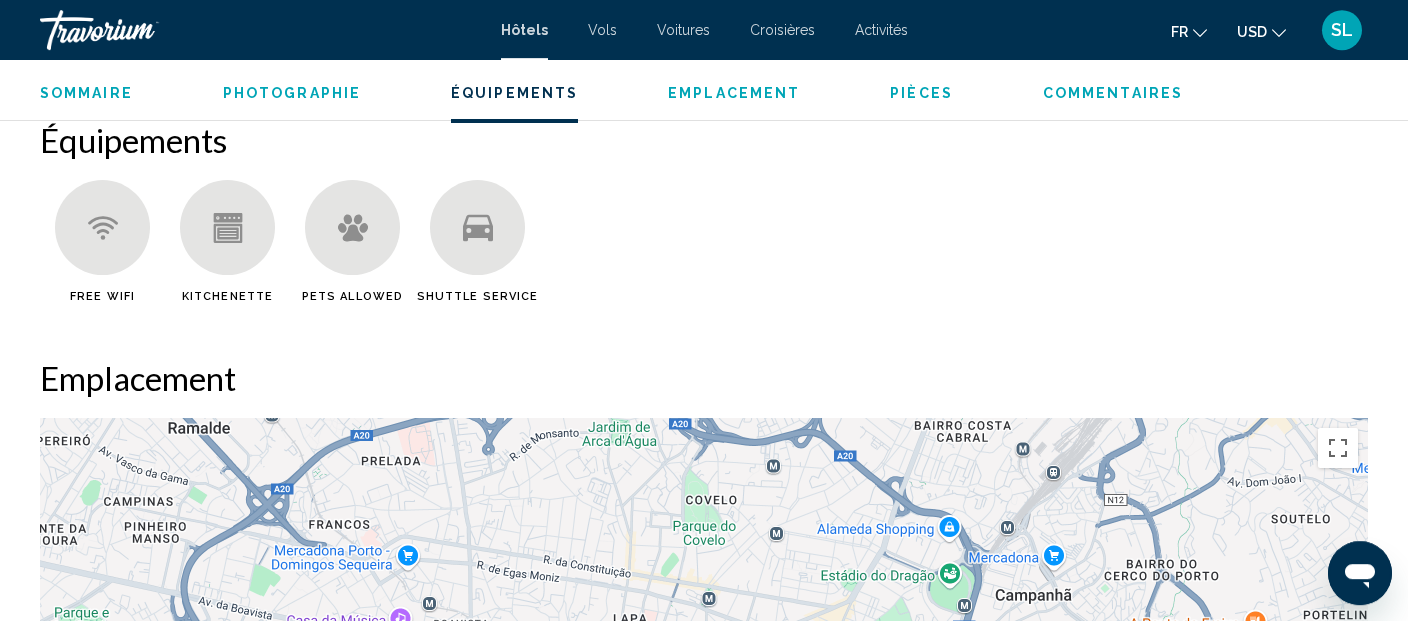 scroll, scrollTop: 1593, scrollLeft: 0, axis: vertical 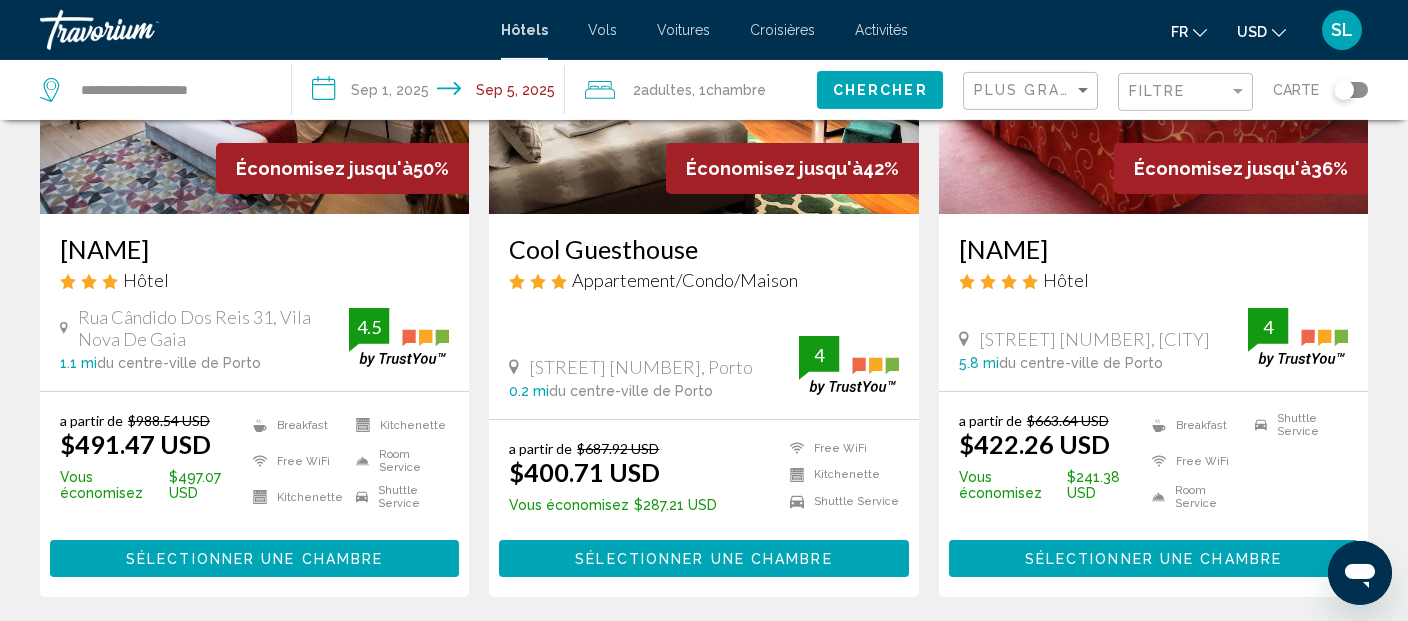 click at bounding box center (703, 54) 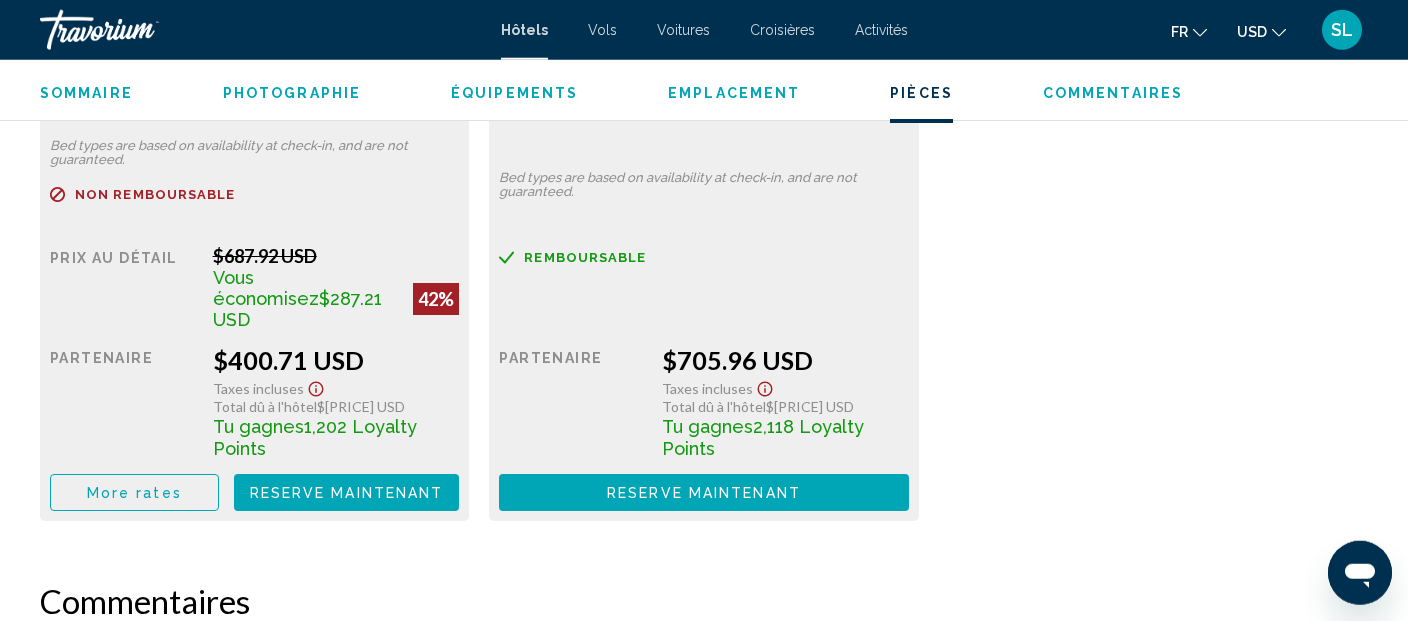 scroll, scrollTop: 3004, scrollLeft: 0, axis: vertical 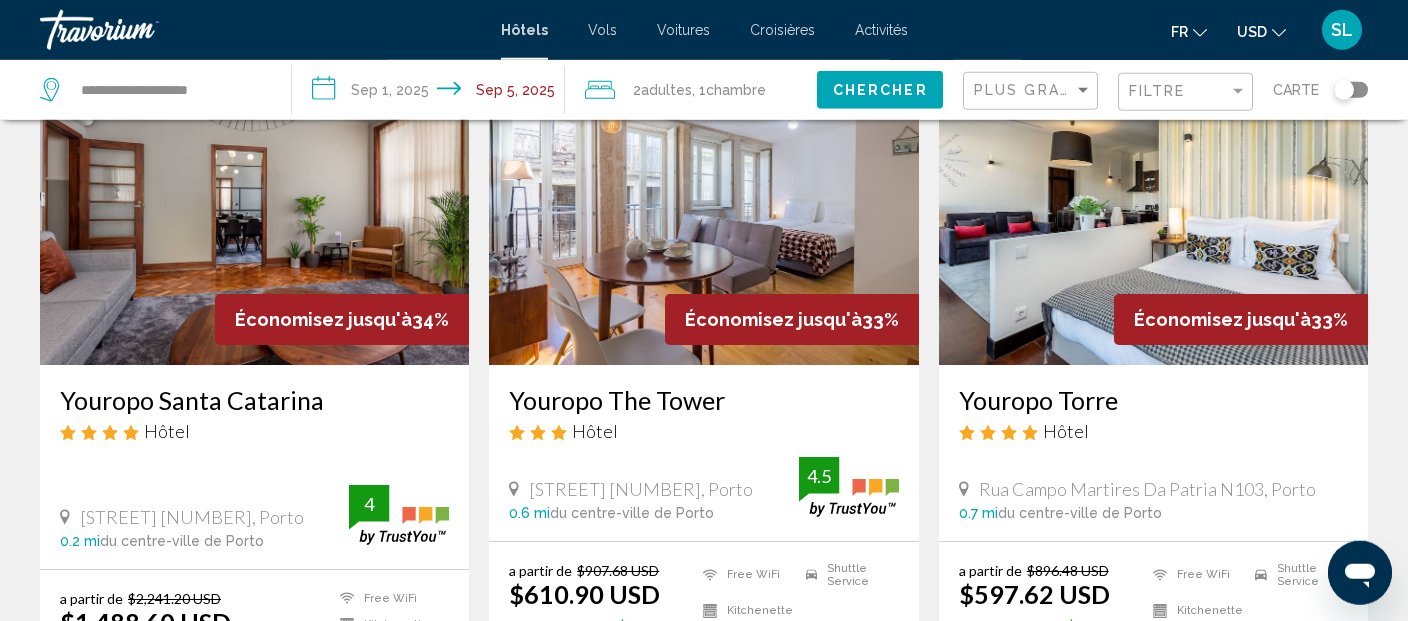 drag, startPoint x: 1396, startPoint y: 202, endPoint x: 1398, endPoint y: 231, distance: 29.068884 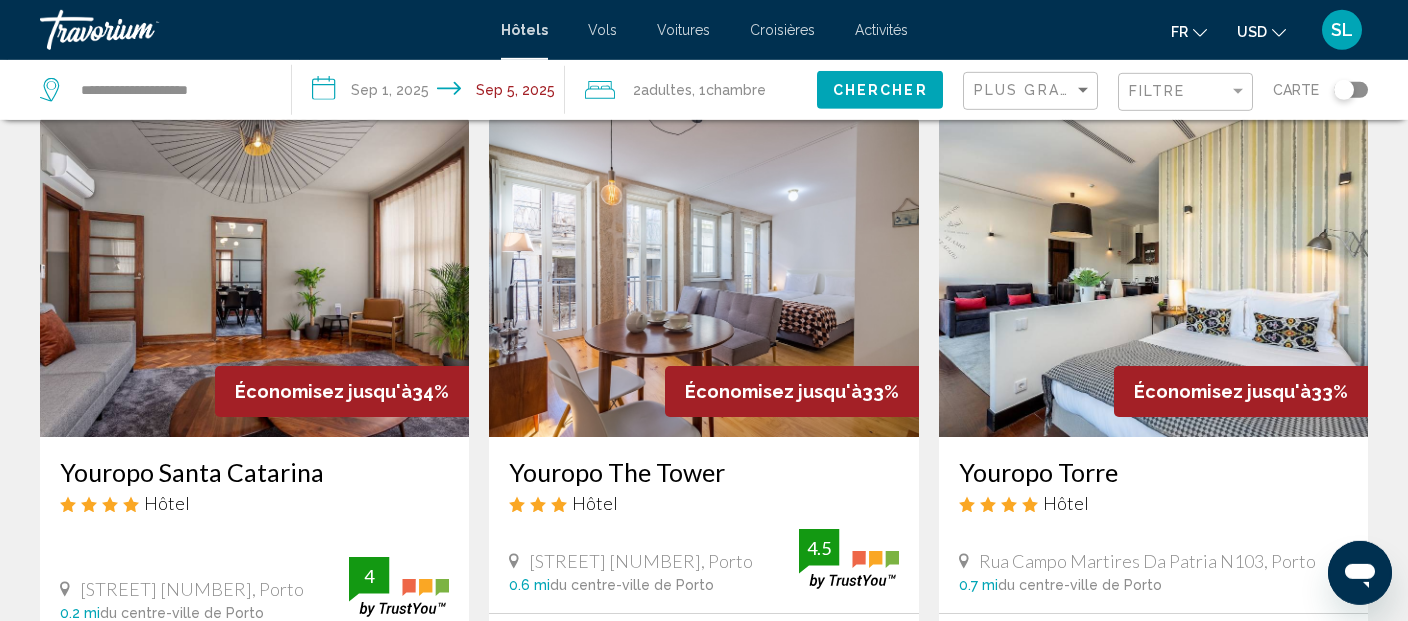 scroll, scrollTop: 812, scrollLeft: 0, axis: vertical 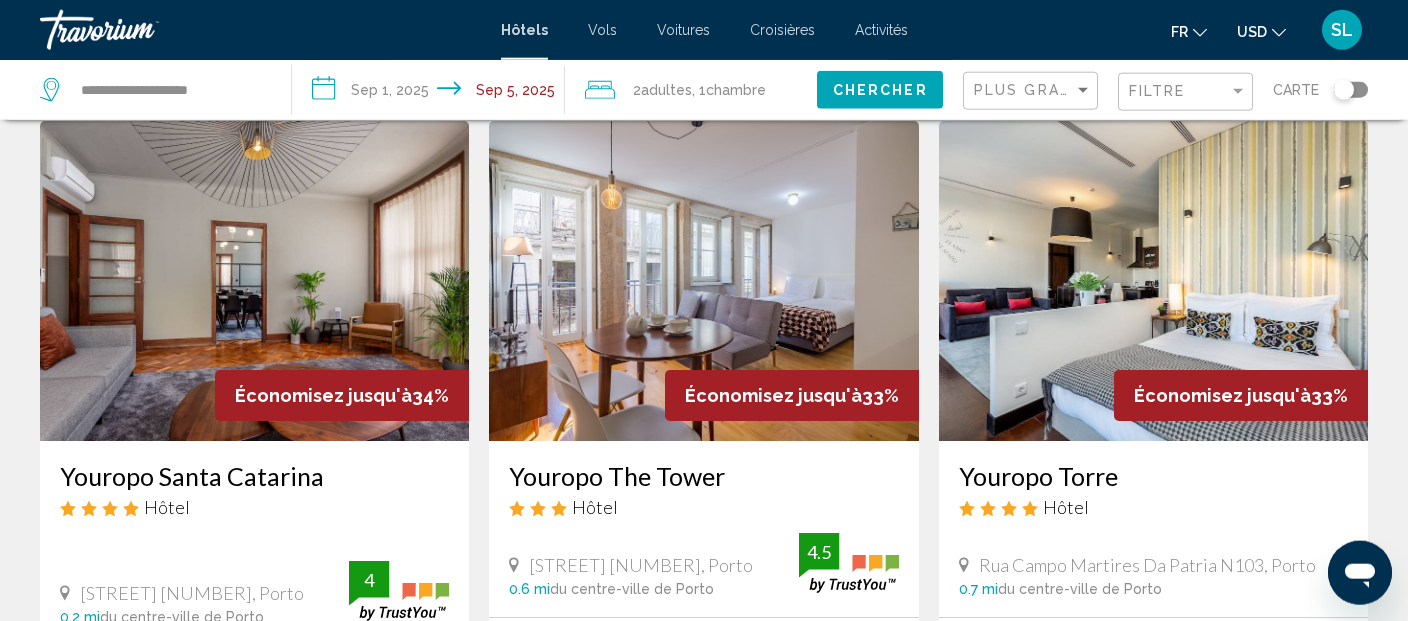 click on "Économisez jusqu'à  33%" at bounding box center (1241, 395) 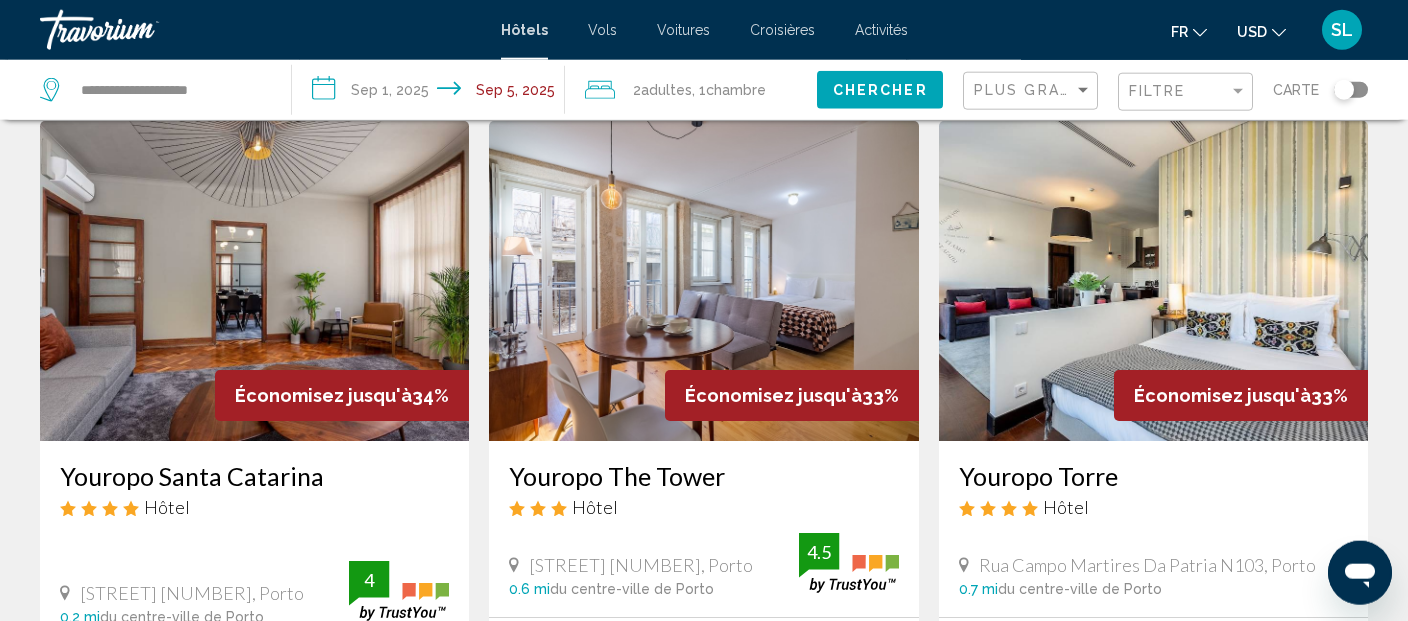click on "Économisez jusqu'à" at bounding box center (1222, 395) 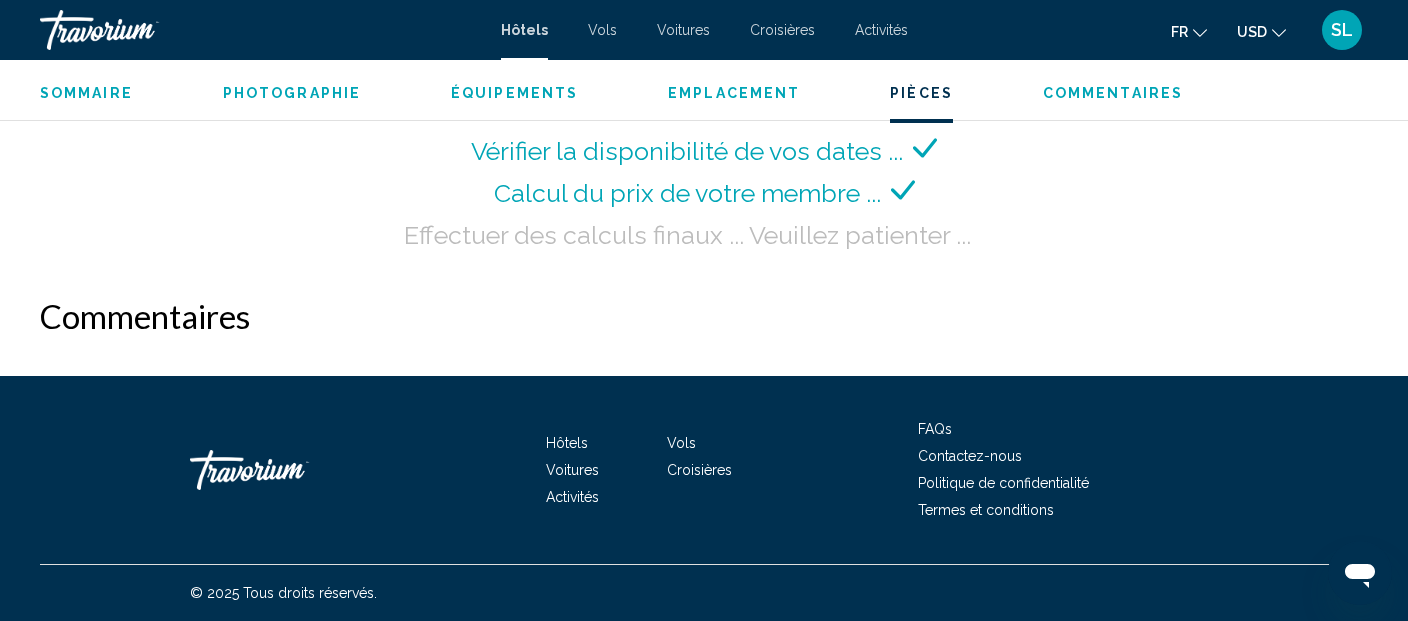scroll, scrollTop: 2831, scrollLeft: 0, axis: vertical 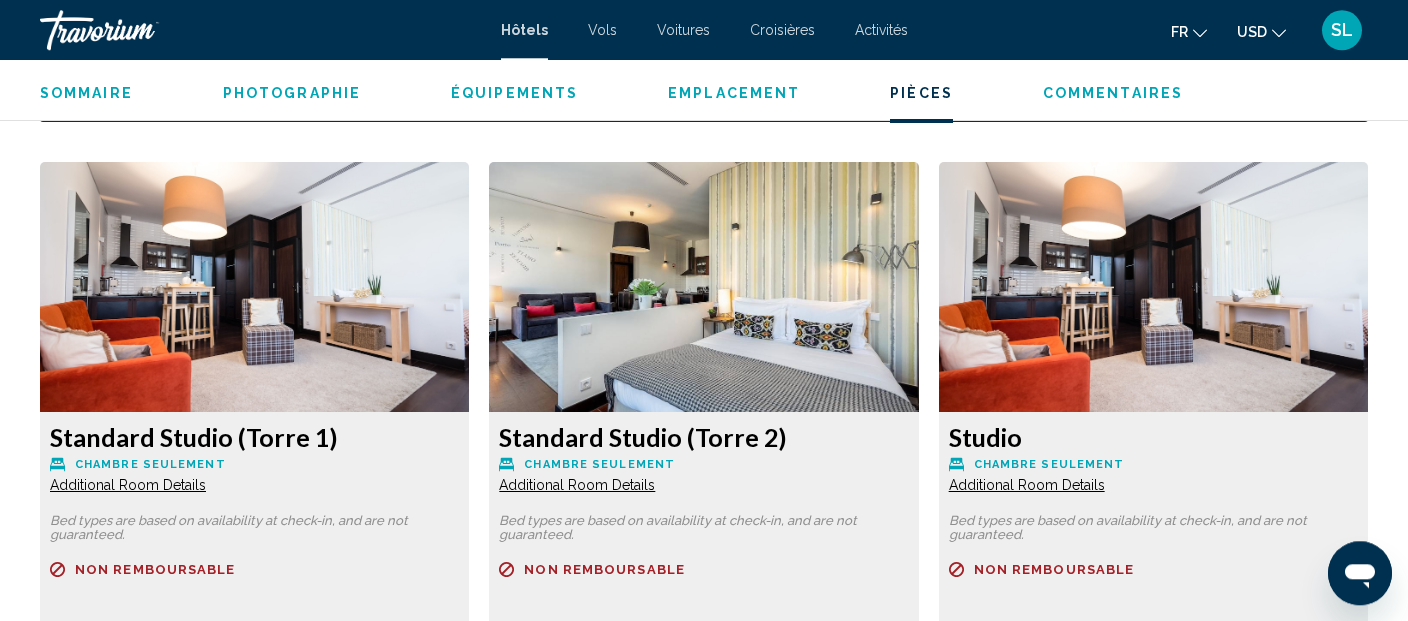 click on "Pièces" at bounding box center [921, 93] 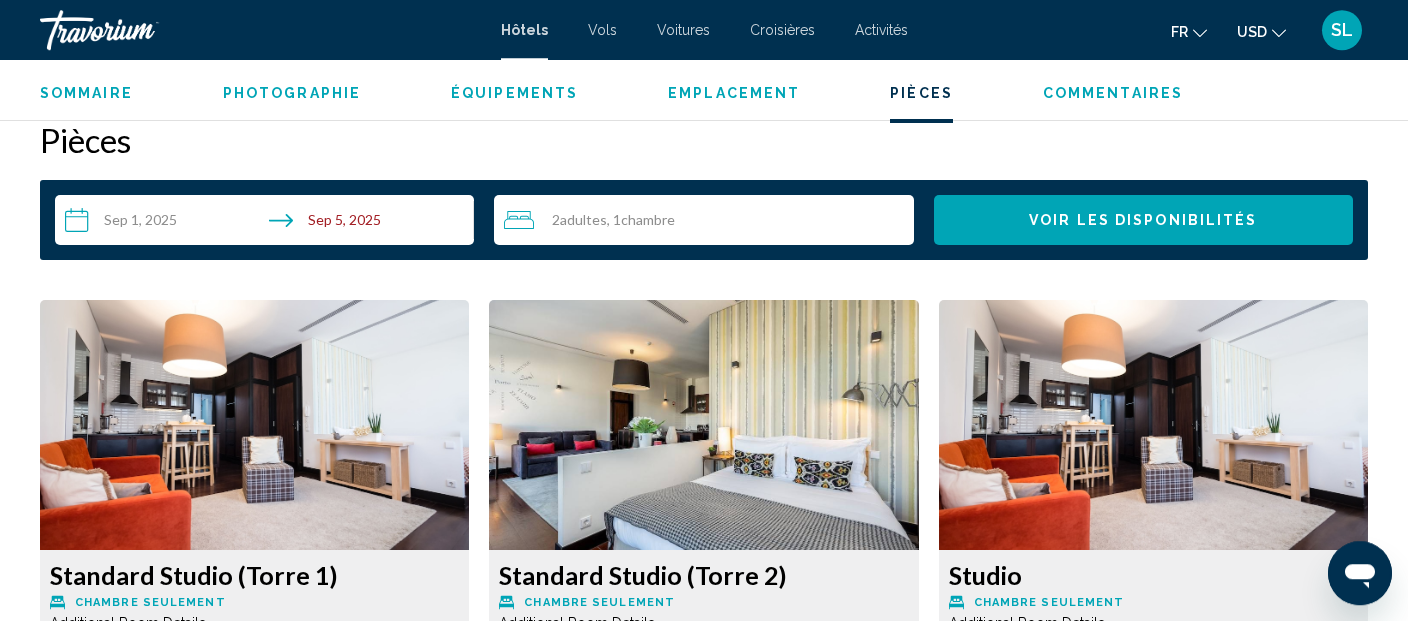 scroll, scrollTop: 2531, scrollLeft: 0, axis: vertical 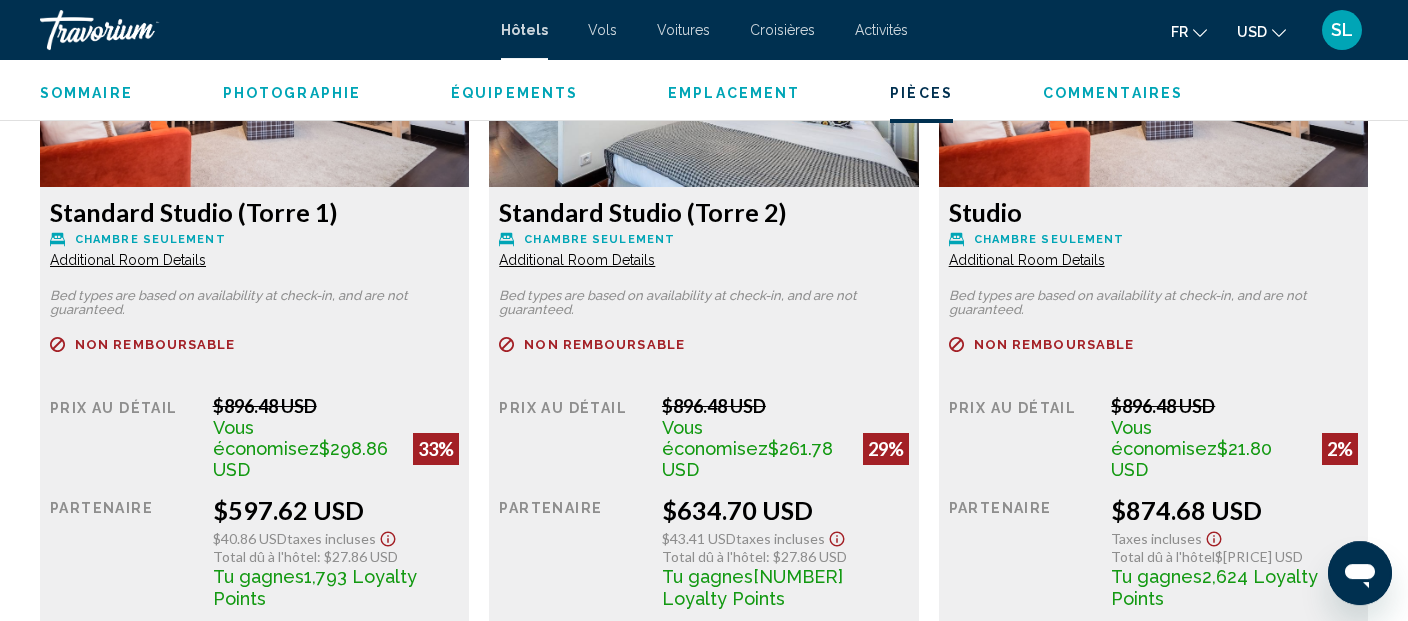 click on "Additional Room Details" at bounding box center [128, 260] 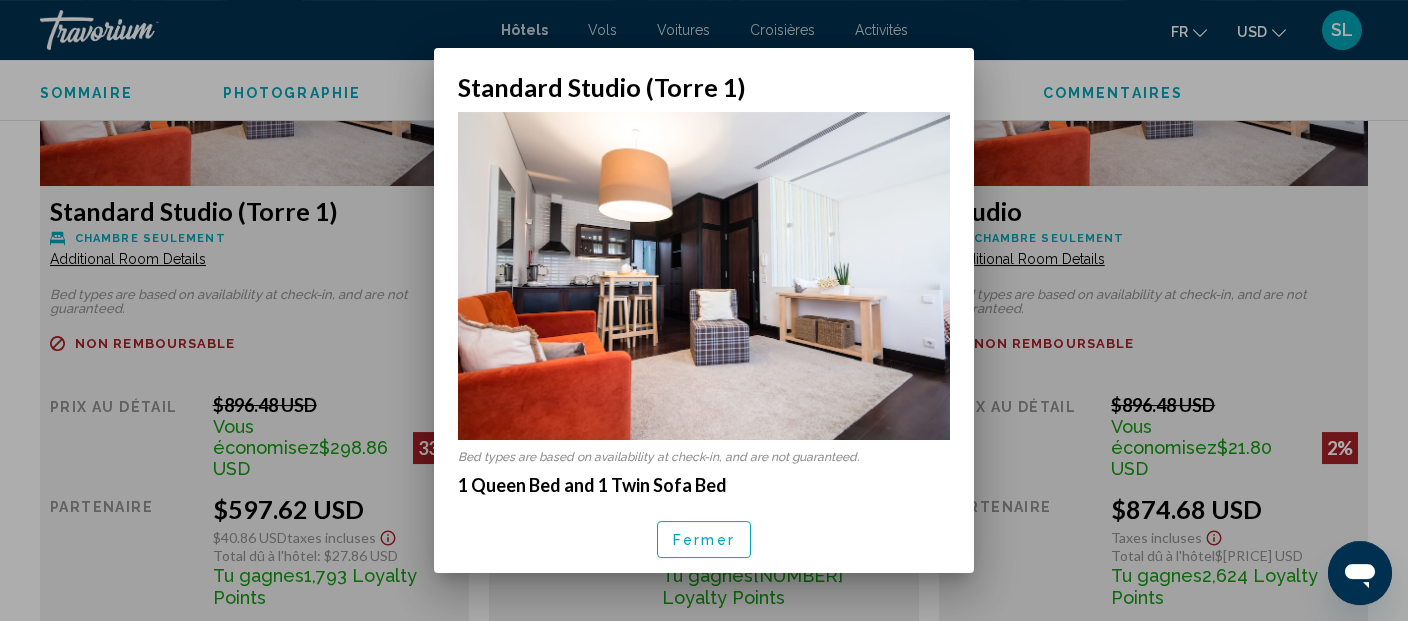 scroll, scrollTop: 0, scrollLeft: 0, axis: both 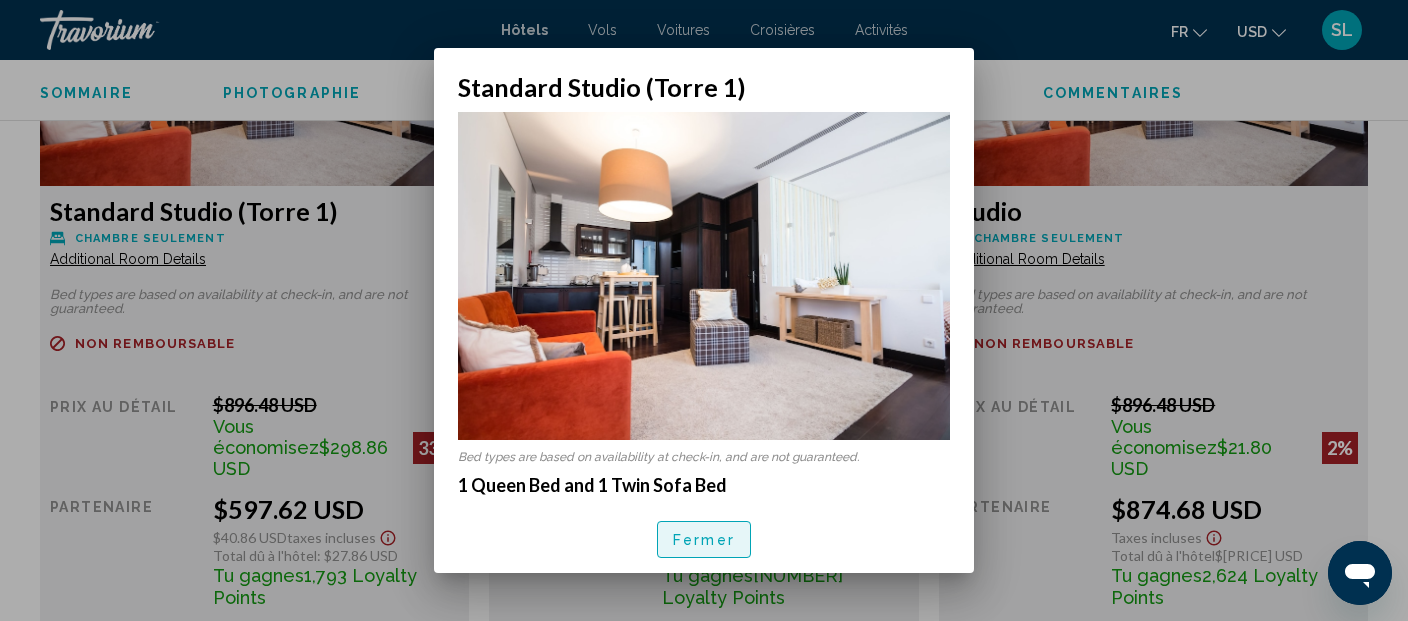 click on "Fermer" at bounding box center [704, 540] 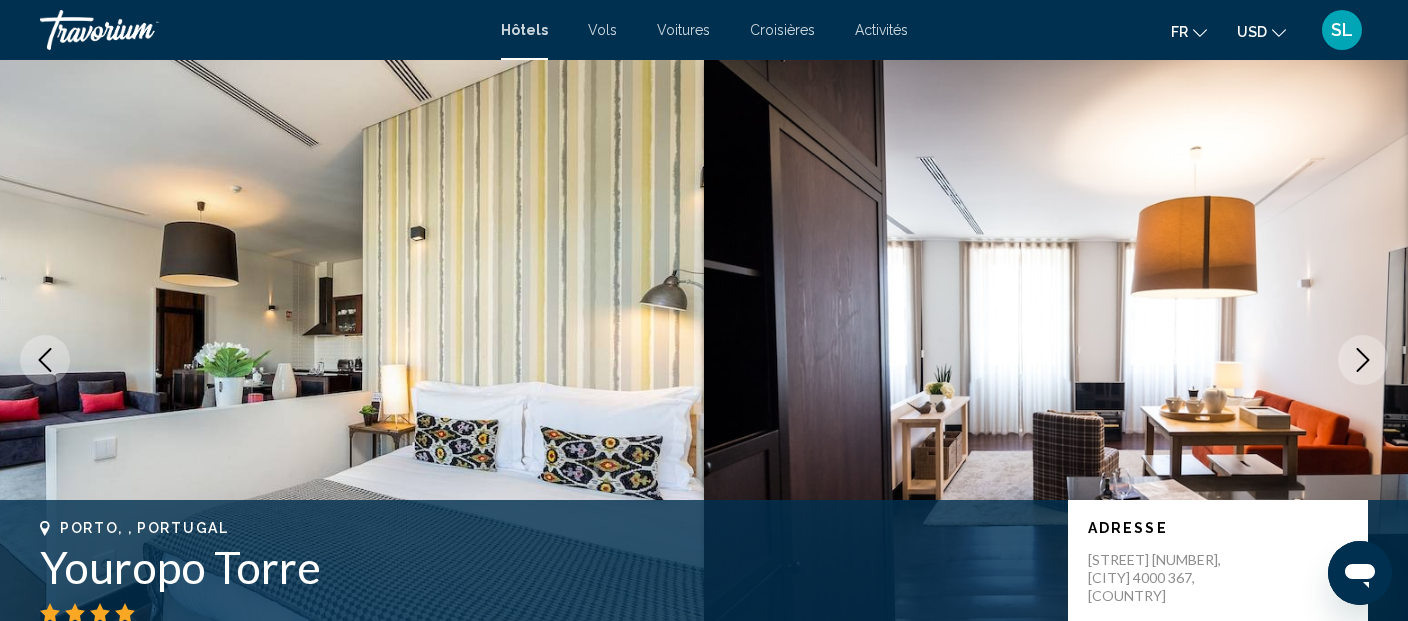 scroll, scrollTop: 2895, scrollLeft: 0, axis: vertical 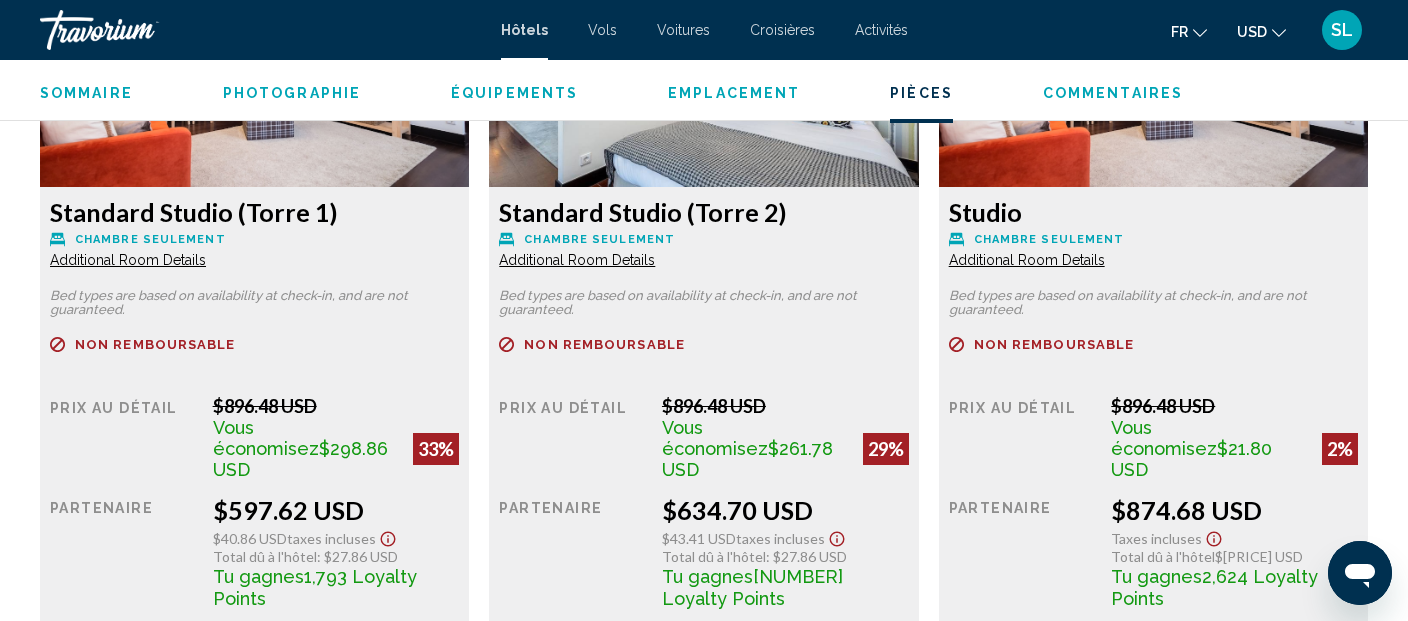 click on "Additional Room Details" at bounding box center [128, 260] 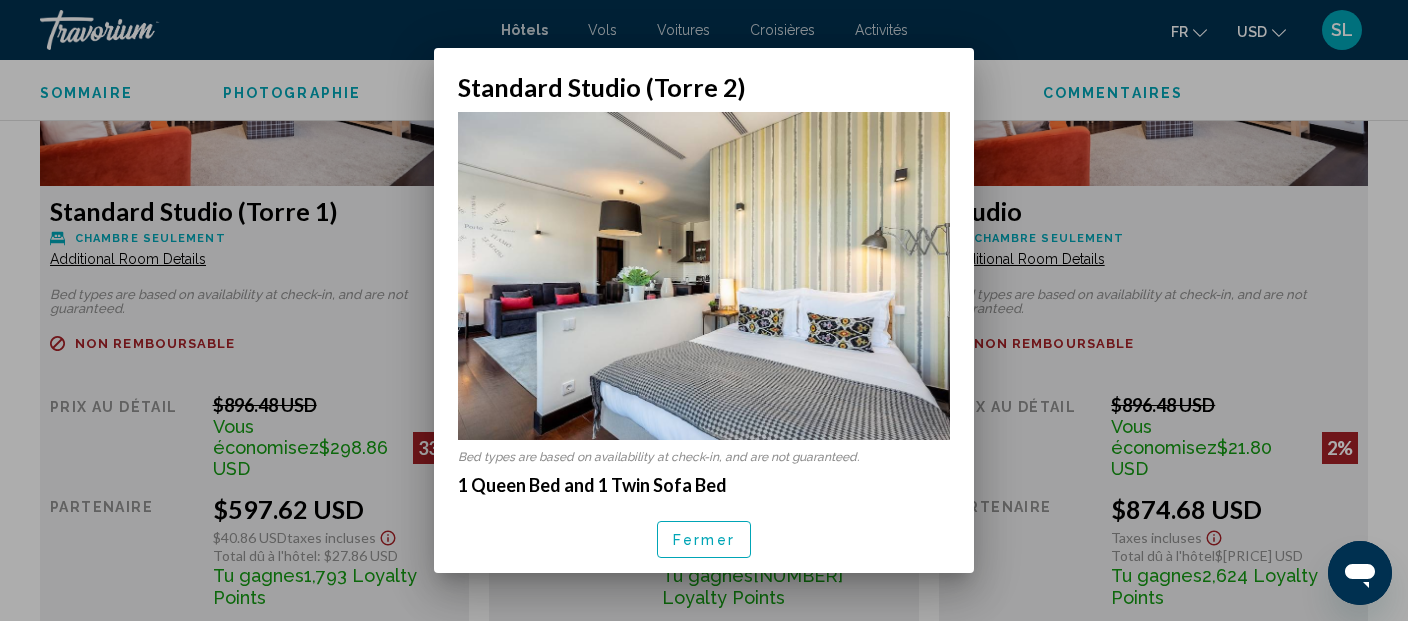 scroll, scrollTop: 0, scrollLeft: 0, axis: both 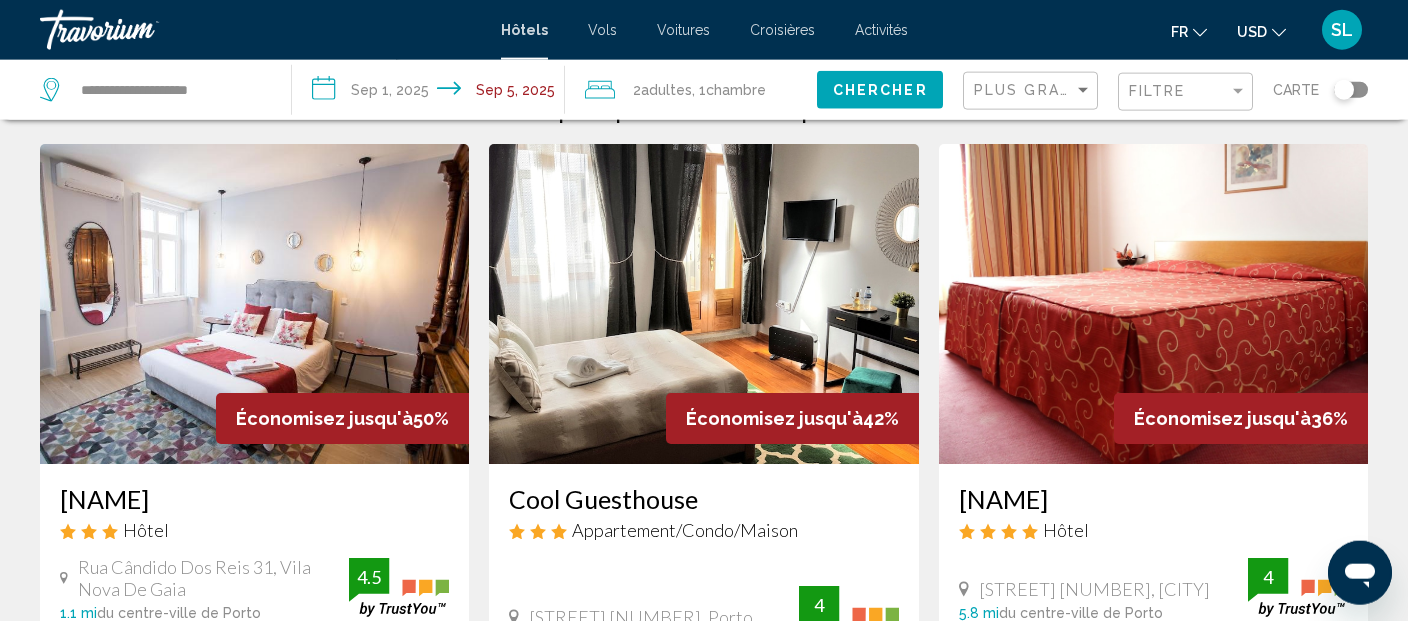 click at bounding box center (703, 304) 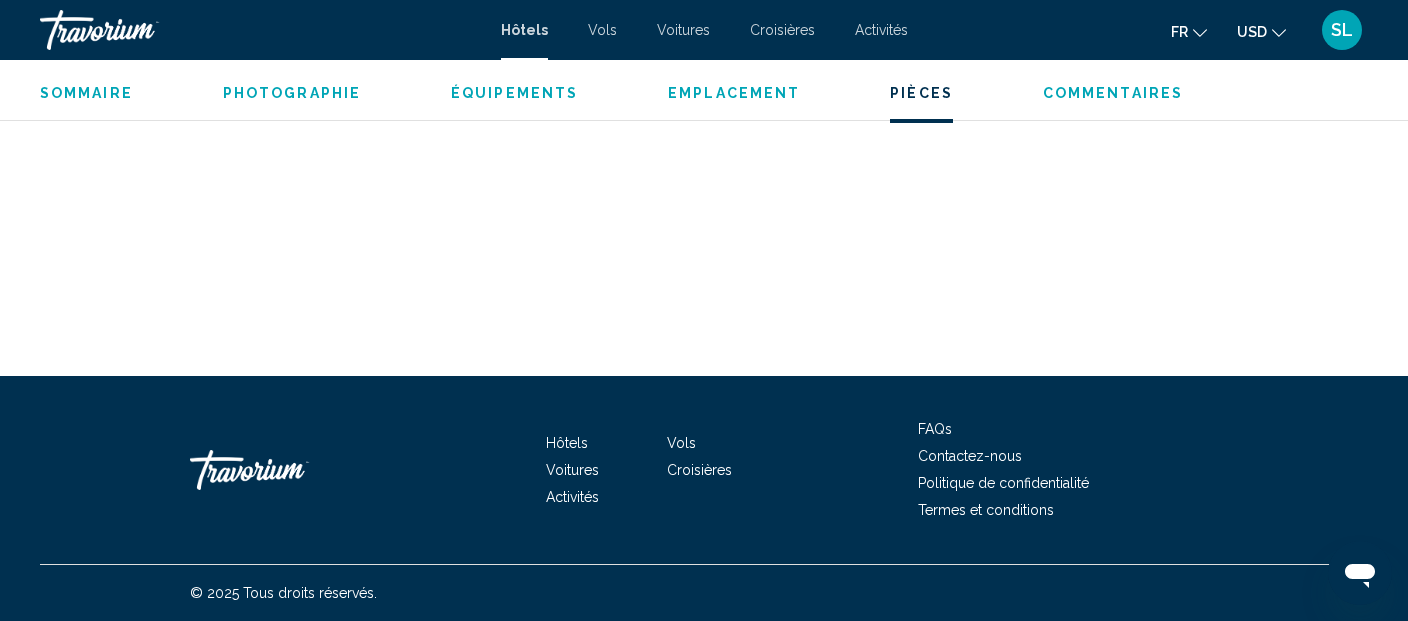 scroll, scrollTop: 3755, scrollLeft: 0, axis: vertical 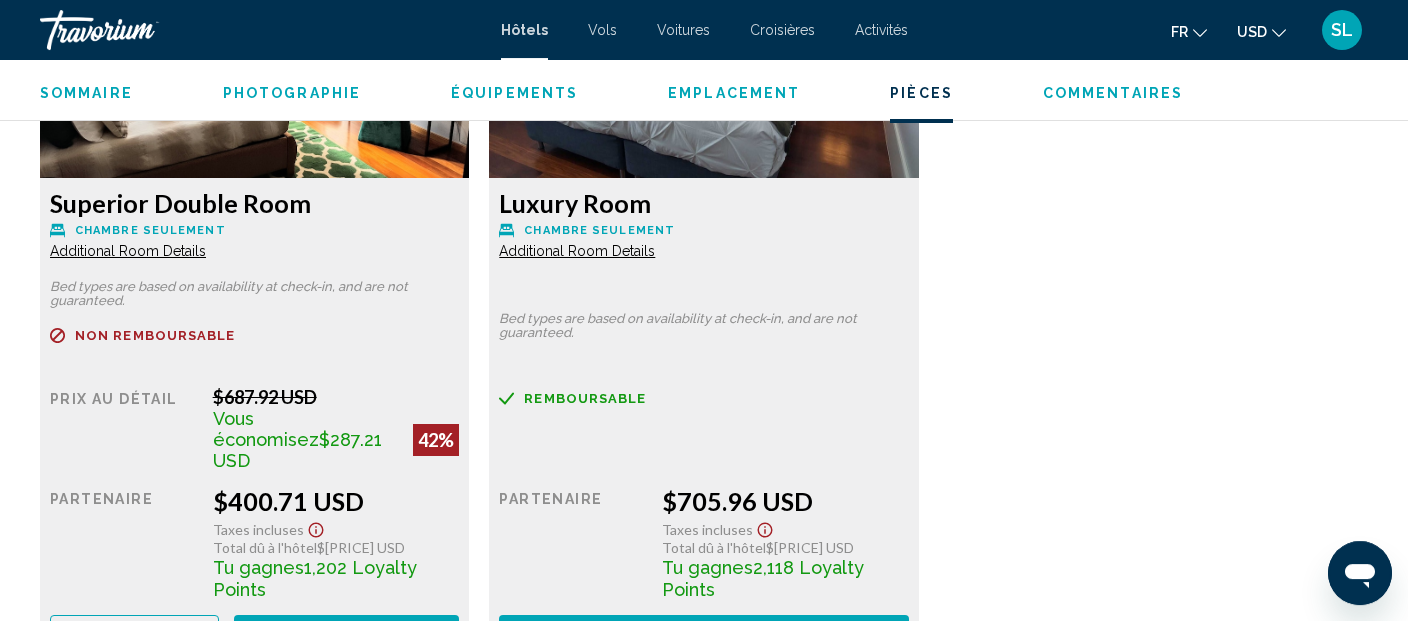 click on "Additional Room Details" at bounding box center [128, 251] 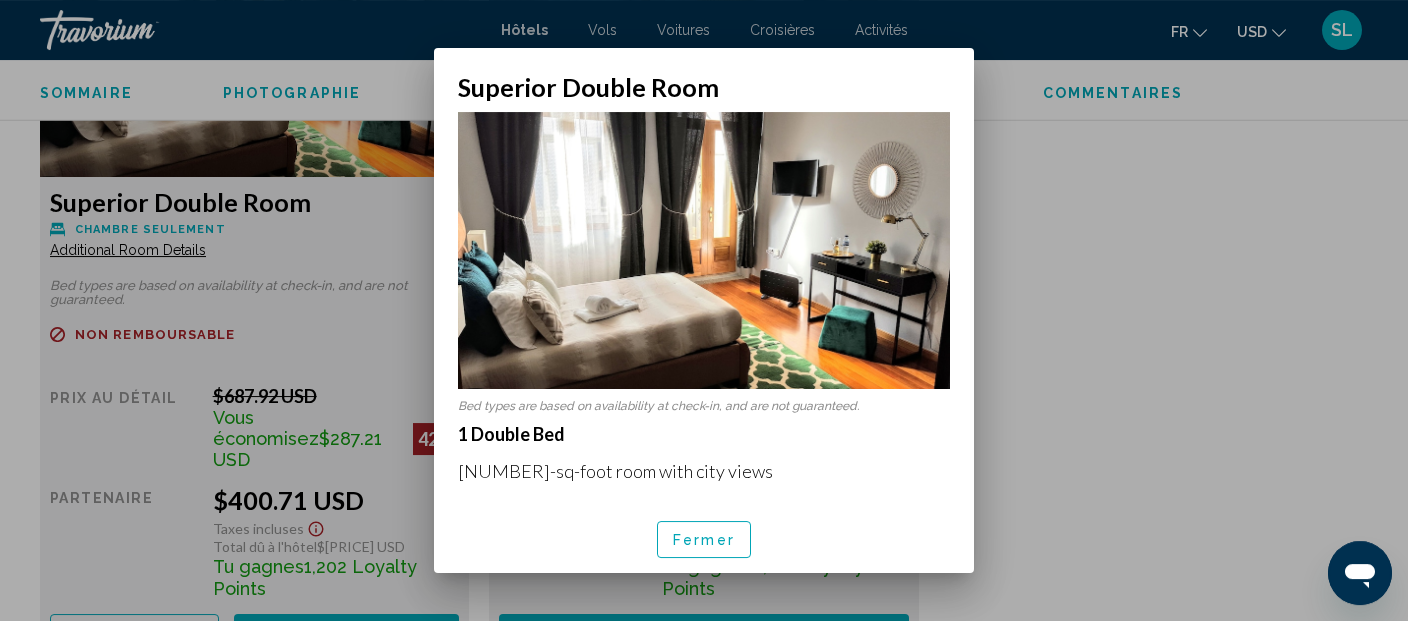 scroll, scrollTop: 0, scrollLeft: 0, axis: both 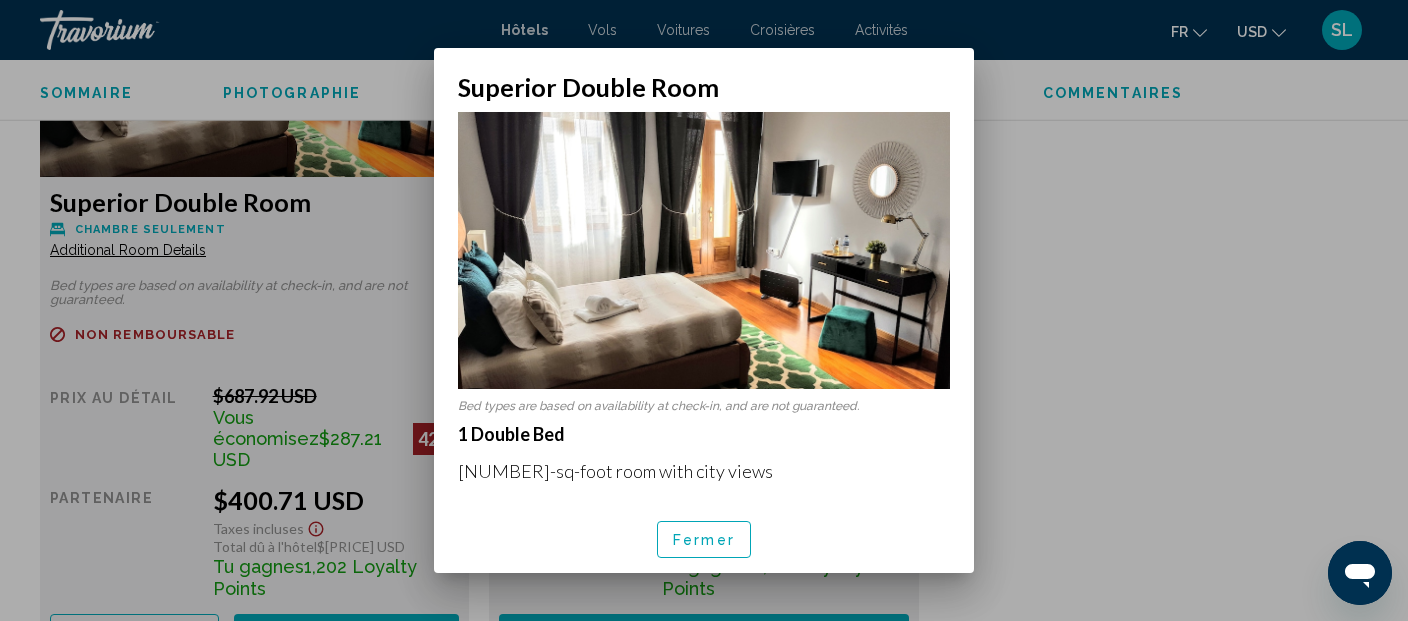 click on "Fermer" at bounding box center (704, 539) 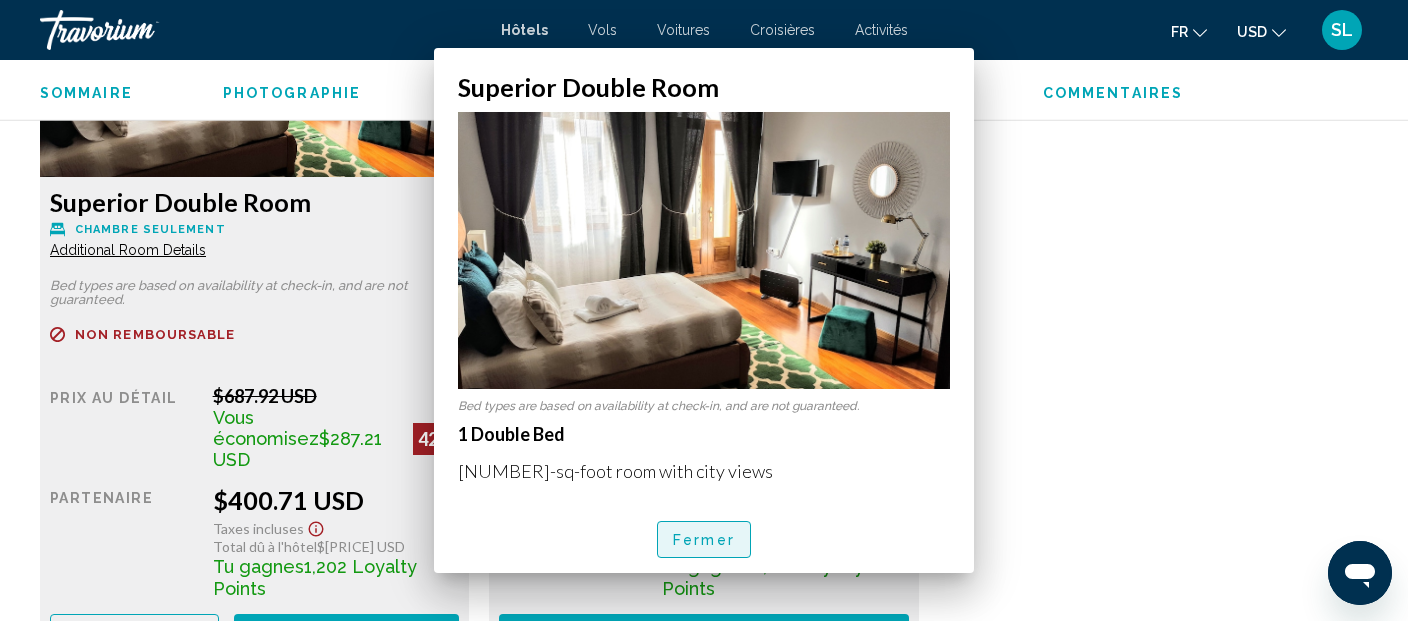 scroll, scrollTop: 2904, scrollLeft: 0, axis: vertical 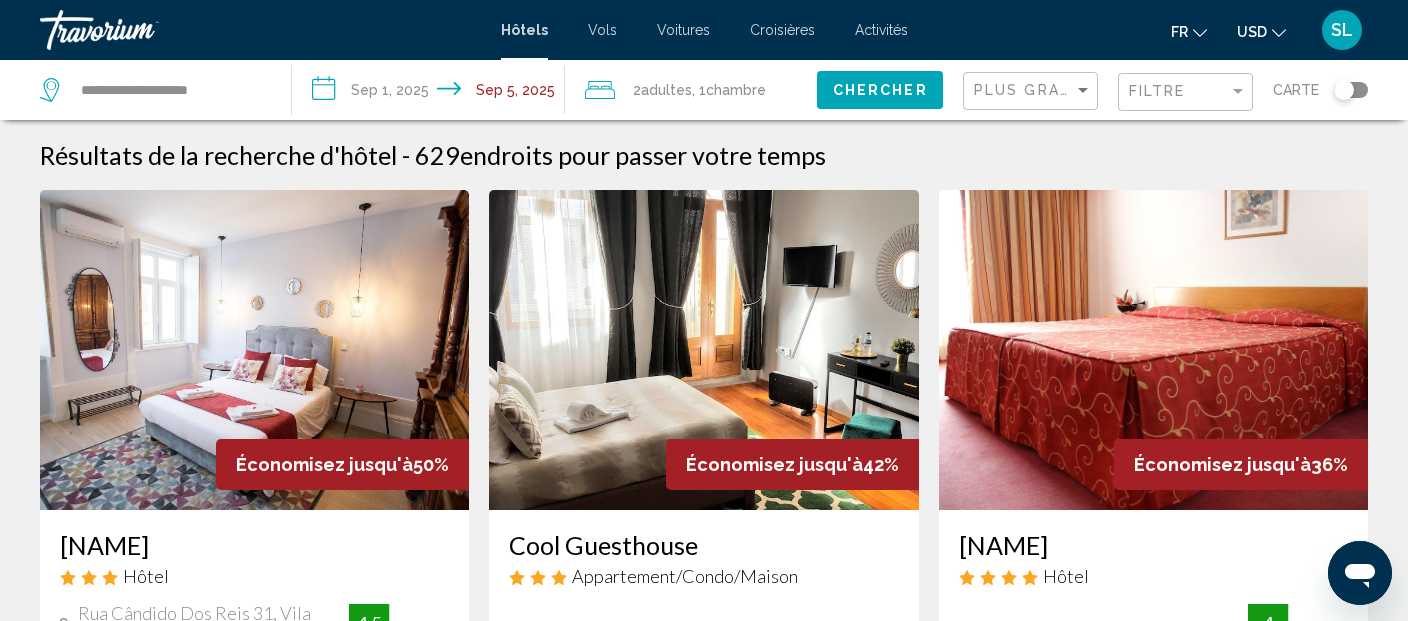 click on "Filtre" 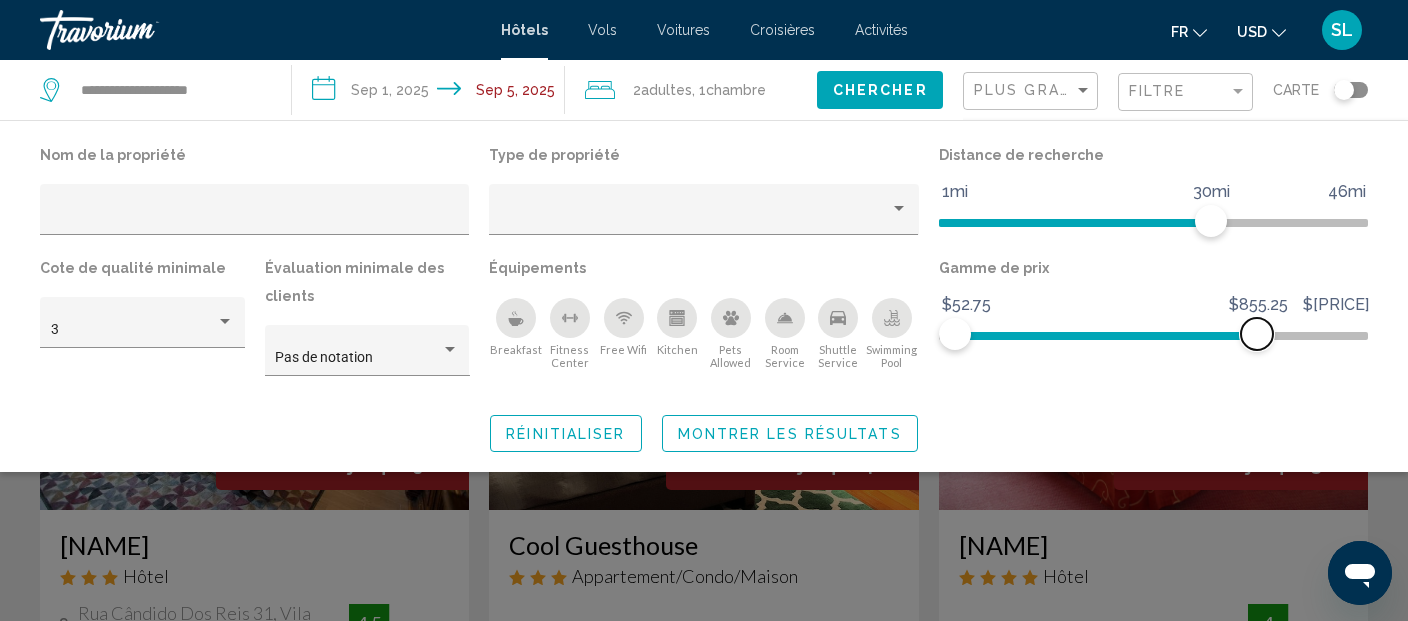 drag, startPoint x: 1352, startPoint y: 329, endPoint x: 1257, endPoint y: 329, distance: 95 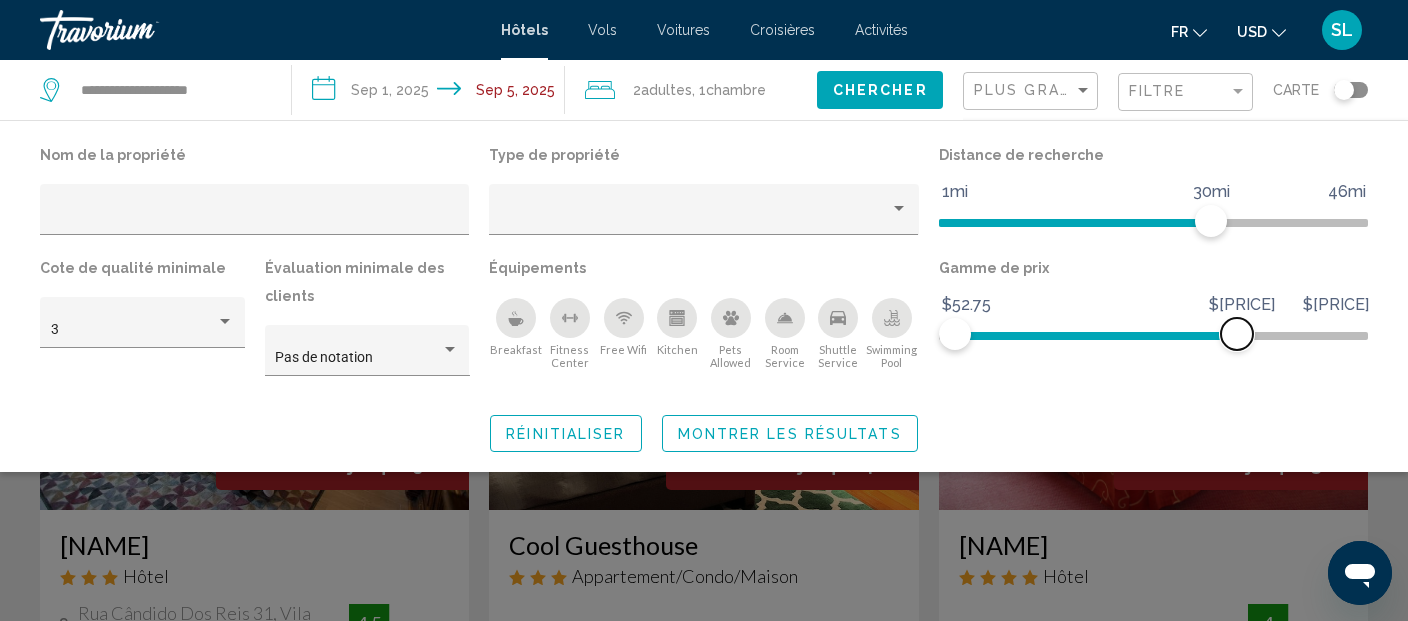 drag, startPoint x: 1257, startPoint y: 329, endPoint x: 1237, endPoint y: 336, distance: 21.189621 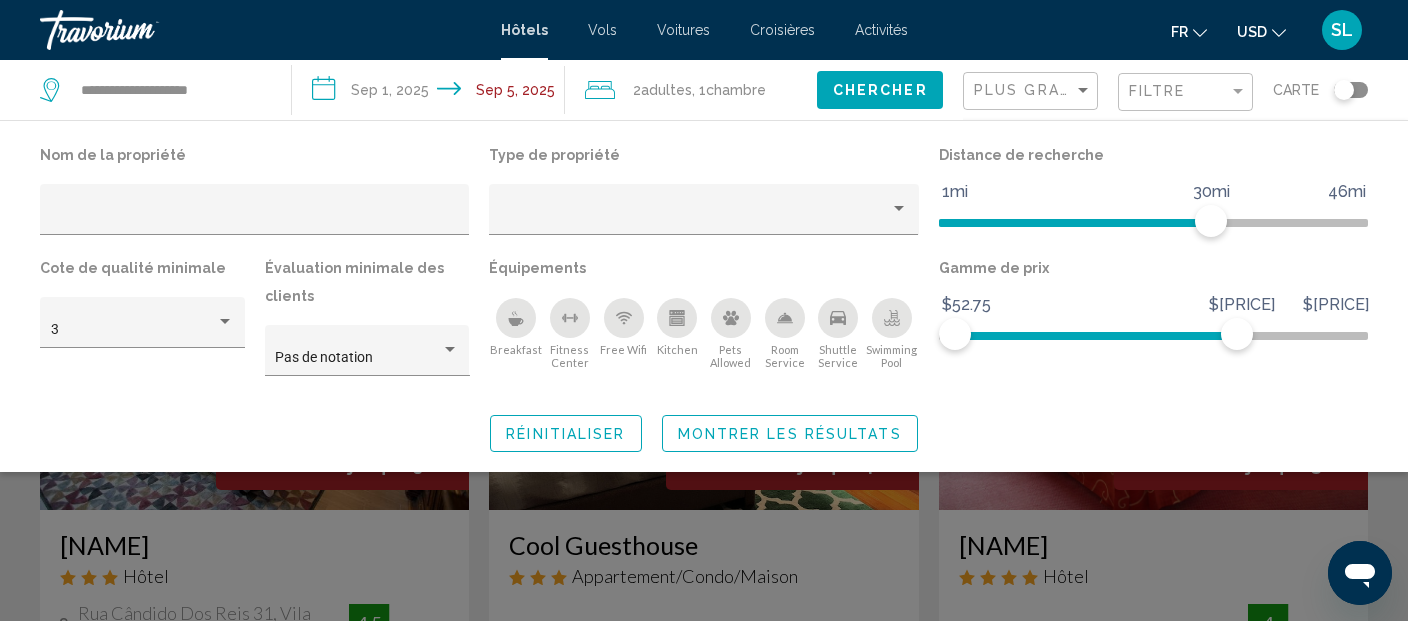 click on "Gamme de prix $[PRICE] $[PRICE] $[PRICE] $[PRICE]" 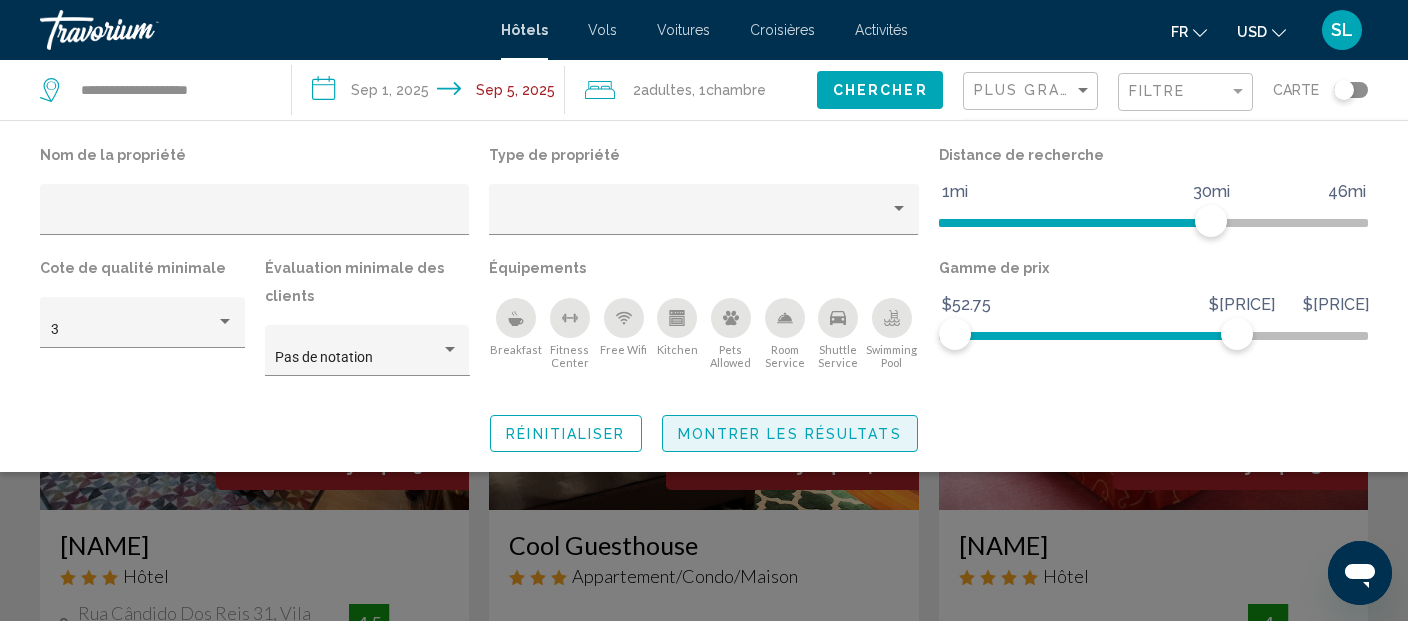 click on "Montrer les résultats" 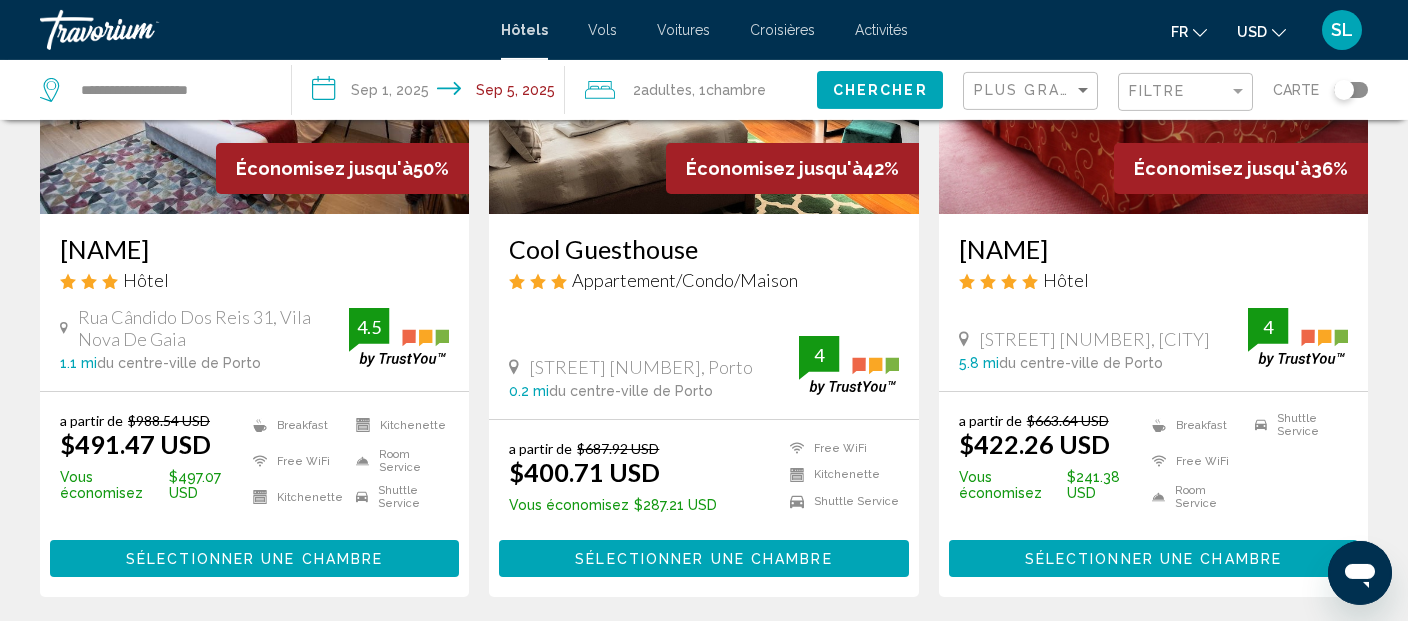 scroll, scrollTop: 0, scrollLeft: 0, axis: both 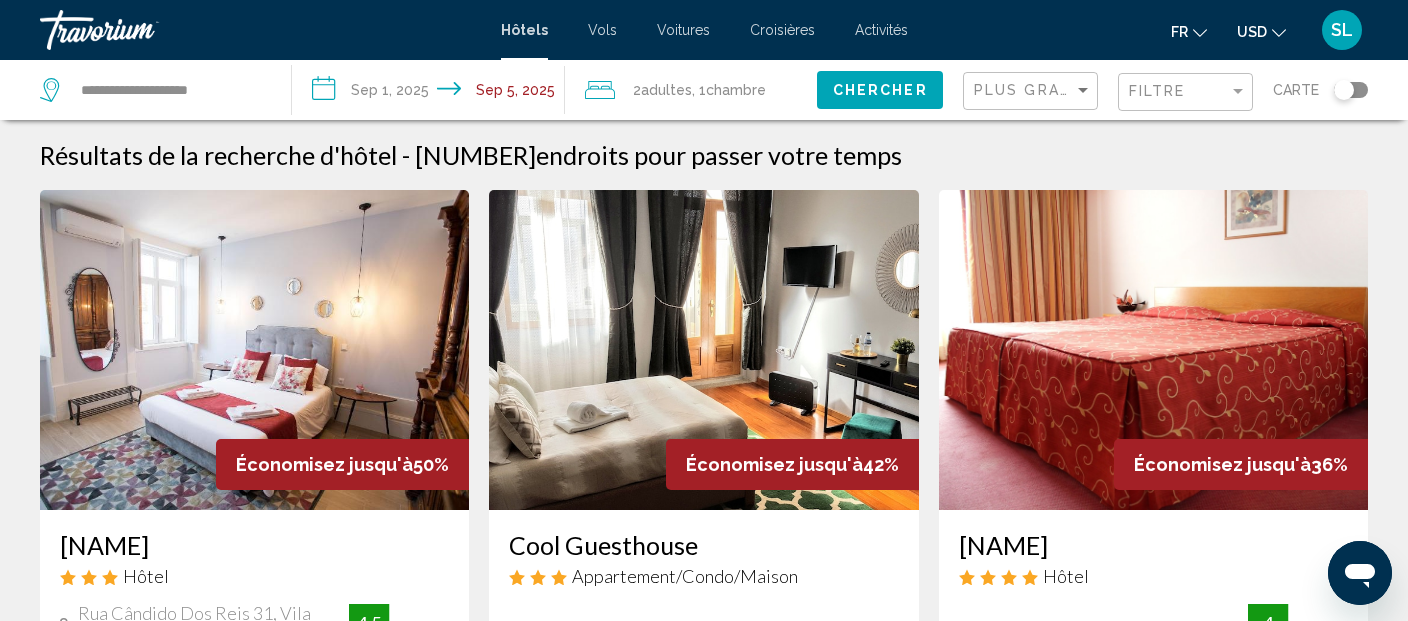 click on "Filtre" 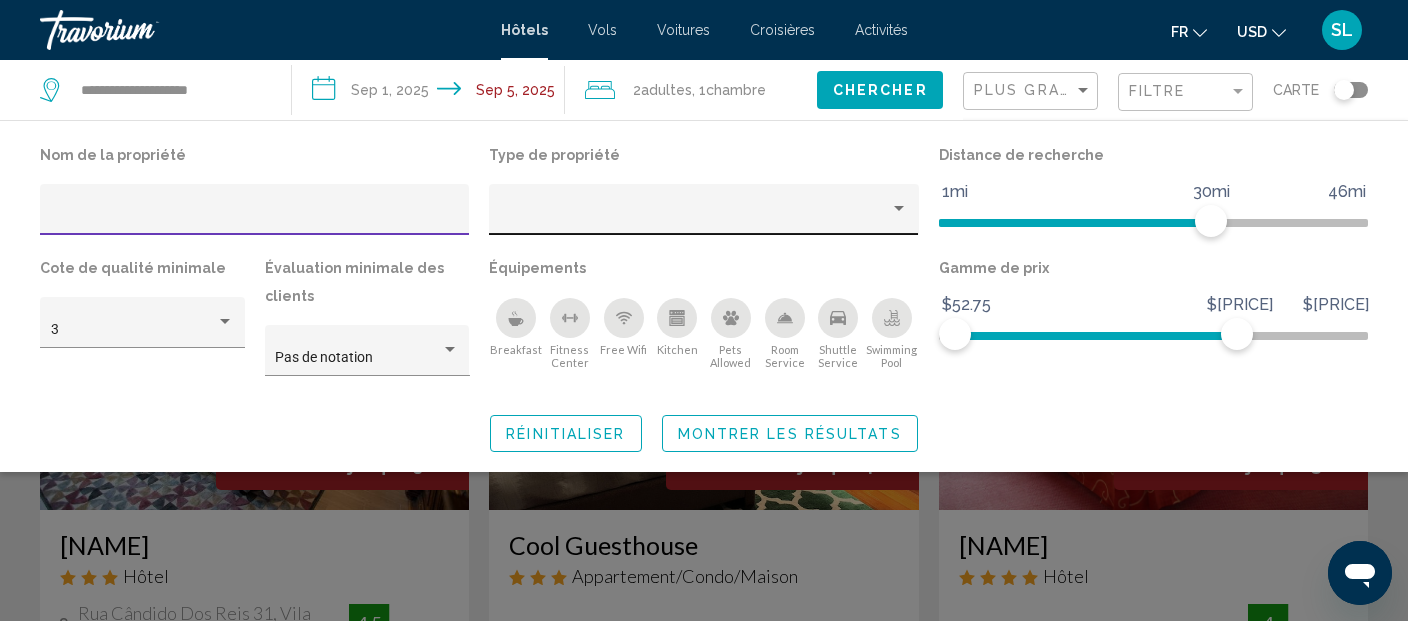 click at bounding box center [695, 217] 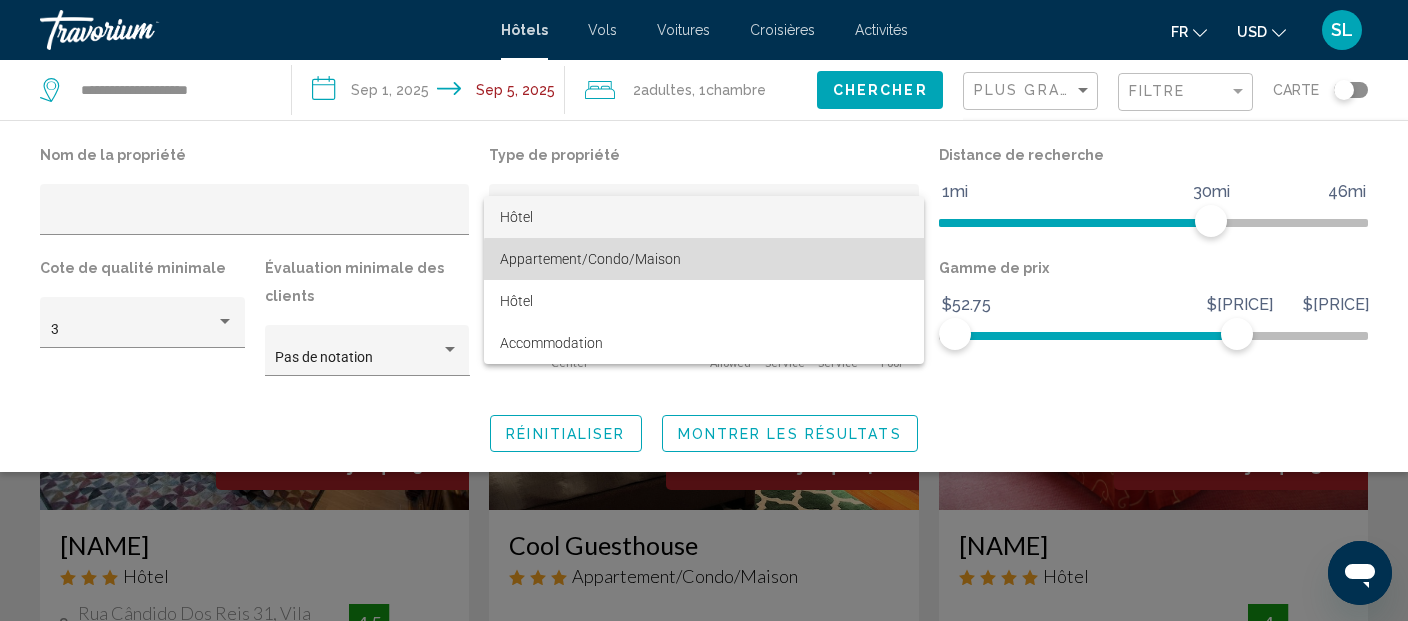 click on "Appartement/Condo/Maison" at bounding box center (704, 259) 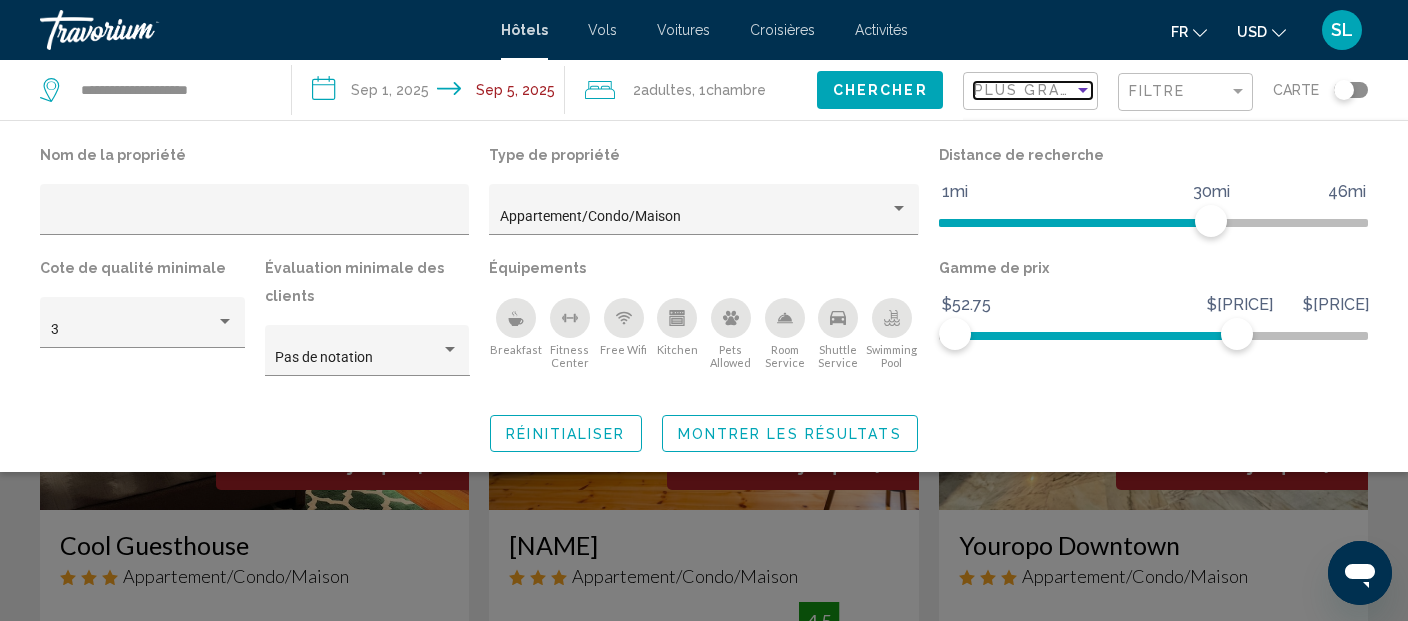 click on "Plus grandes économies" at bounding box center [1093, 90] 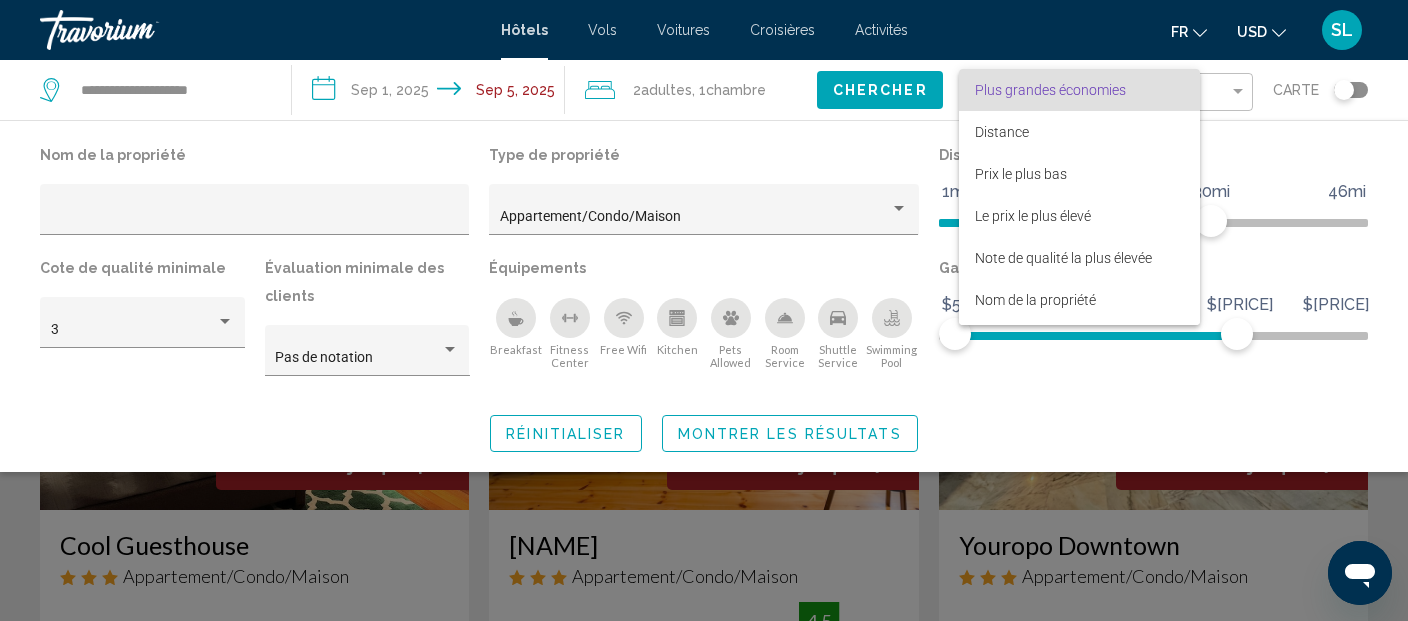 click at bounding box center (704, 310) 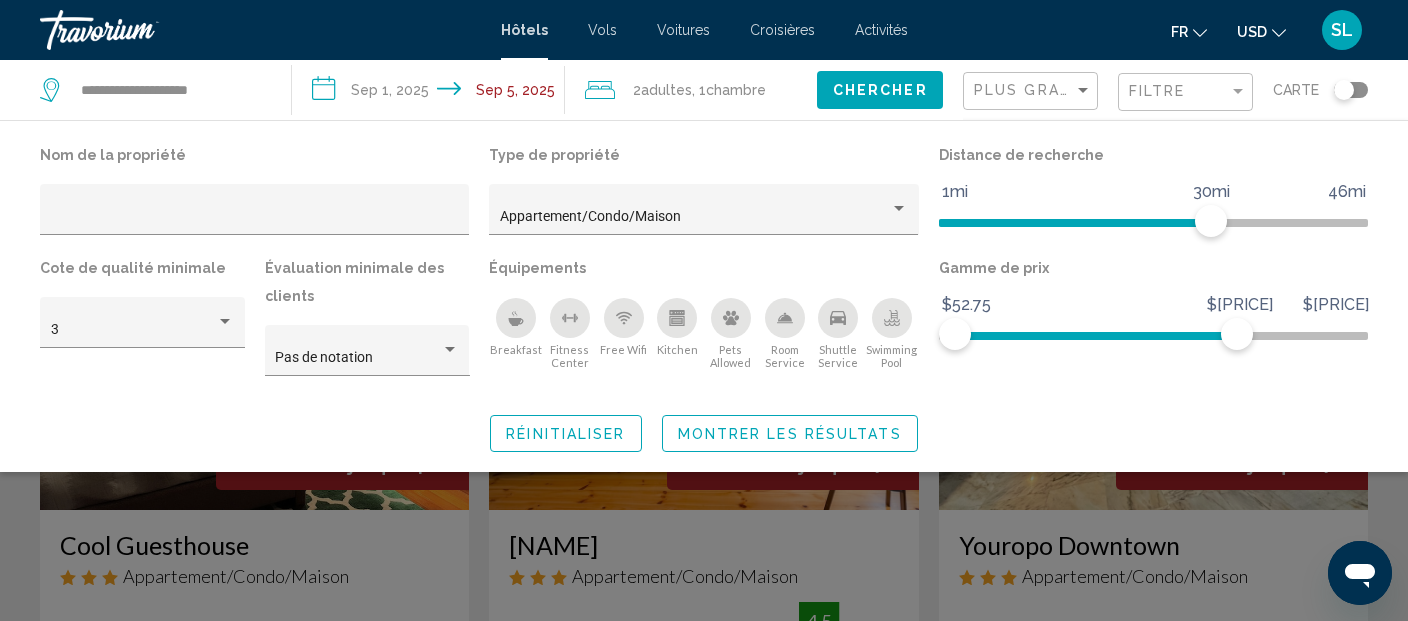 click on "Montrer les résultats" 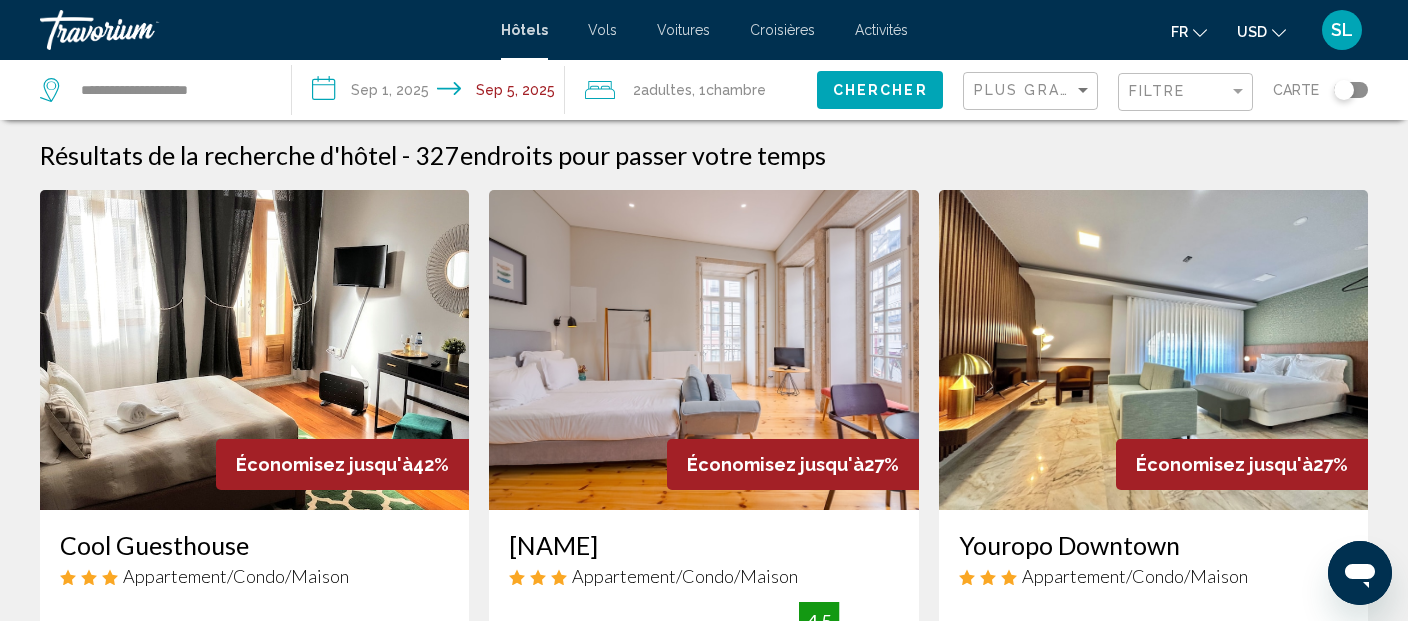 click on "Résultats de la recherche d'hôtel  -   [NUMBER]  endroits pour passer votre temps" at bounding box center (704, 155) 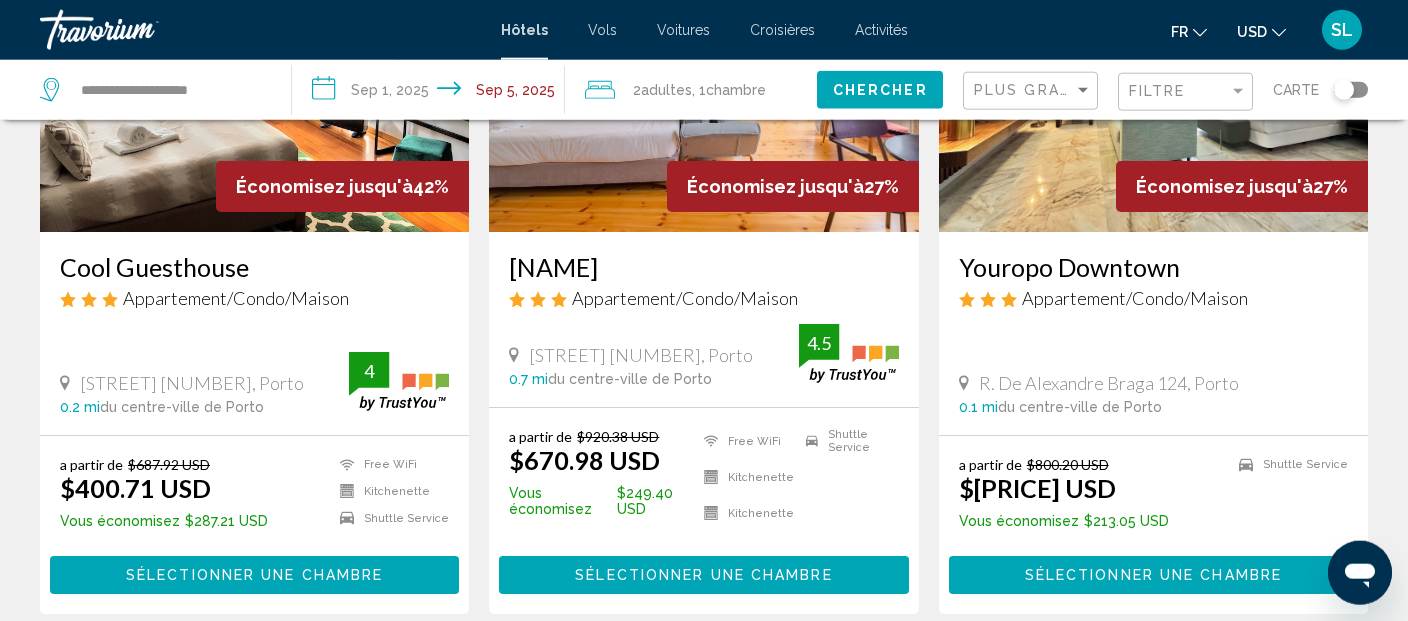 scroll, scrollTop: 63, scrollLeft: 0, axis: vertical 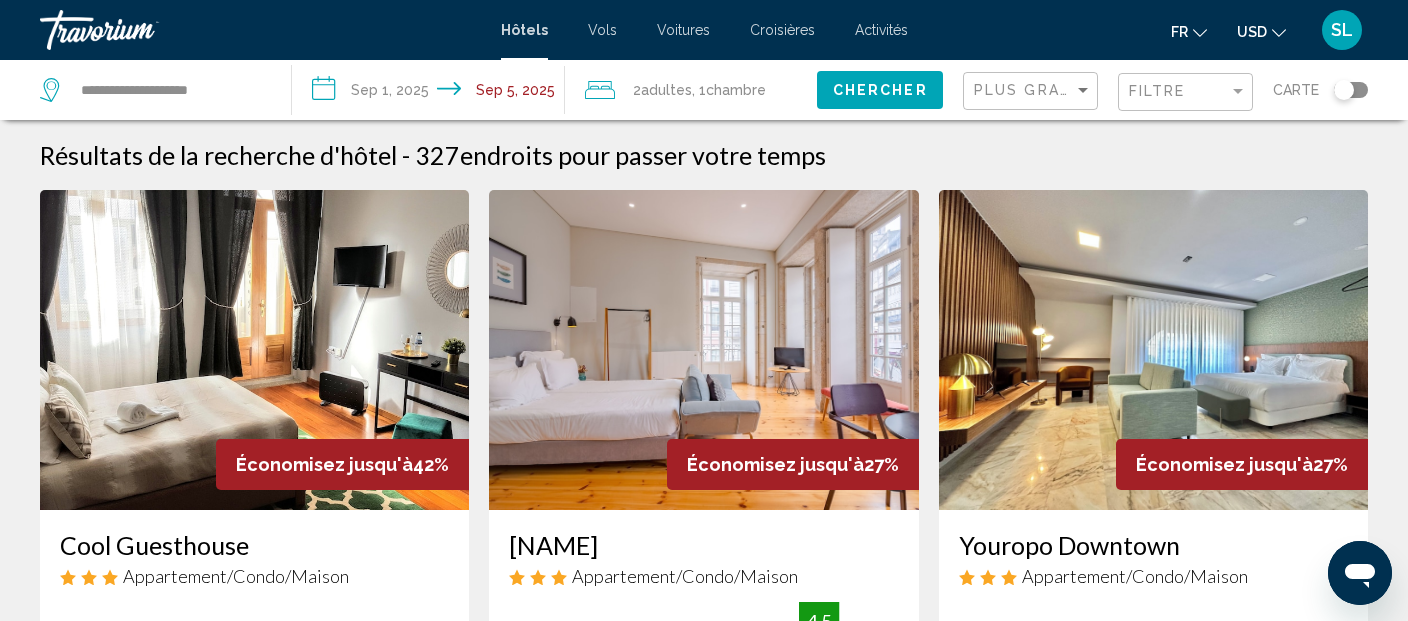 click on "Plus grandes économies" 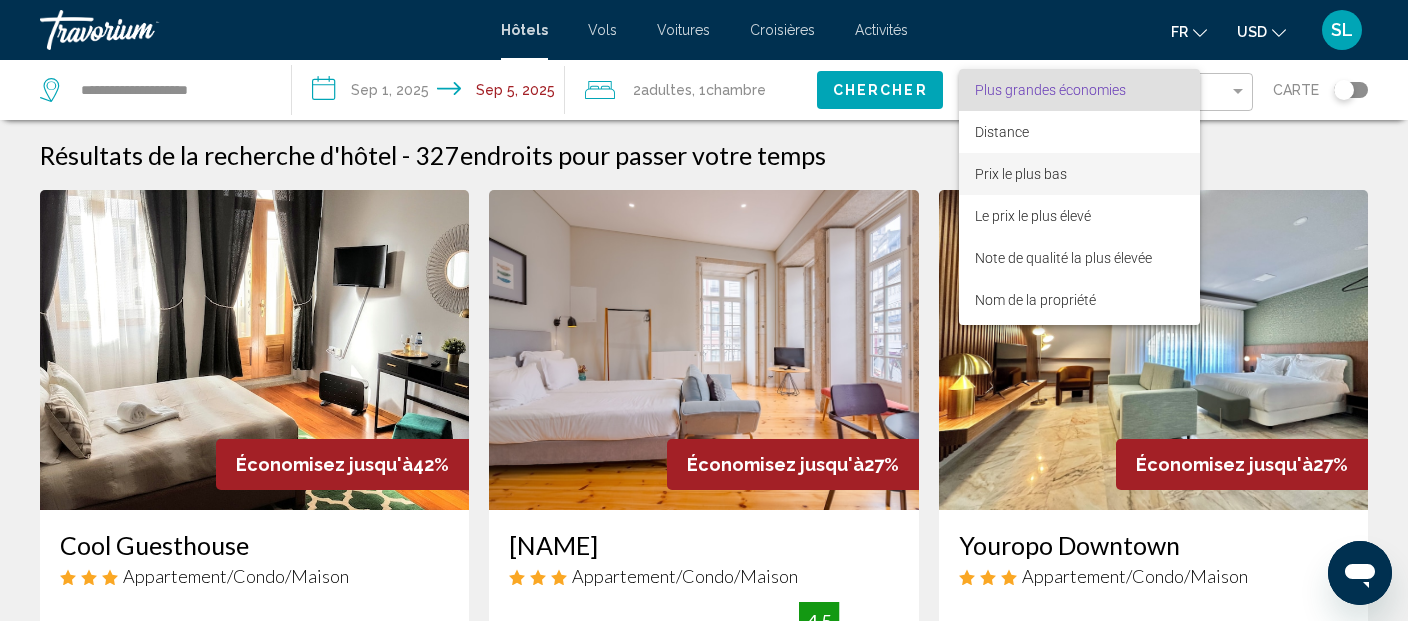 click on "Prix le plus bas" at bounding box center (1079, 174) 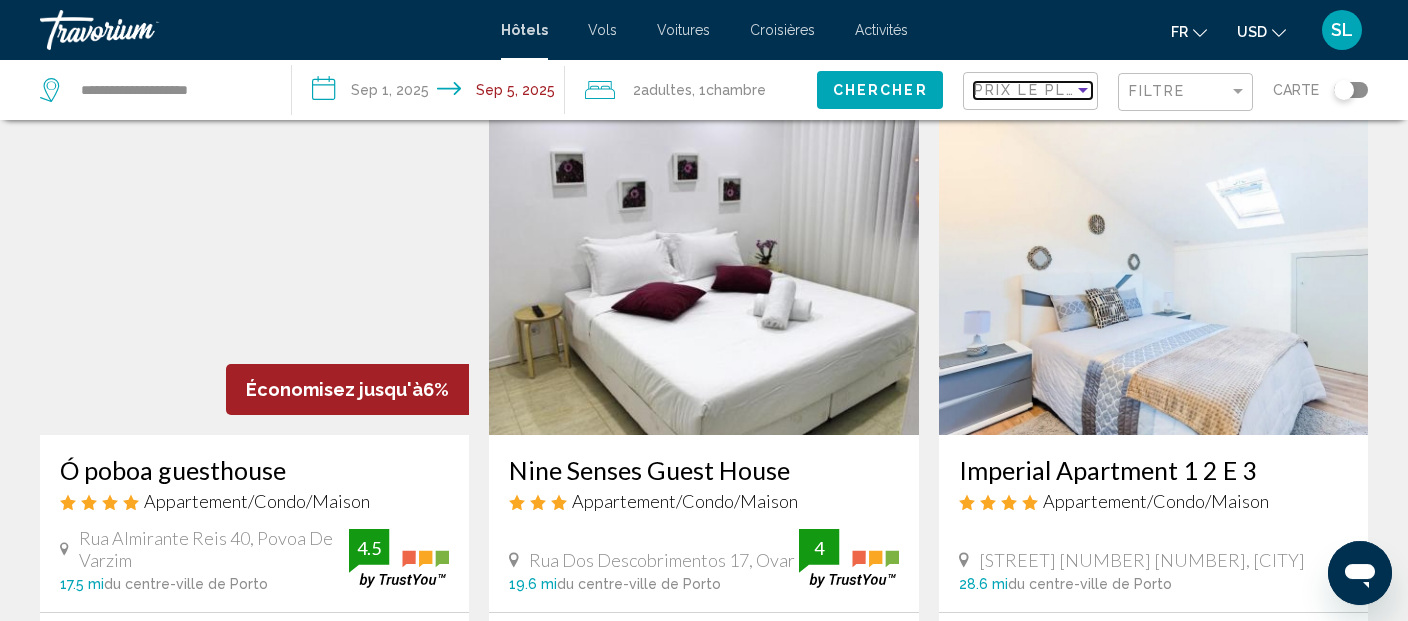 scroll, scrollTop: 0, scrollLeft: 0, axis: both 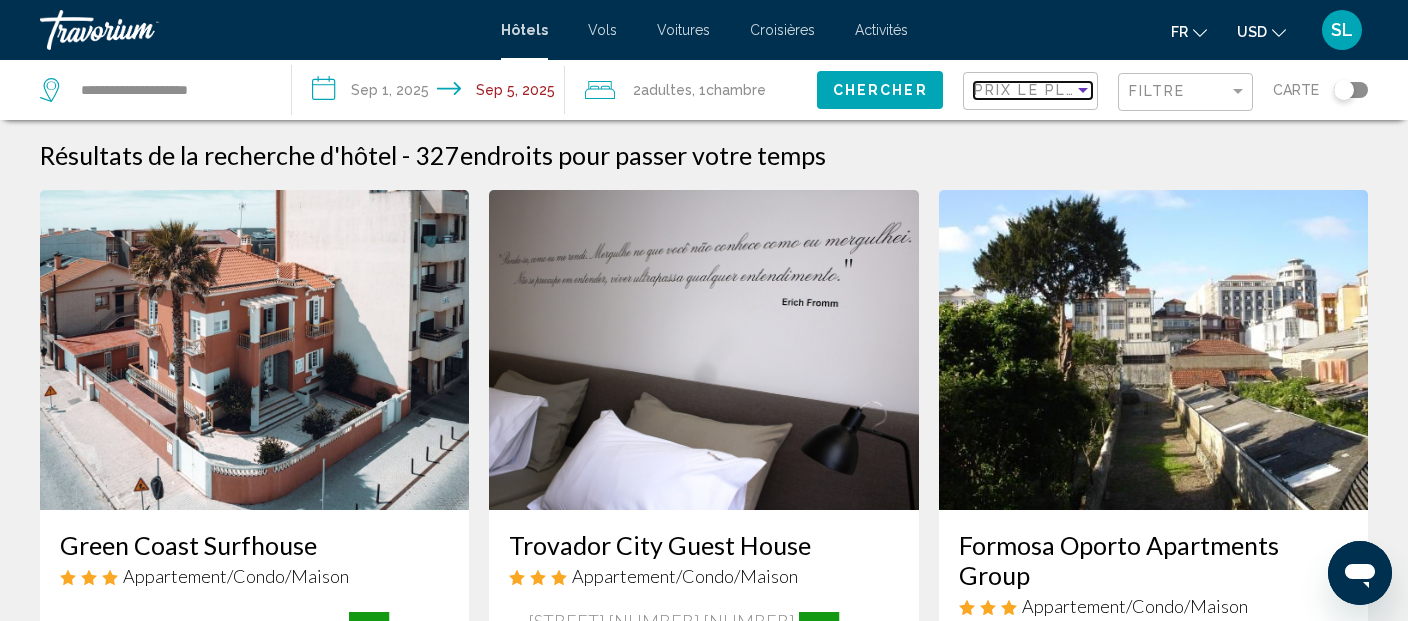 click at bounding box center [1083, 90] 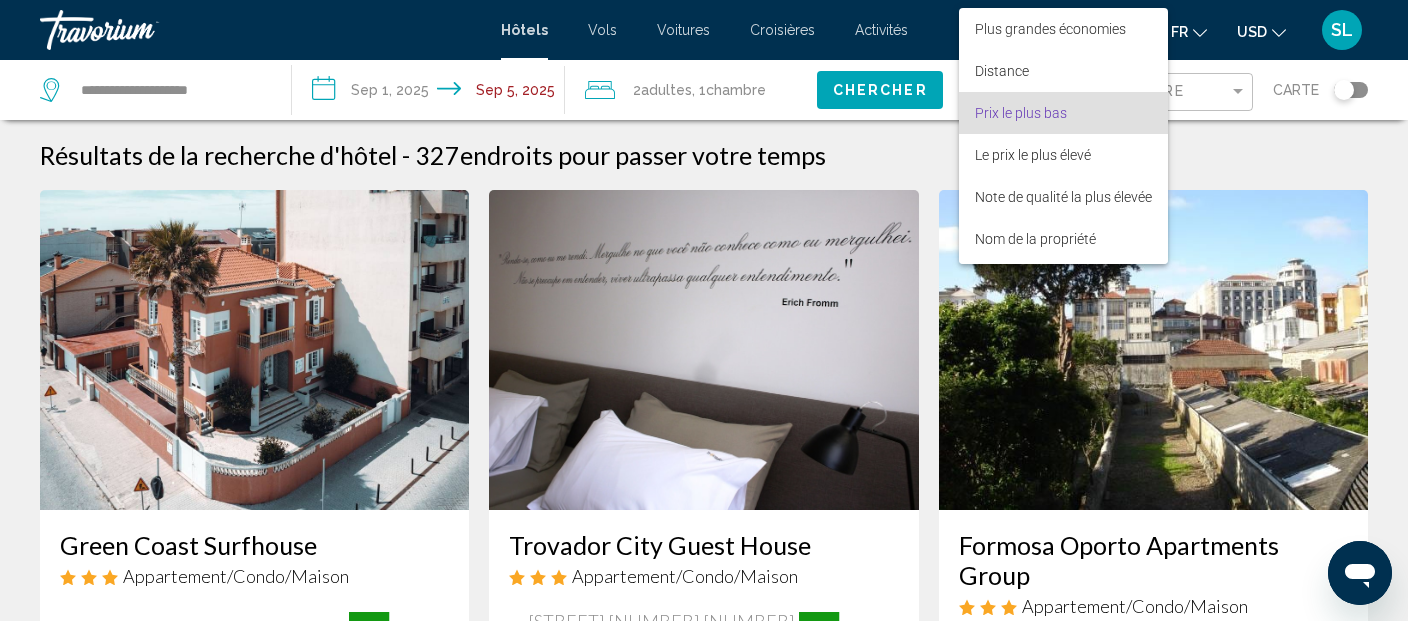scroll, scrollTop: 22, scrollLeft: 0, axis: vertical 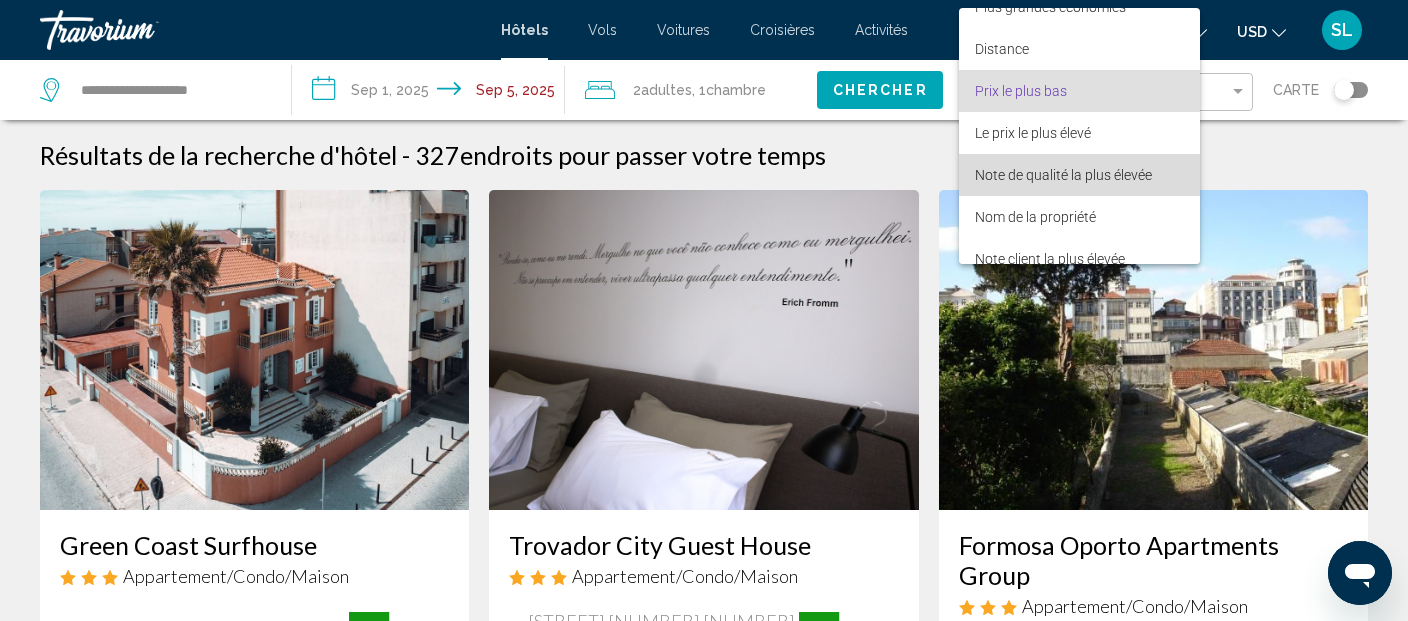 click on "Note de qualité la plus élevée" at bounding box center [1063, 175] 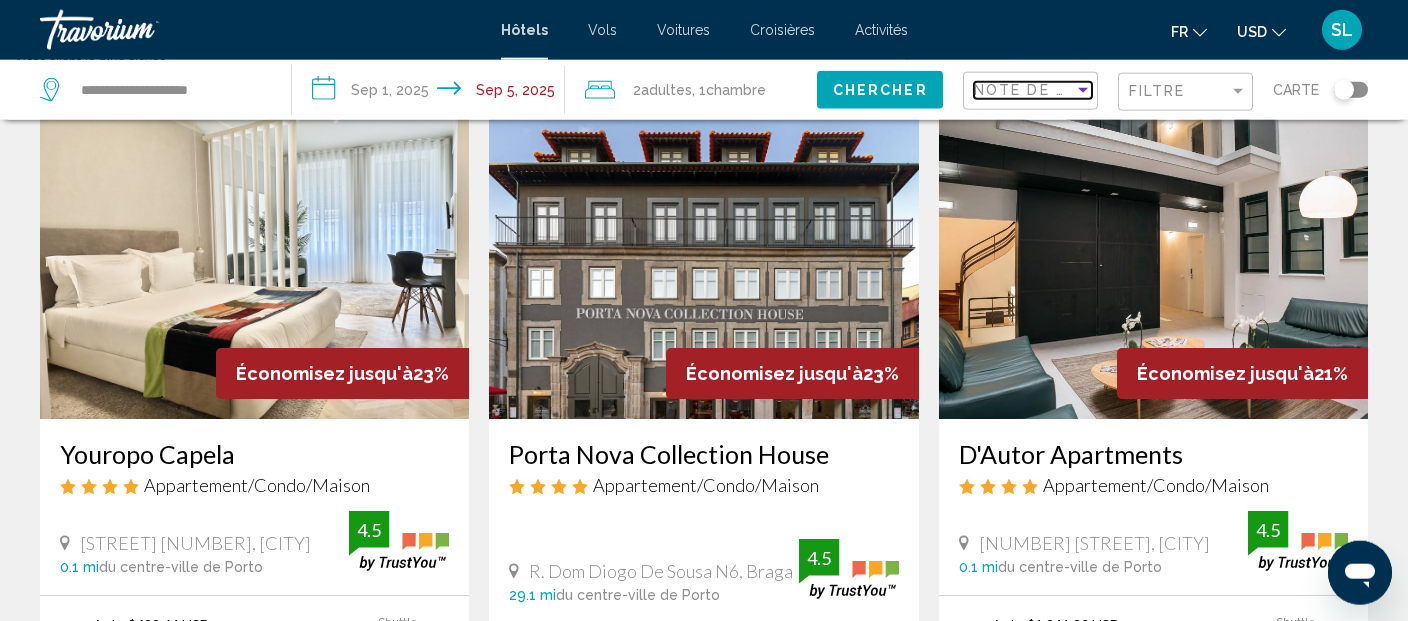 scroll, scrollTop: 1603, scrollLeft: 0, axis: vertical 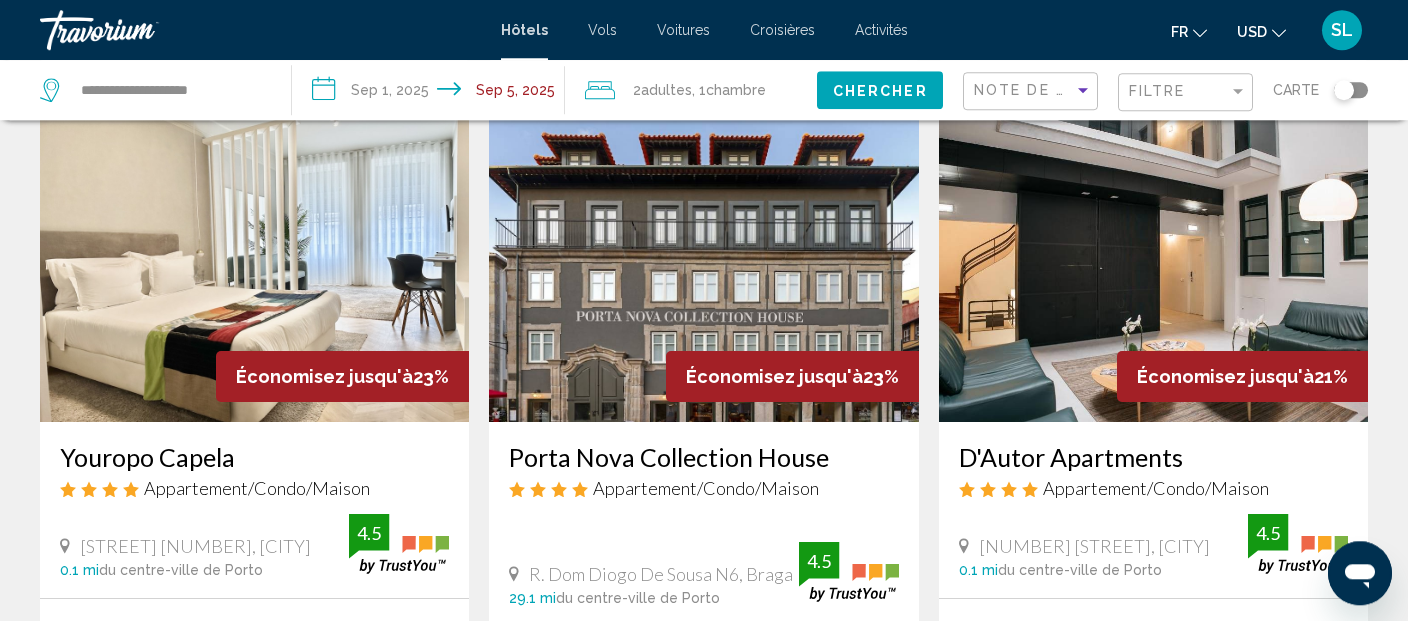 click at bounding box center (254, 262) 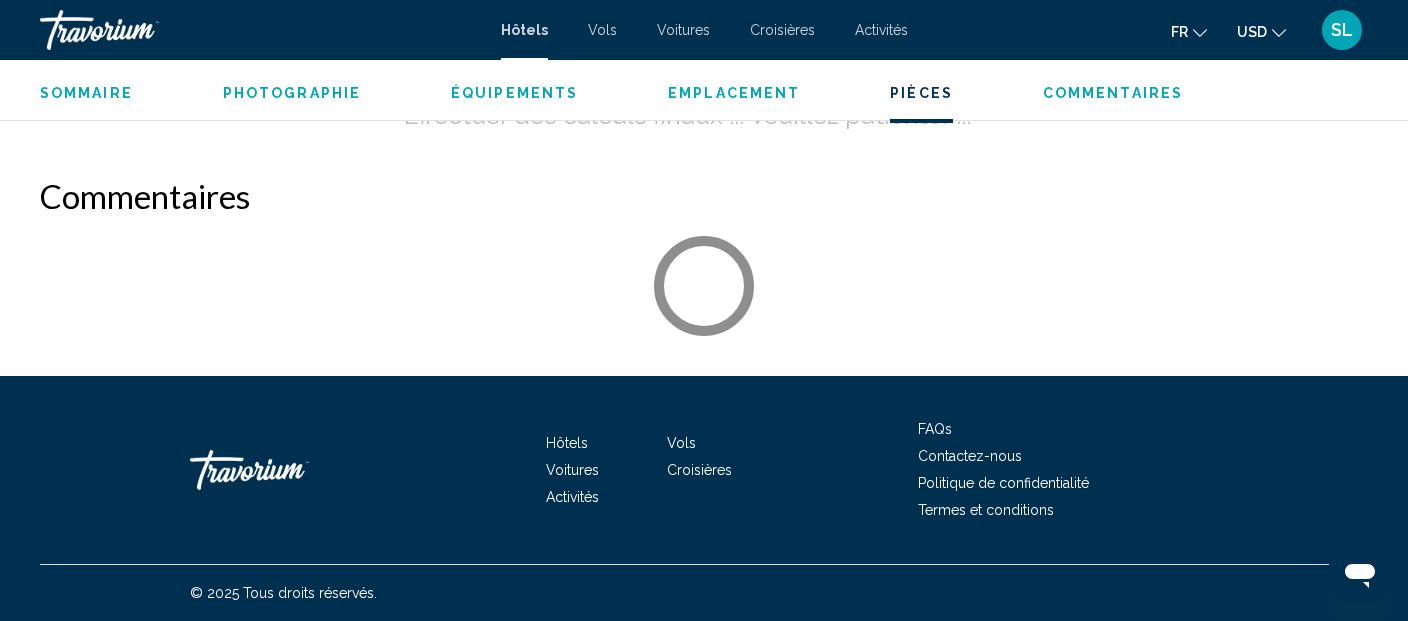 scroll, scrollTop: 2962, scrollLeft: 0, axis: vertical 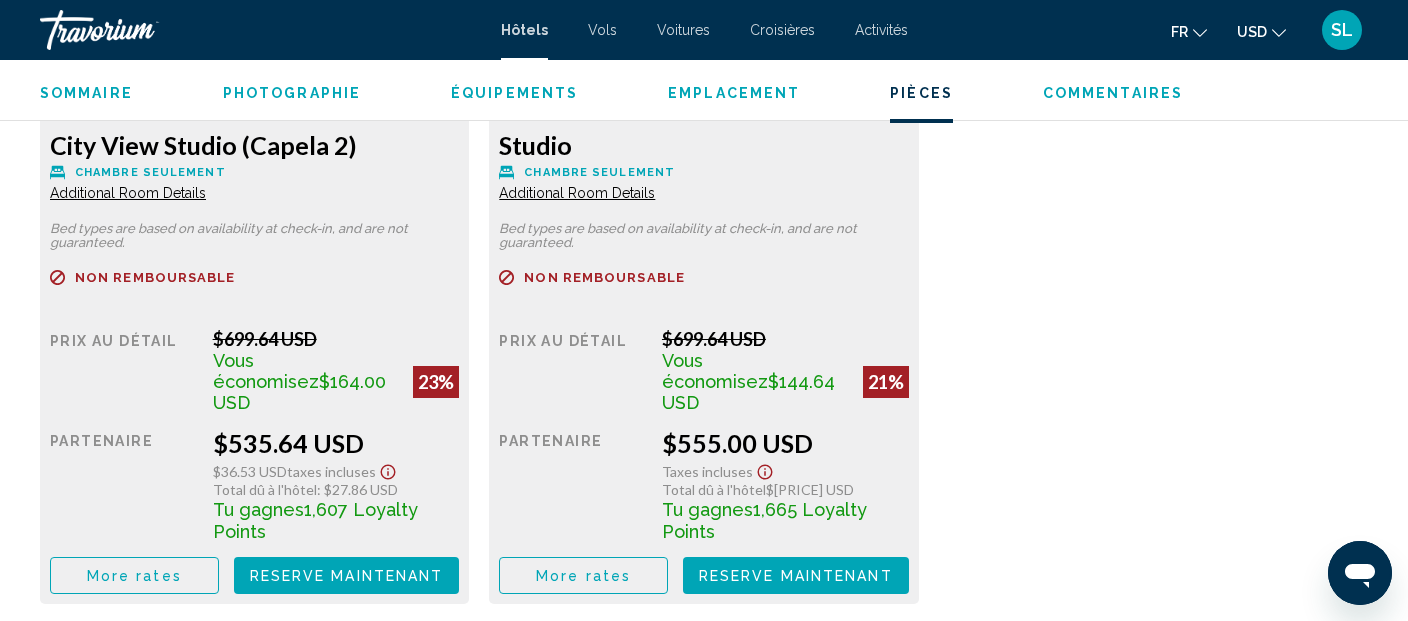 click on "Additional Room Details" at bounding box center (128, 193) 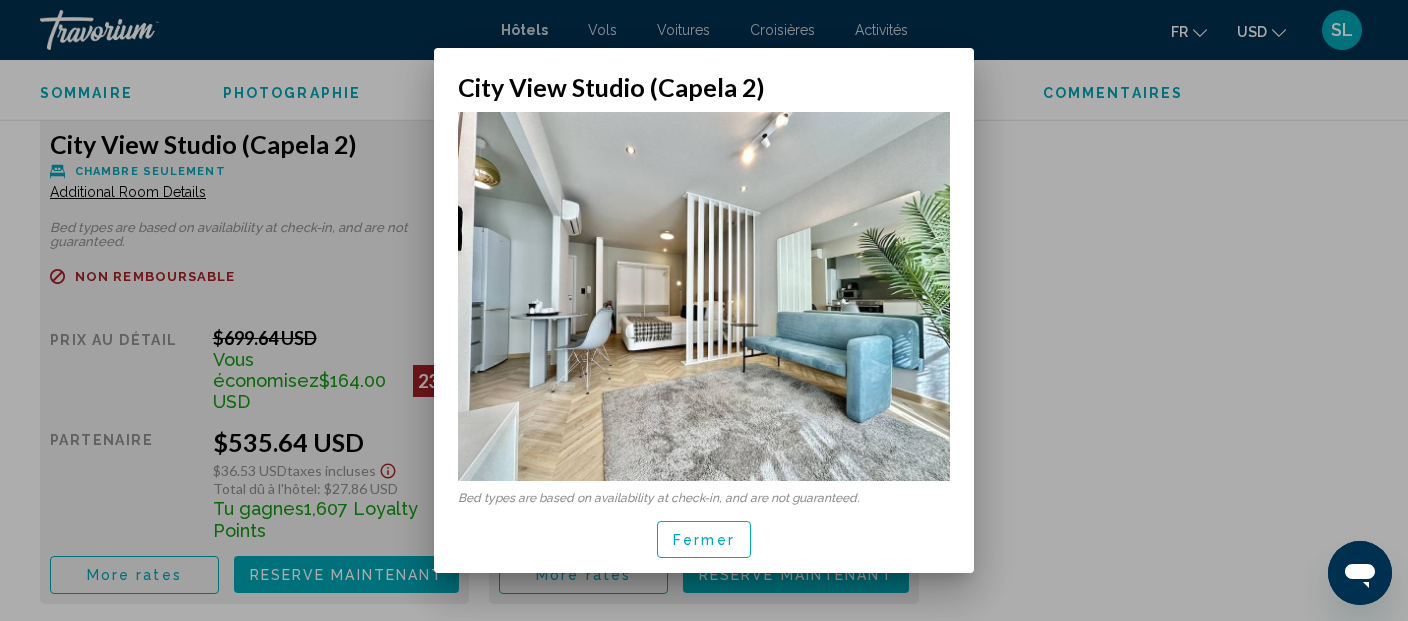 scroll, scrollTop: 0, scrollLeft: 0, axis: both 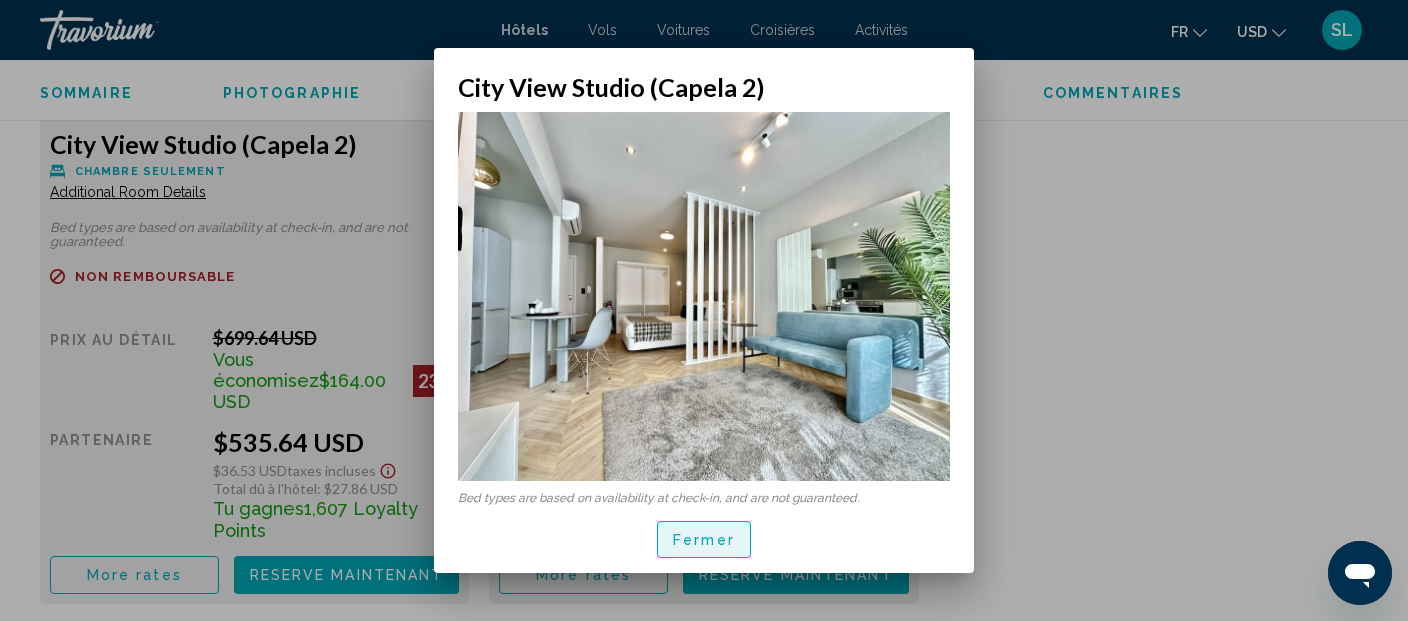 click on "Fermer" at bounding box center [704, 540] 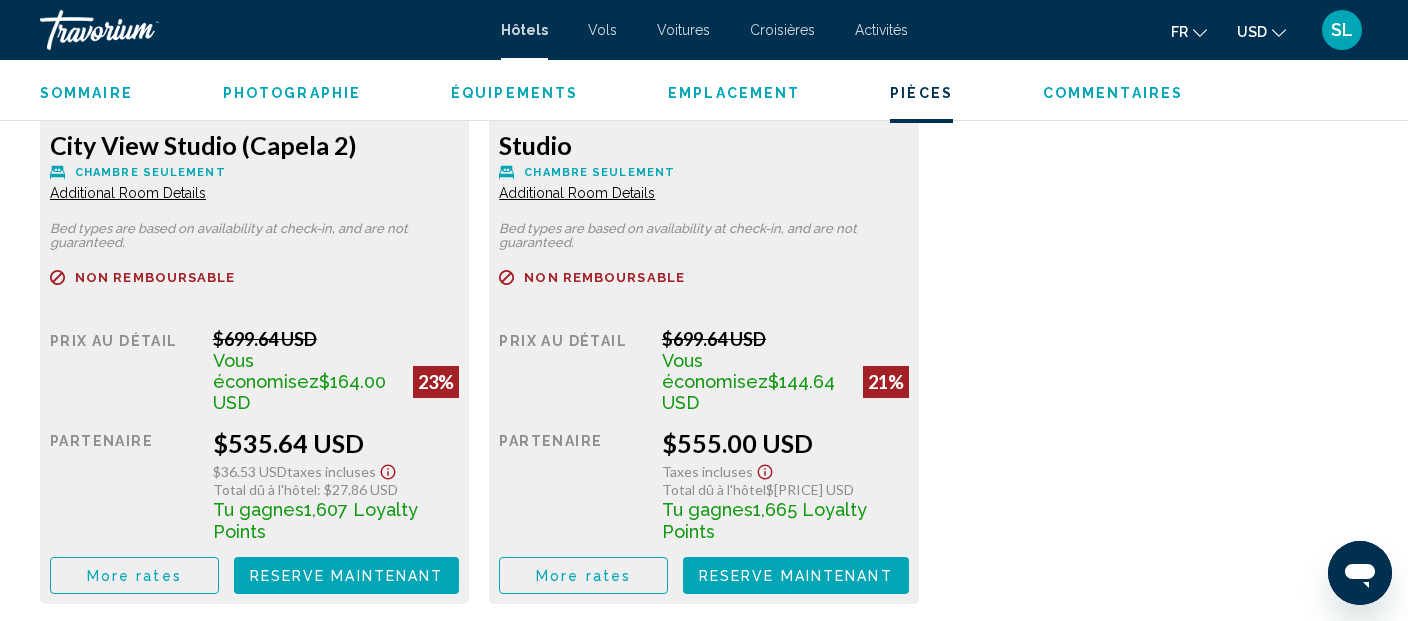 click on "Emplacement" at bounding box center [734, 93] 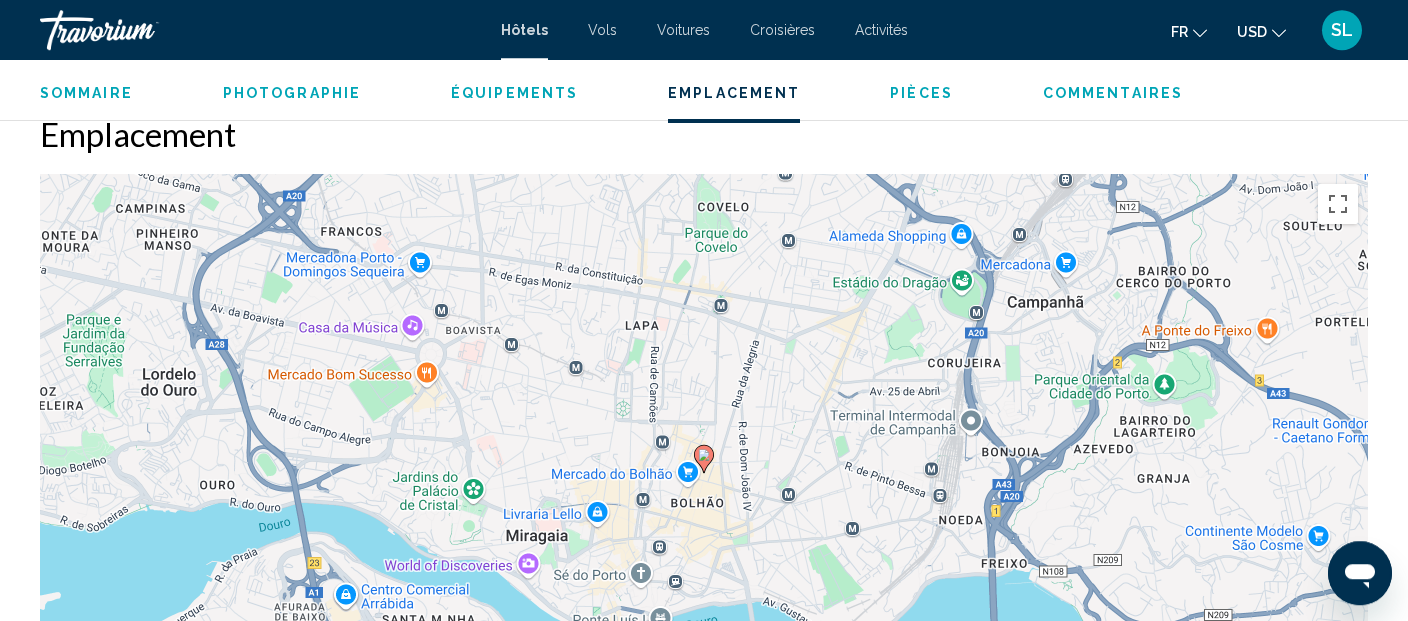 scroll, scrollTop: 1831, scrollLeft: 0, axis: vertical 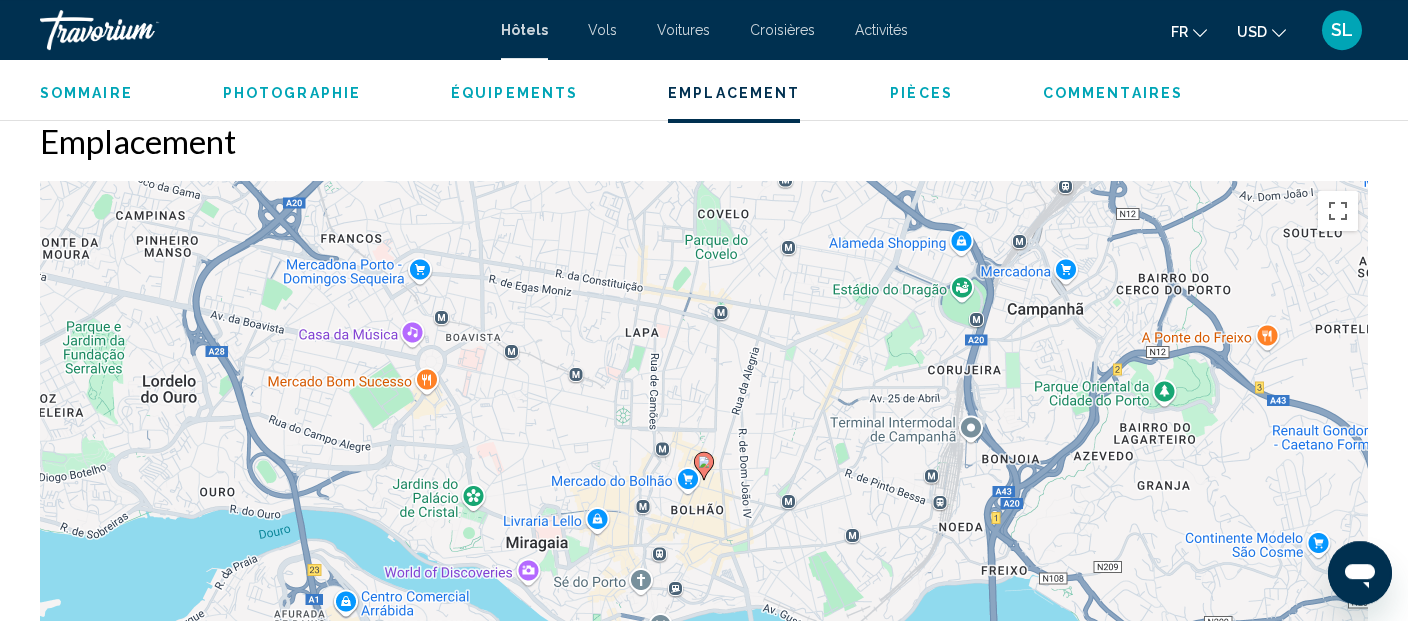 click on "Équipements" at bounding box center [514, 93] 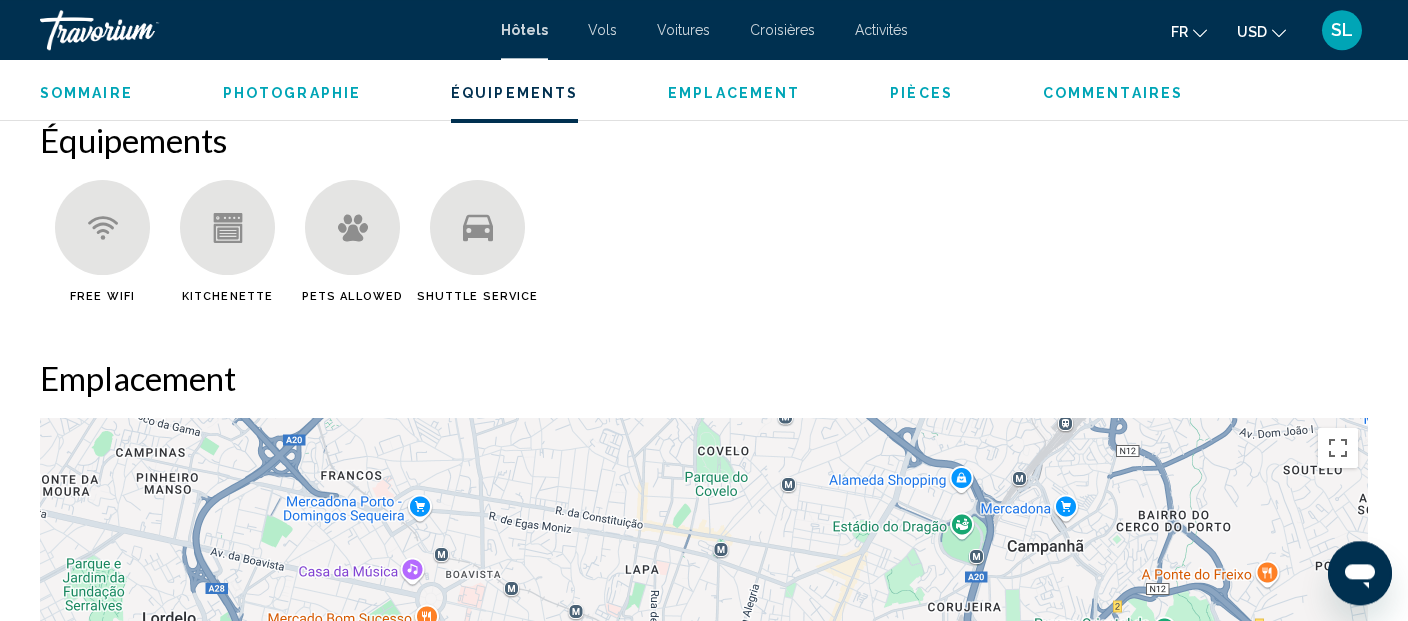 scroll, scrollTop: 1593, scrollLeft: 0, axis: vertical 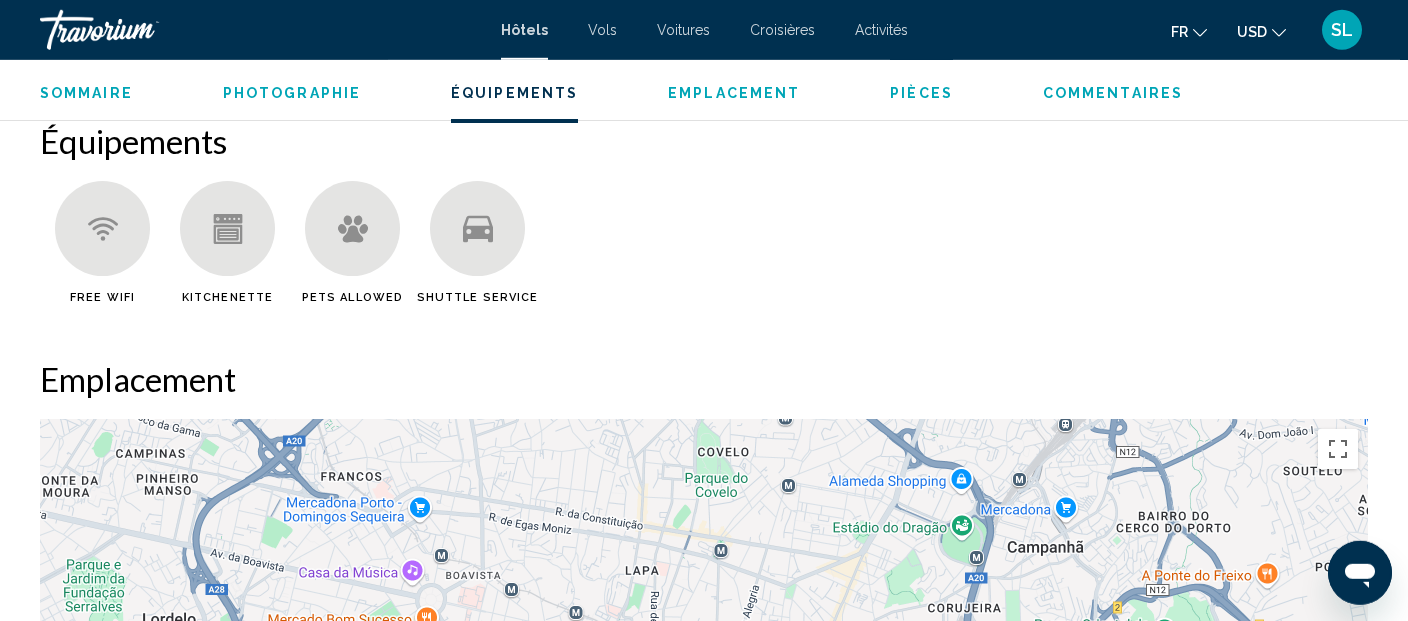 click at bounding box center (102, 228) 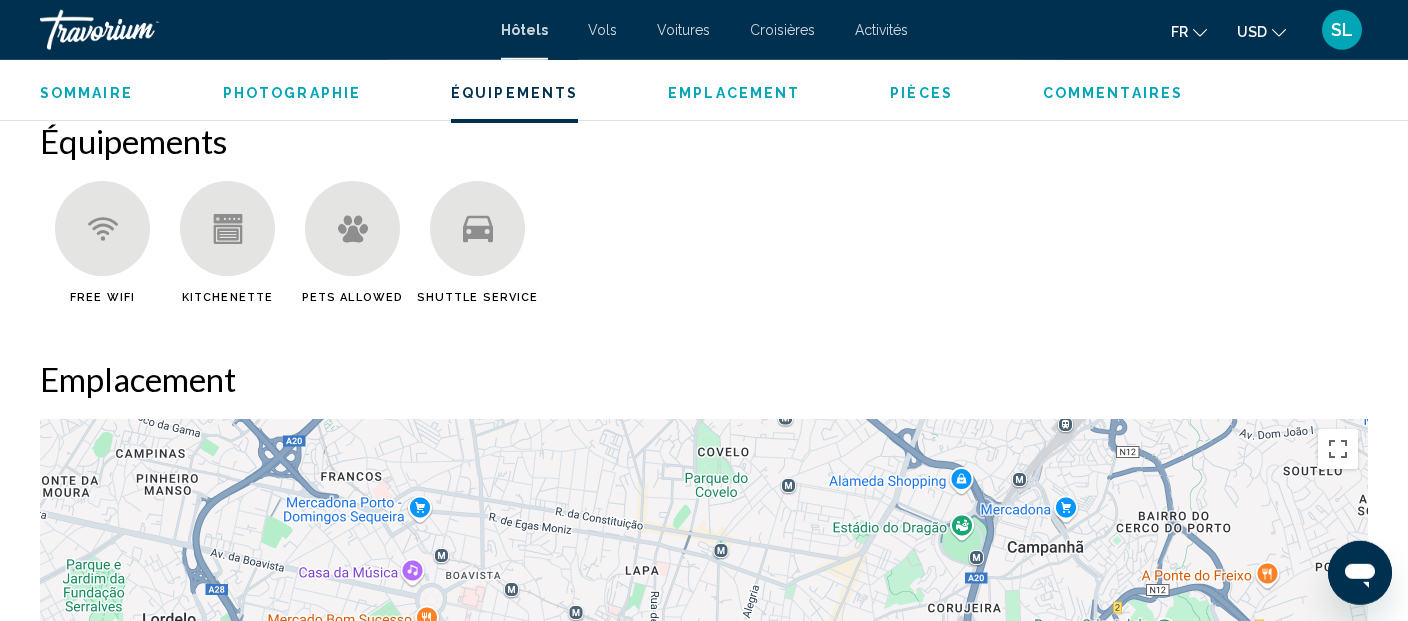 click at bounding box center [227, 228] 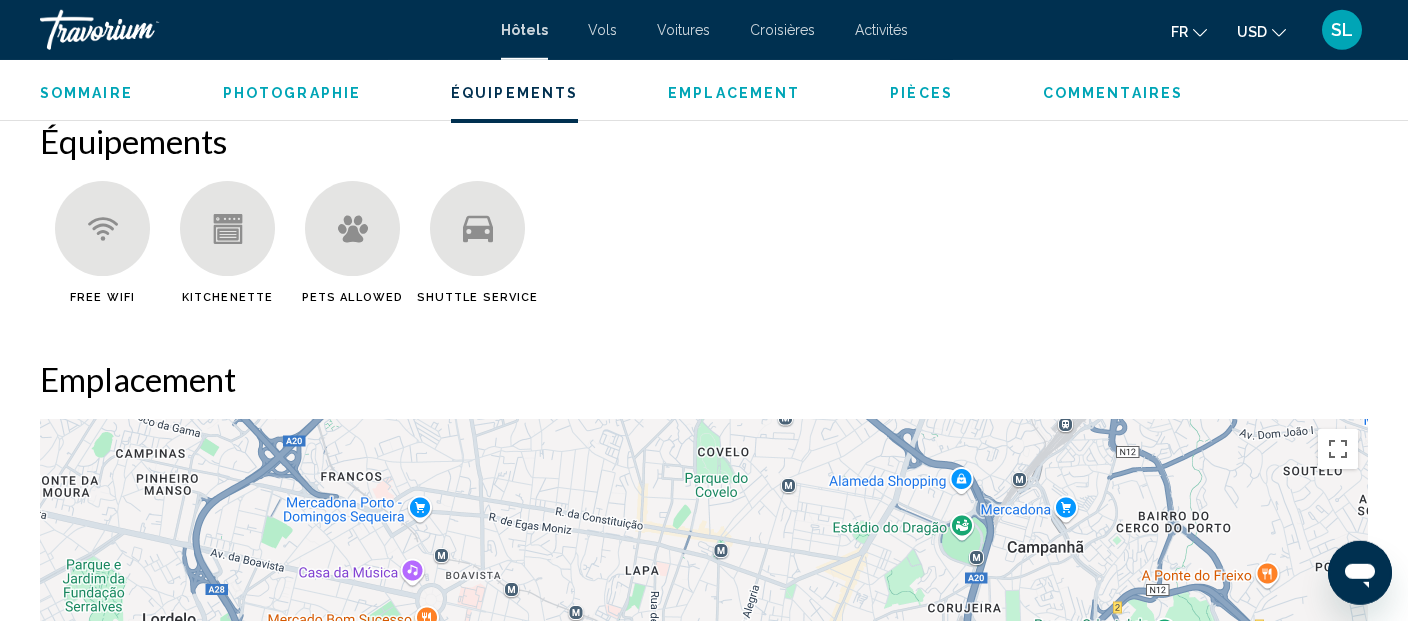 click on "Photographie" at bounding box center [292, 93] 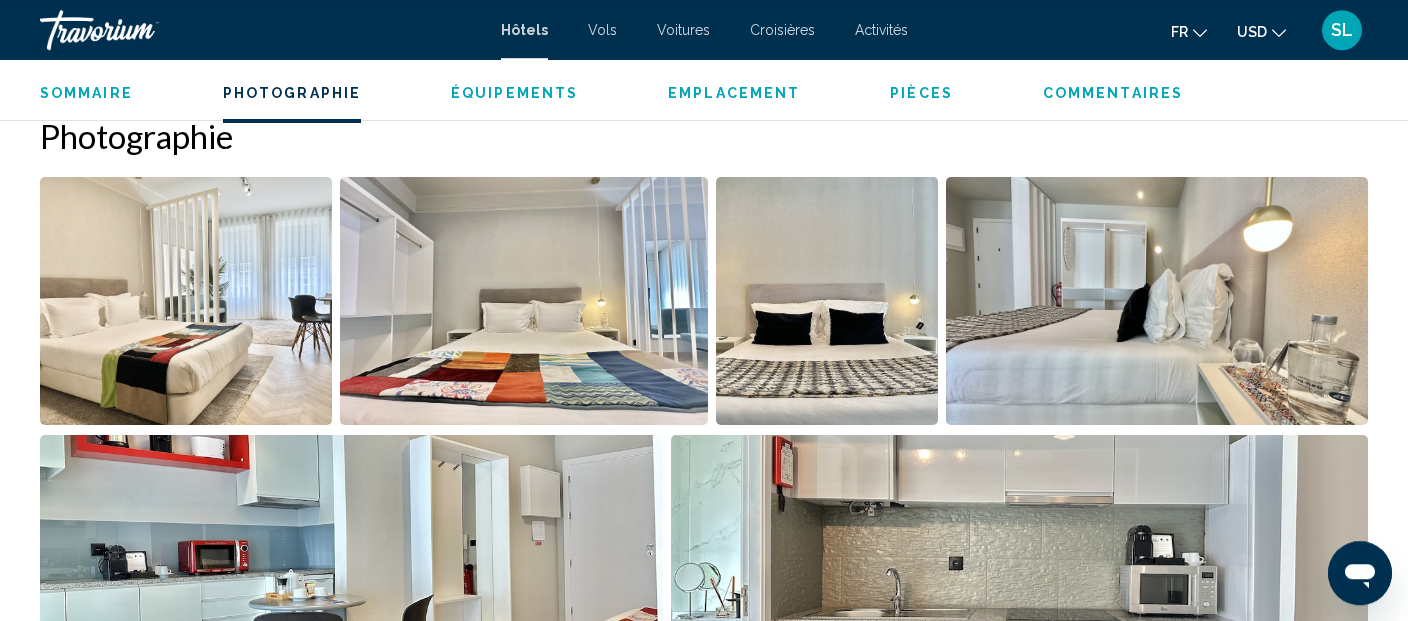 scroll, scrollTop: 977, scrollLeft: 0, axis: vertical 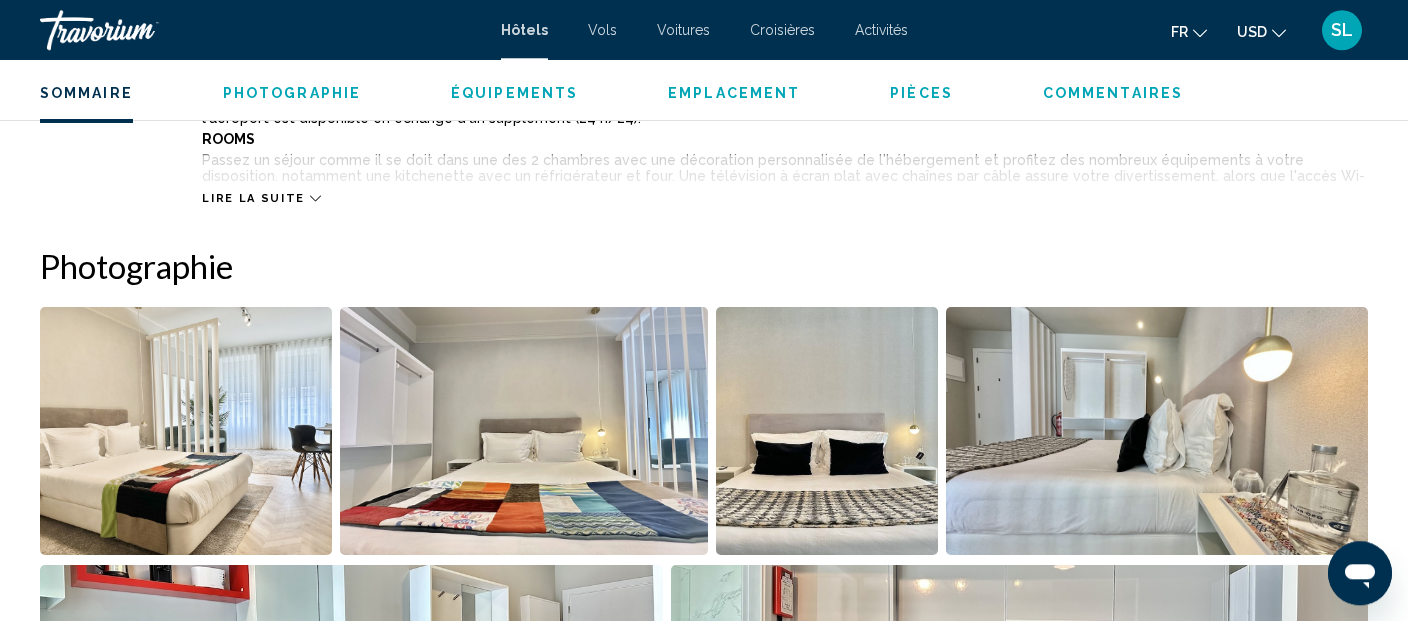 click at bounding box center [186, 431] 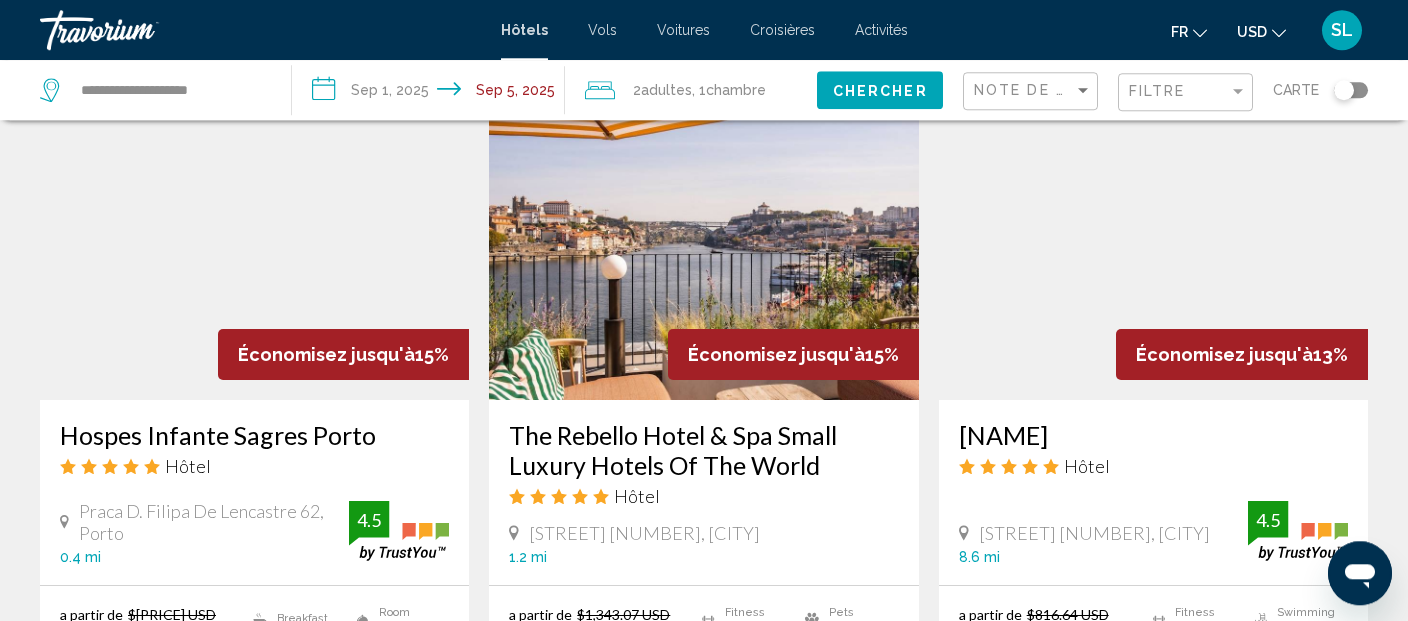 scroll, scrollTop: 0, scrollLeft: 0, axis: both 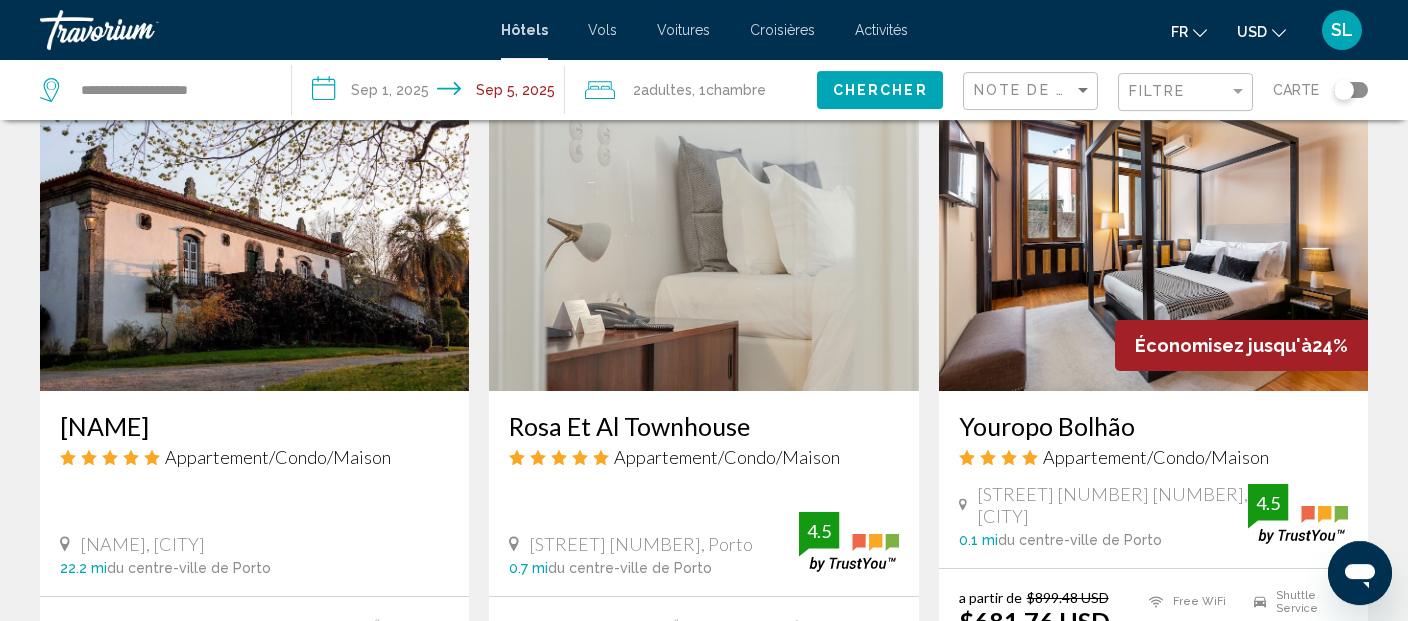 click at bounding box center (1153, 231) 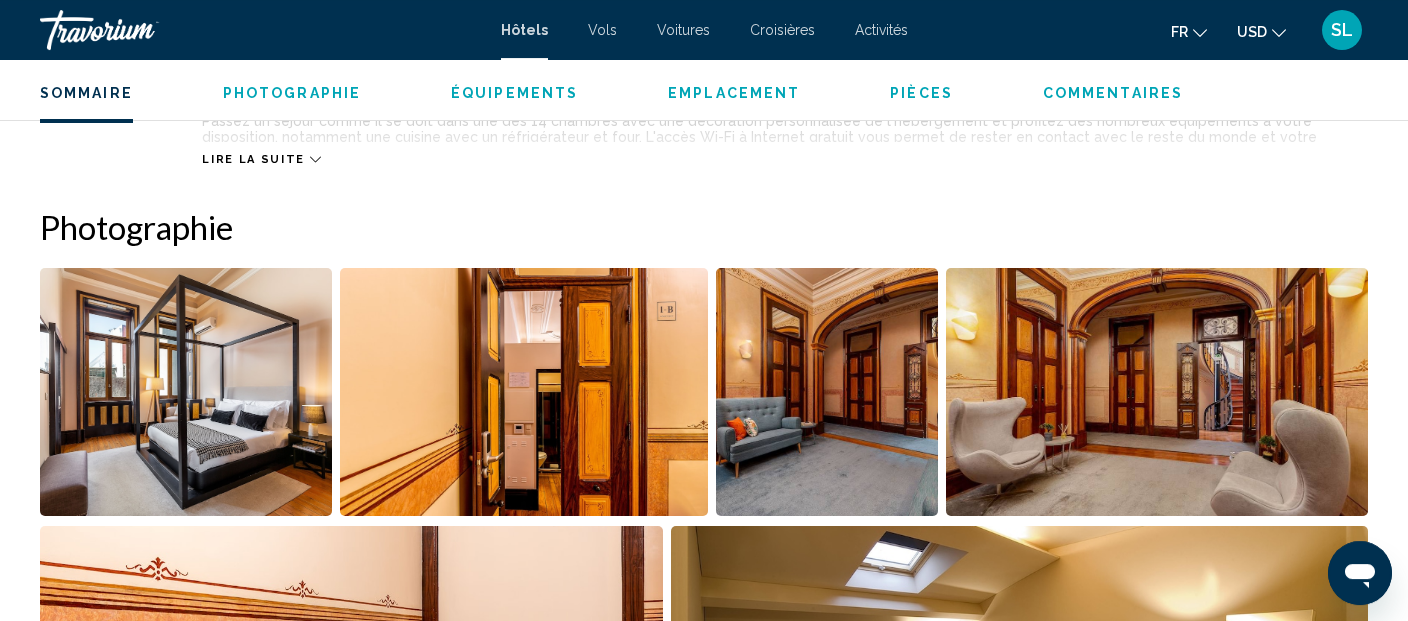 scroll, scrollTop: 2981, scrollLeft: 0, axis: vertical 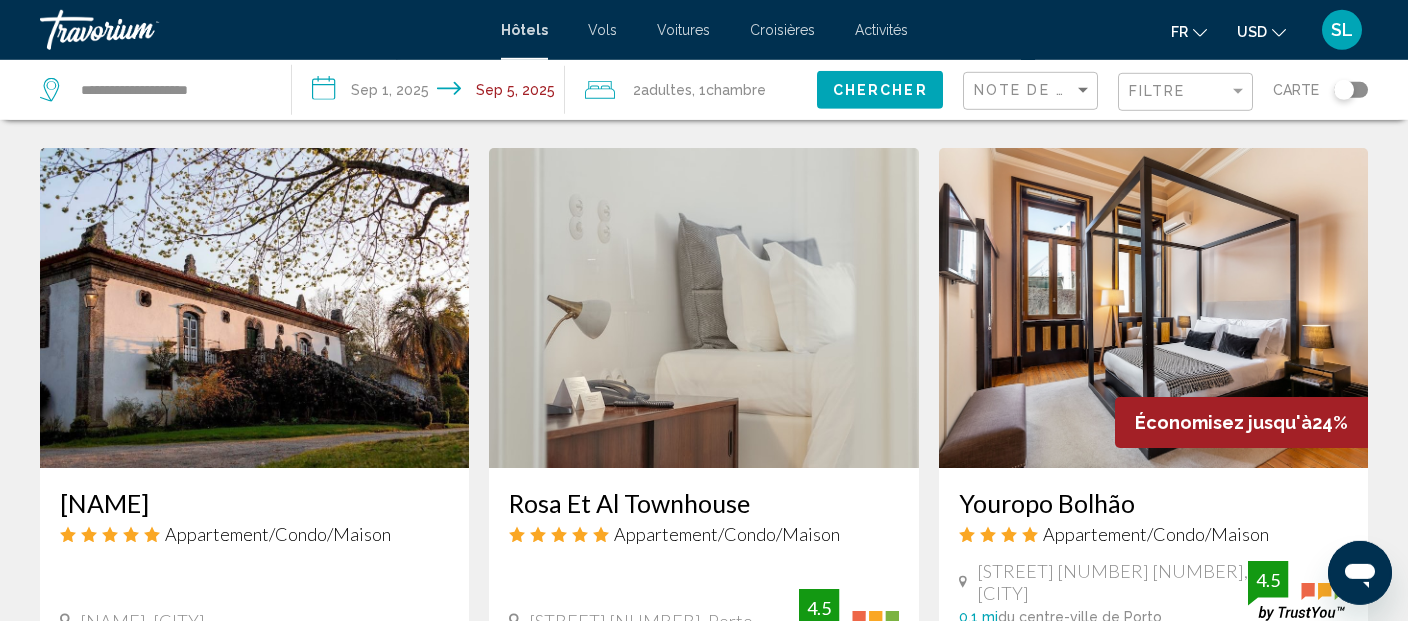 click at bounding box center [1153, 308] 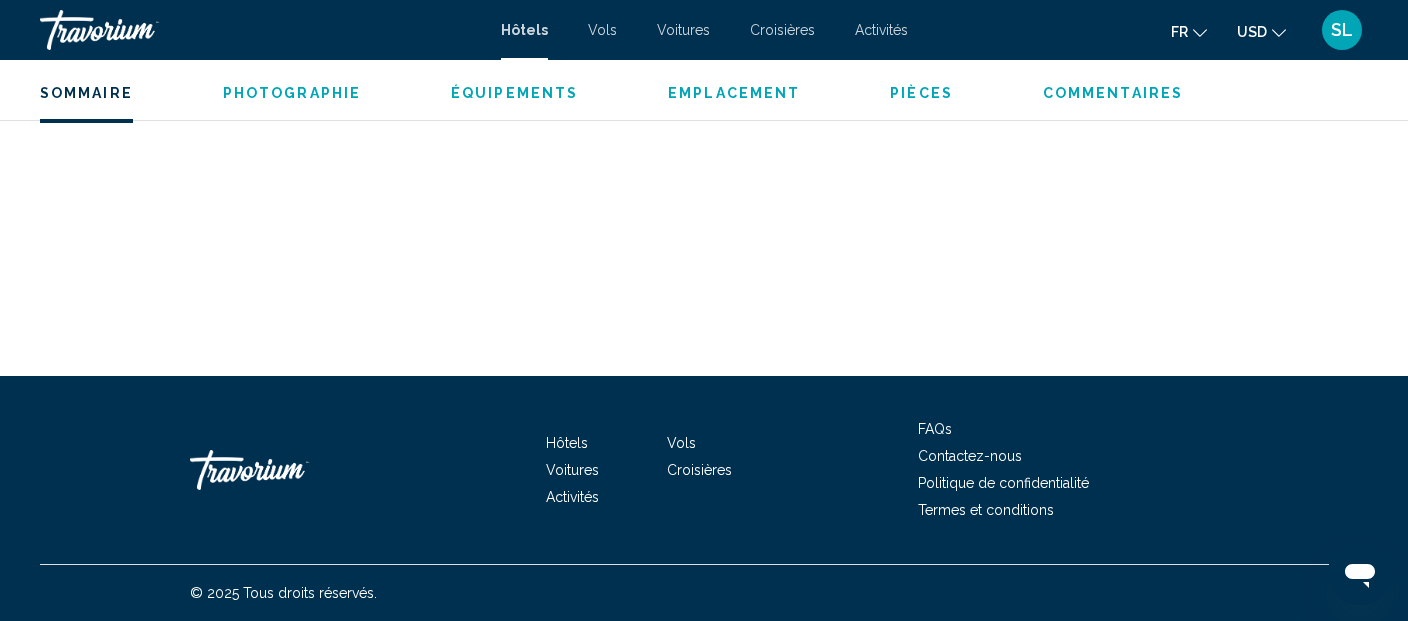 scroll, scrollTop: 3755, scrollLeft: 0, axis: vertical 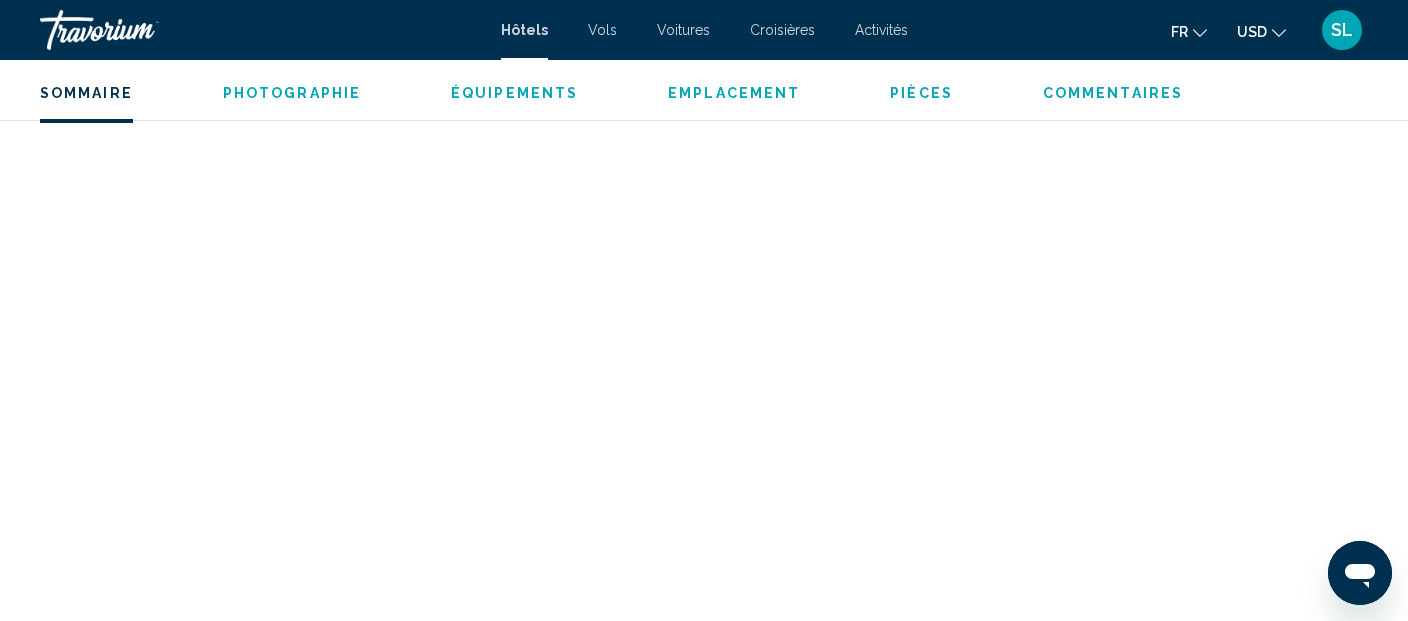 click on "Équipements" at bounding box center [514, 93] 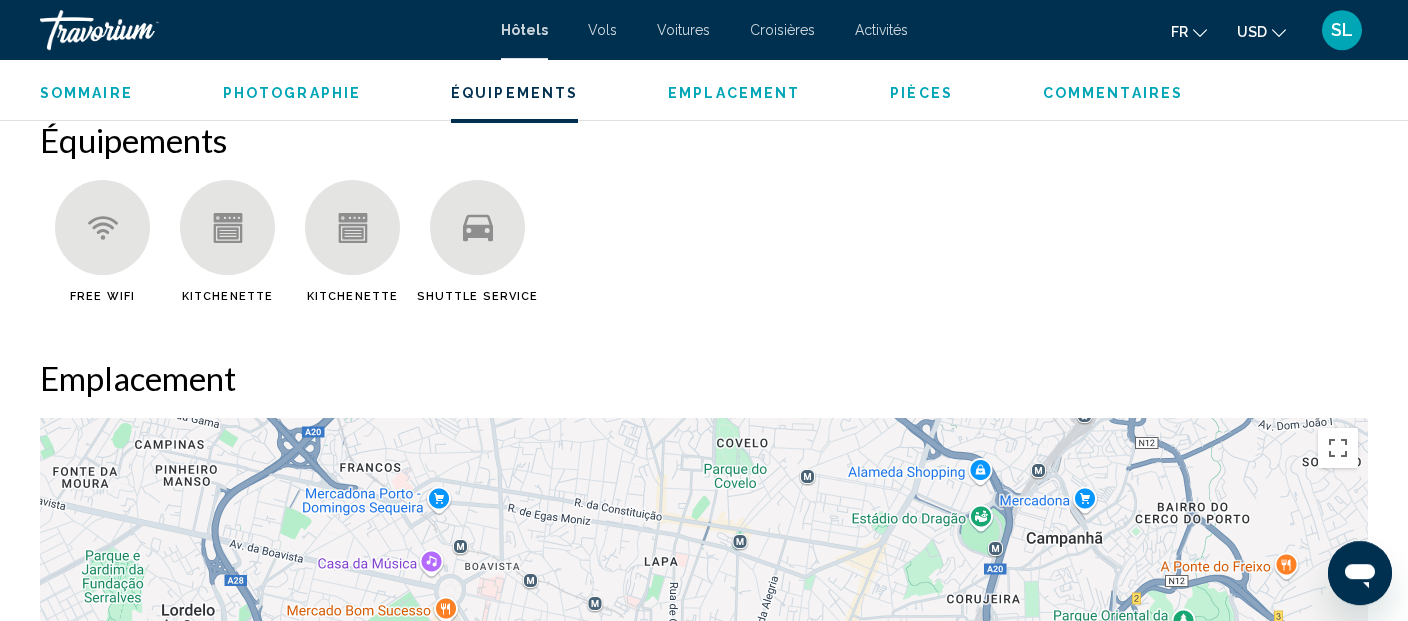 scroll, scrollTop: 1593, scrollLeft: 0, axis: vertical 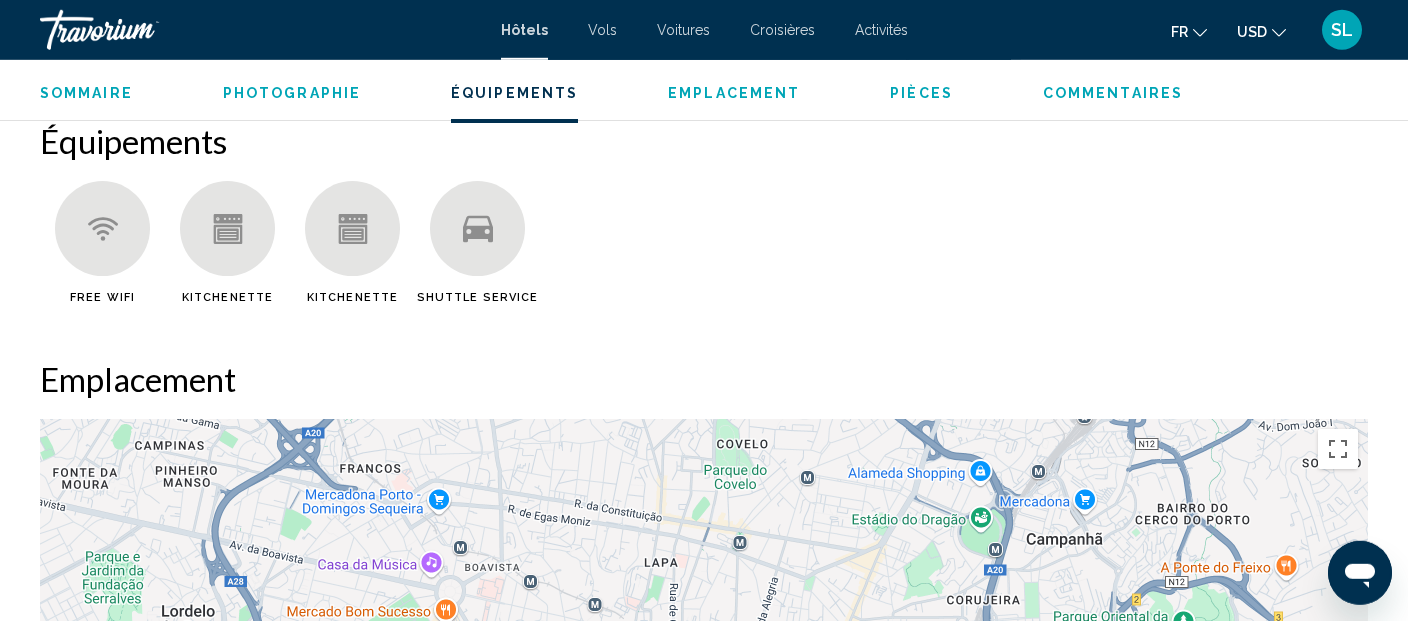 click on "Emplacement" at bounding box center [734, 93] 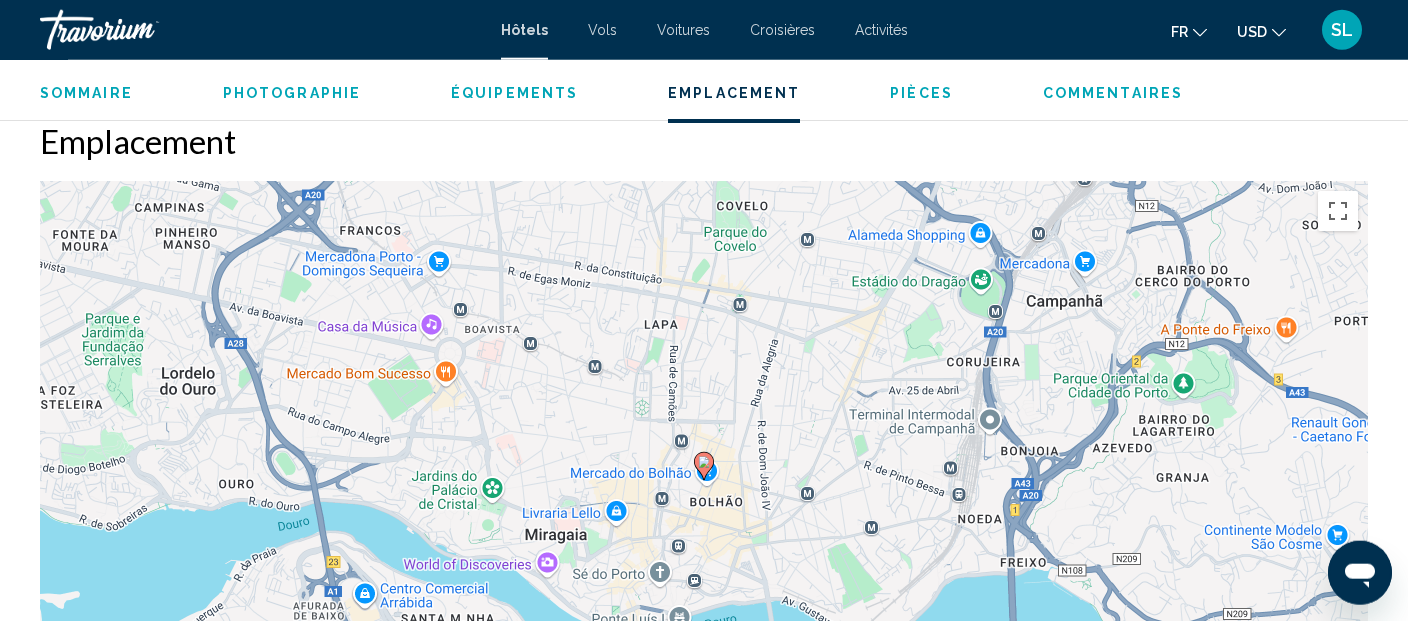 scroll, scrollTop: 1831, scrollLeft: 0, axis: vertical 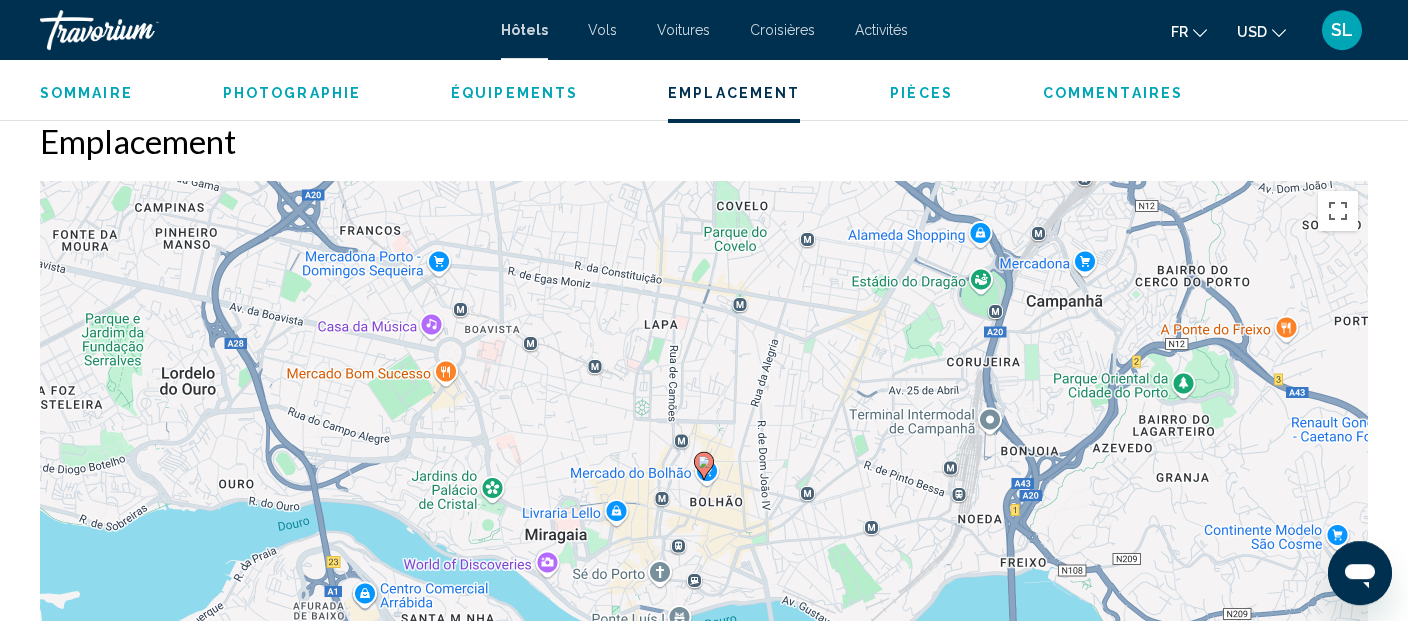 click on "Pièces" at bounding box center (921, 93) 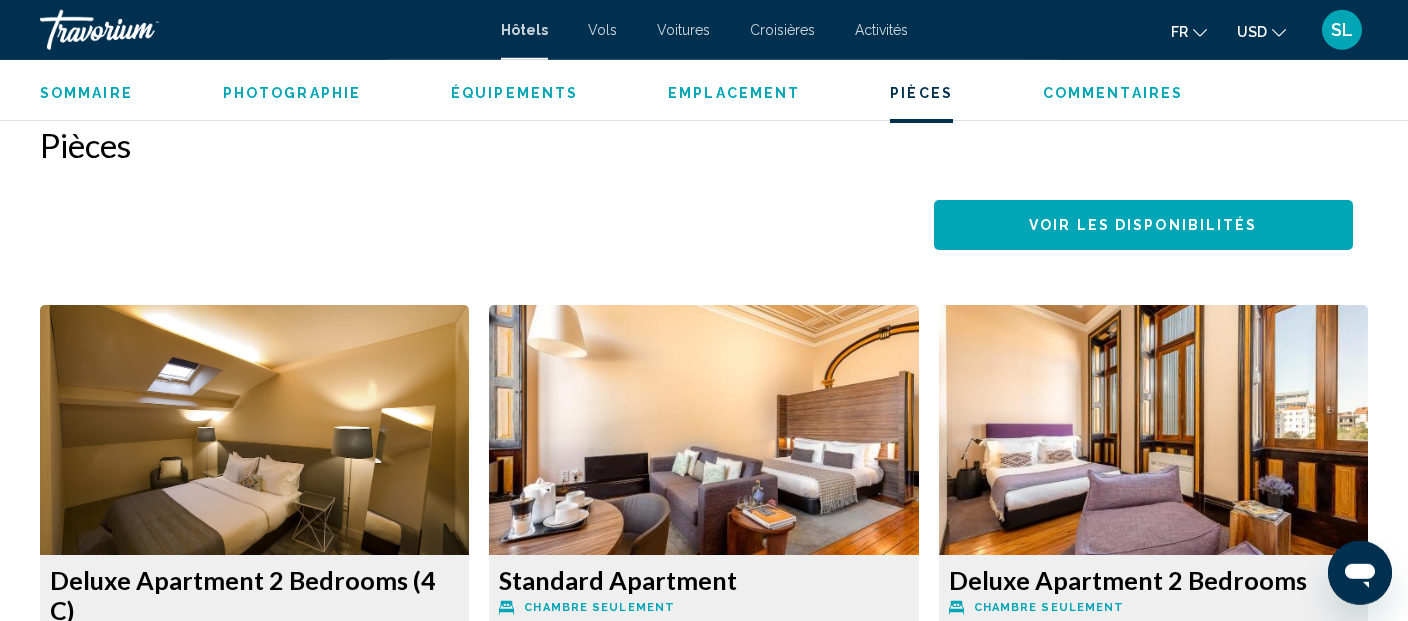 scroll, scrollTop: 2531, scrollLeft: 0, axis: vertical 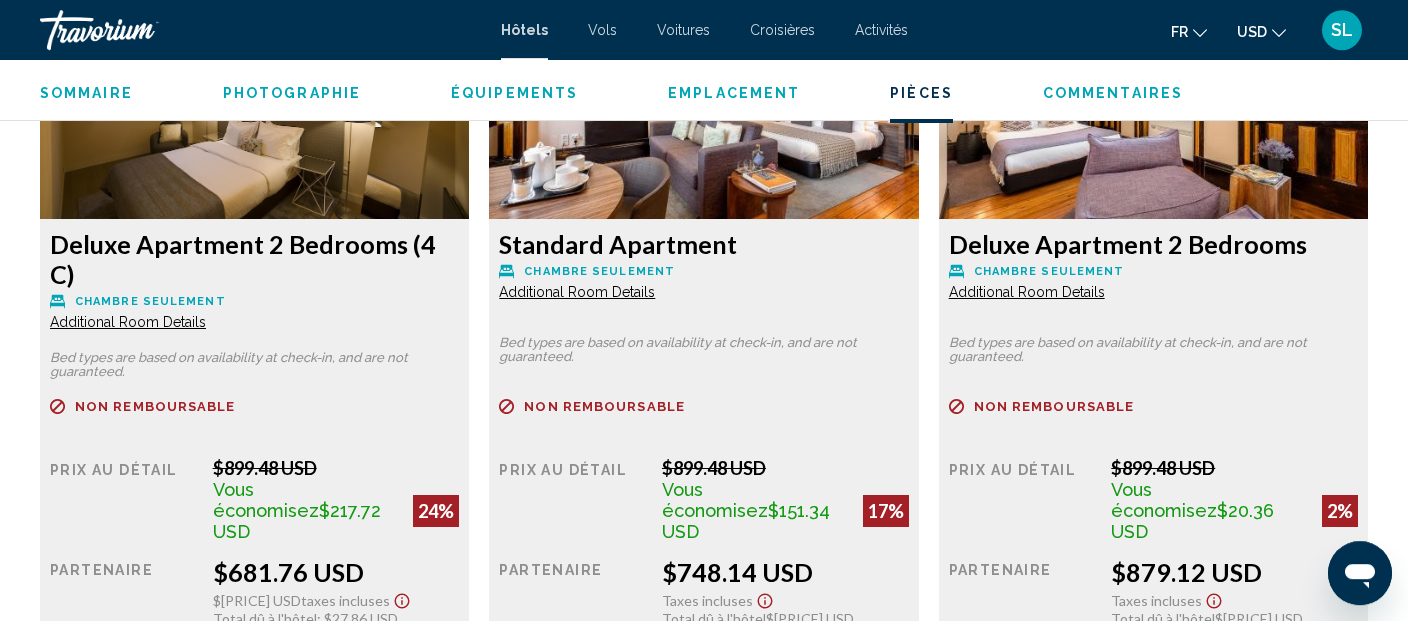 click on "Additional Room Details" at bounding box center [128, 322] 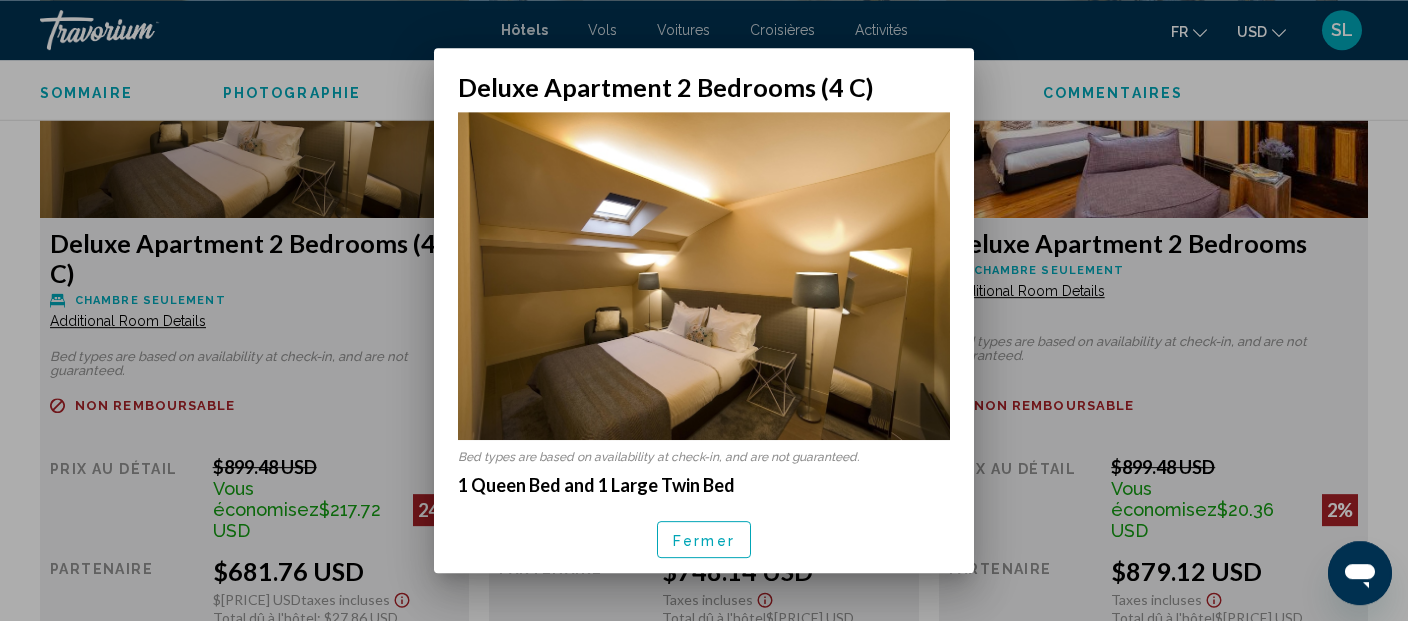 scroll, scrollTop: 0, scrollLeft: 0, axis: both 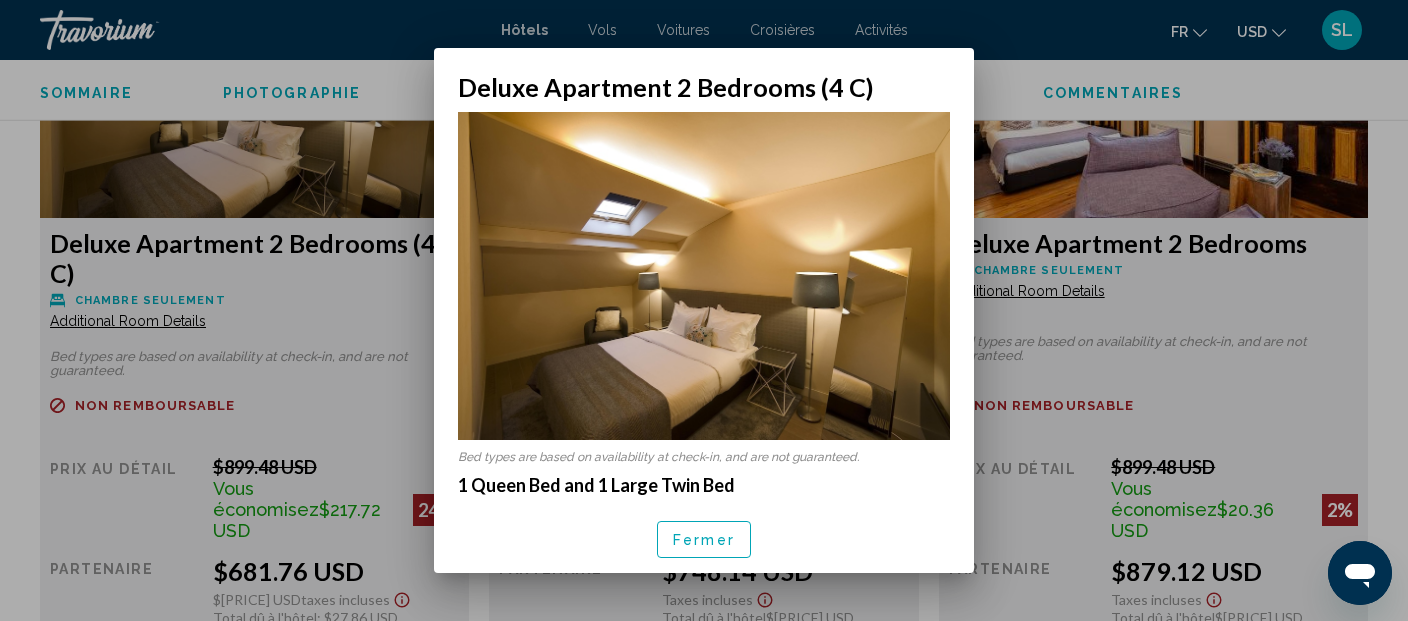 click at bounding box center [704, 310] 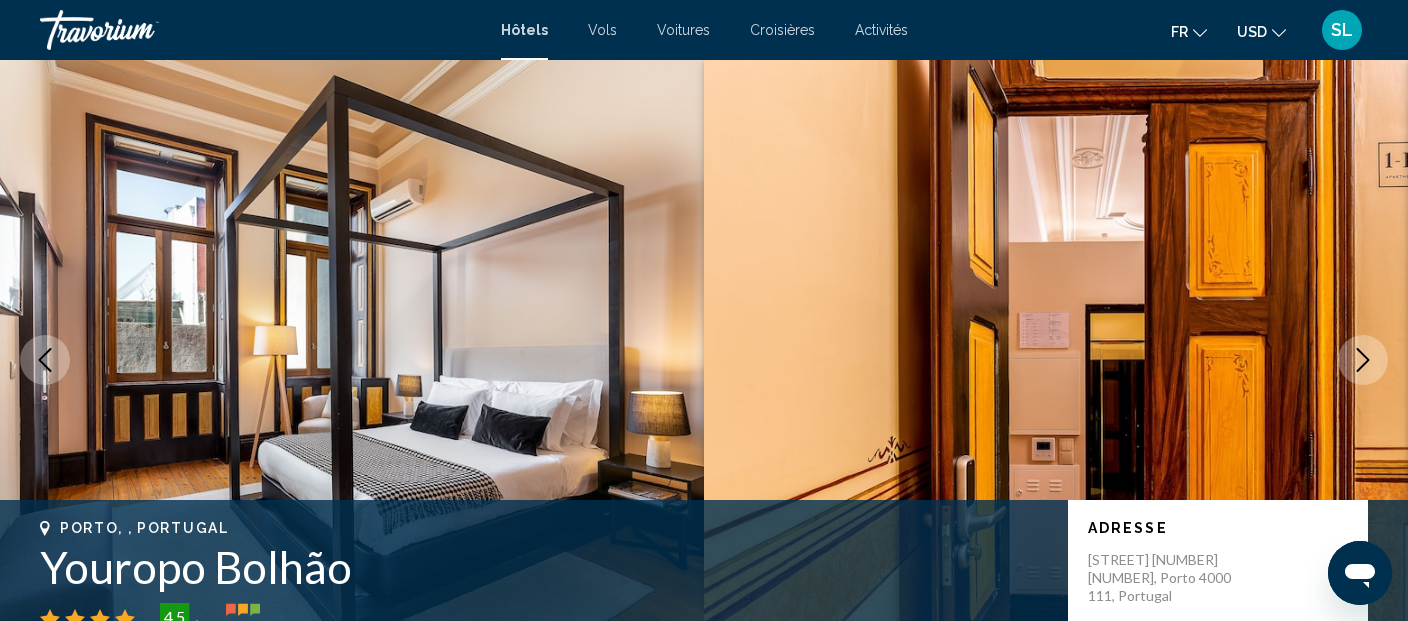scroll, scrollTop: 2863, scrollLeft: 0, axis: vertical 